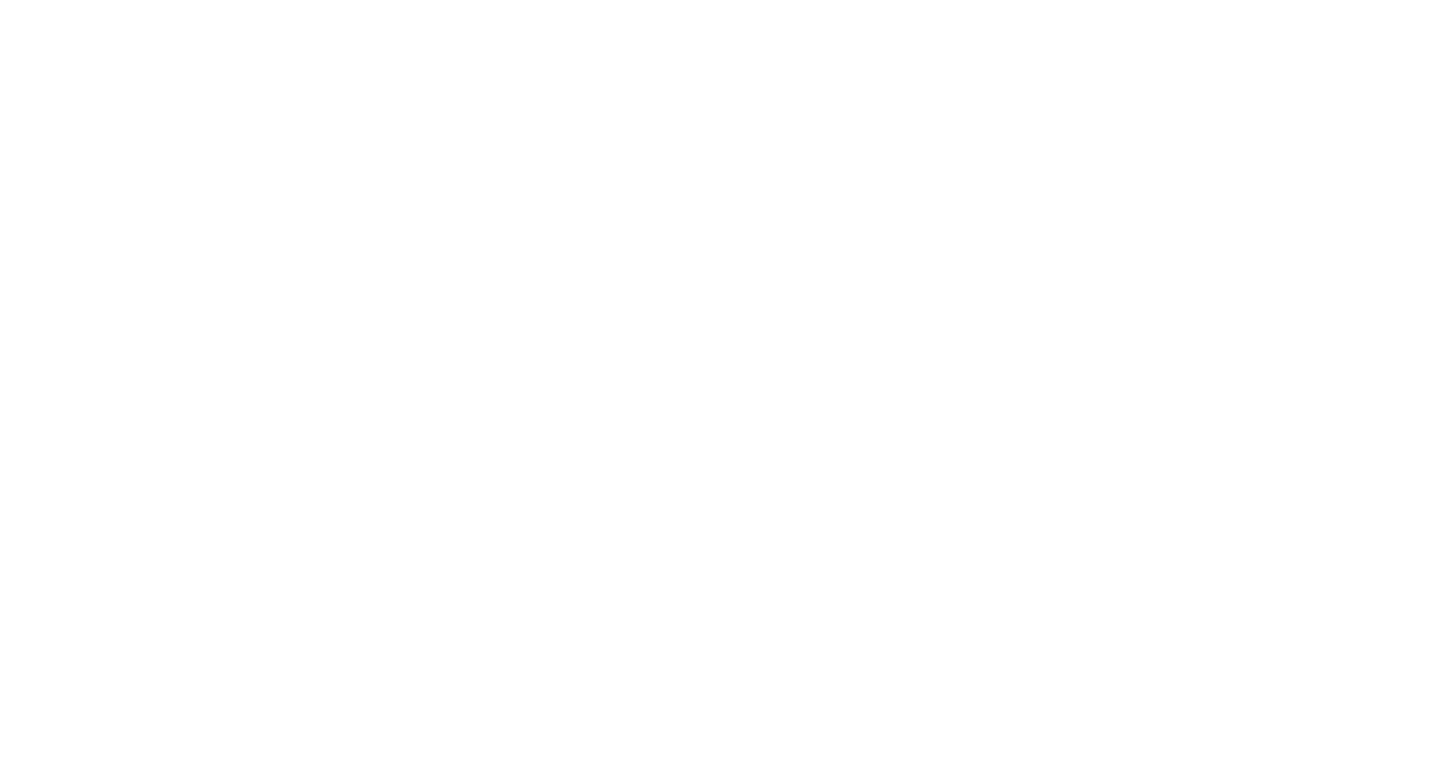 scroll, scrollTop: 0, scrollLeft: 0, axis: both 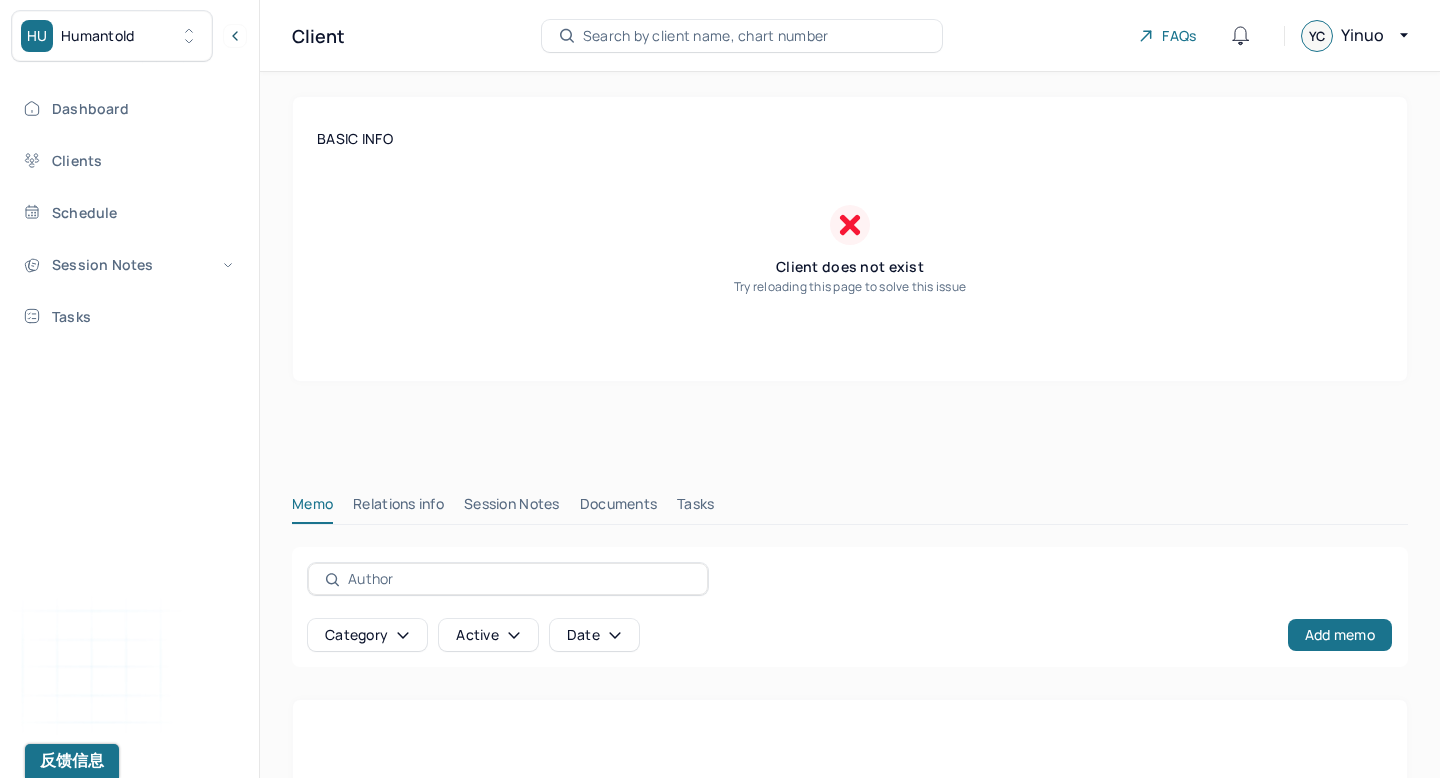 click on "Dashboard Clients Schedule Session Notes Tasks" at bounding box center (129, 212) 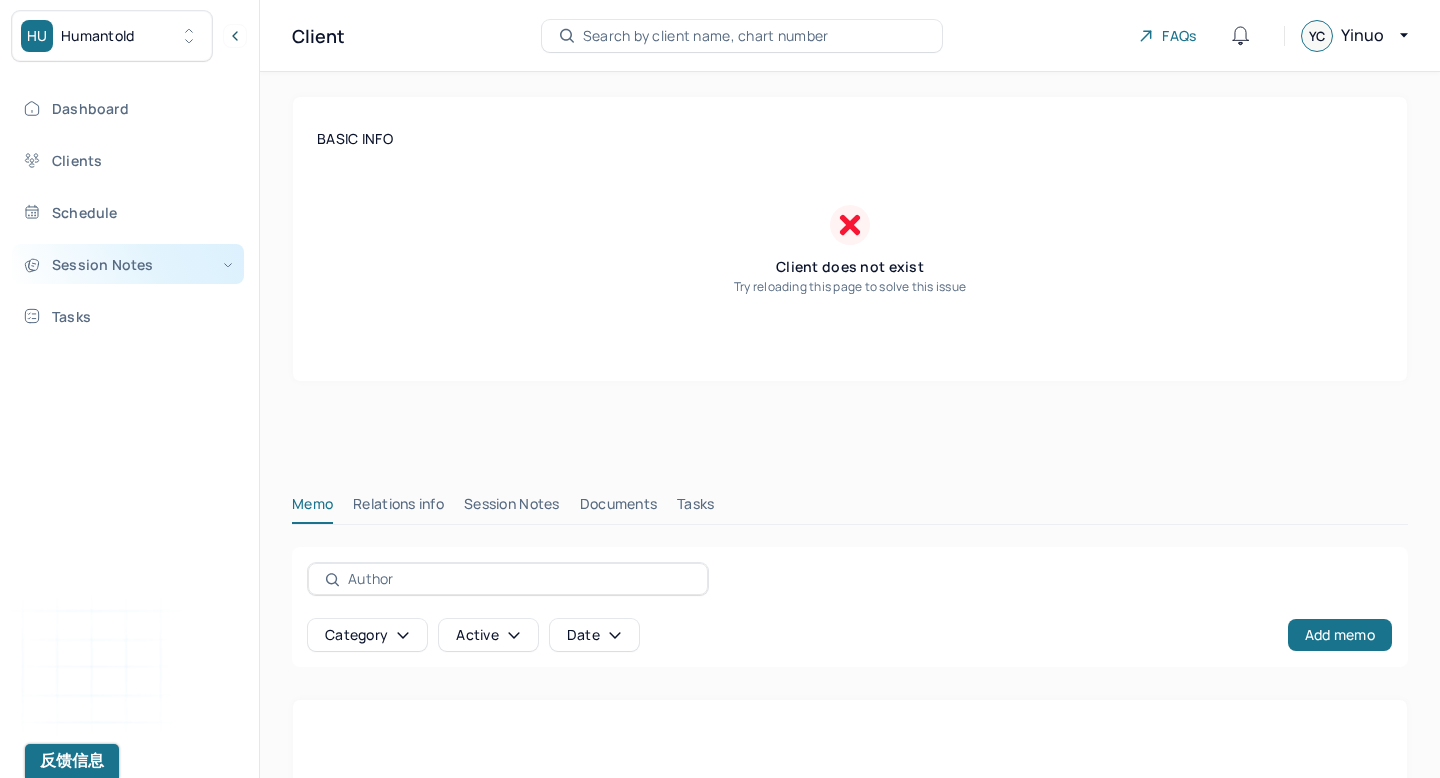 click on "Session Notes" at bounding box center [128, 264] 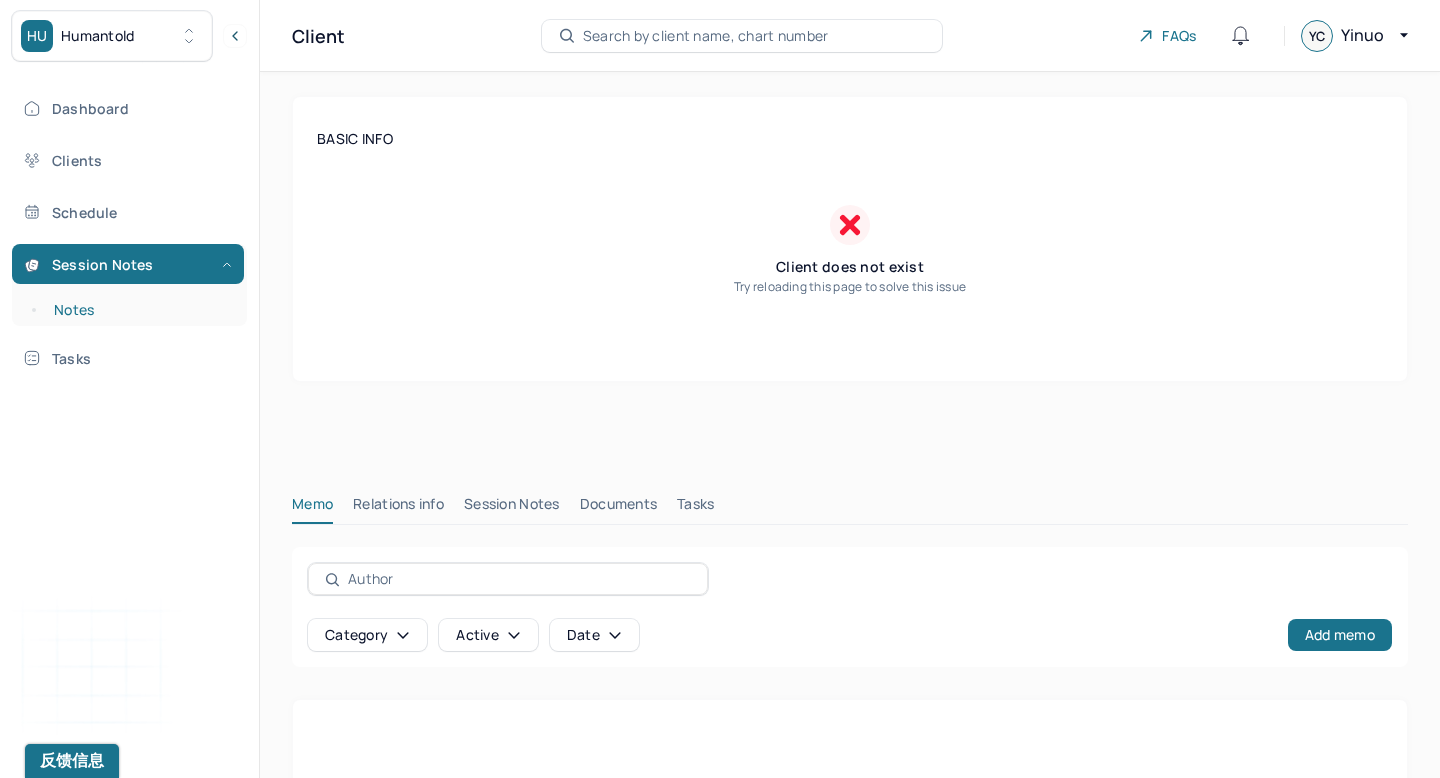 click on "Notes" at bounding box center (139, 310) 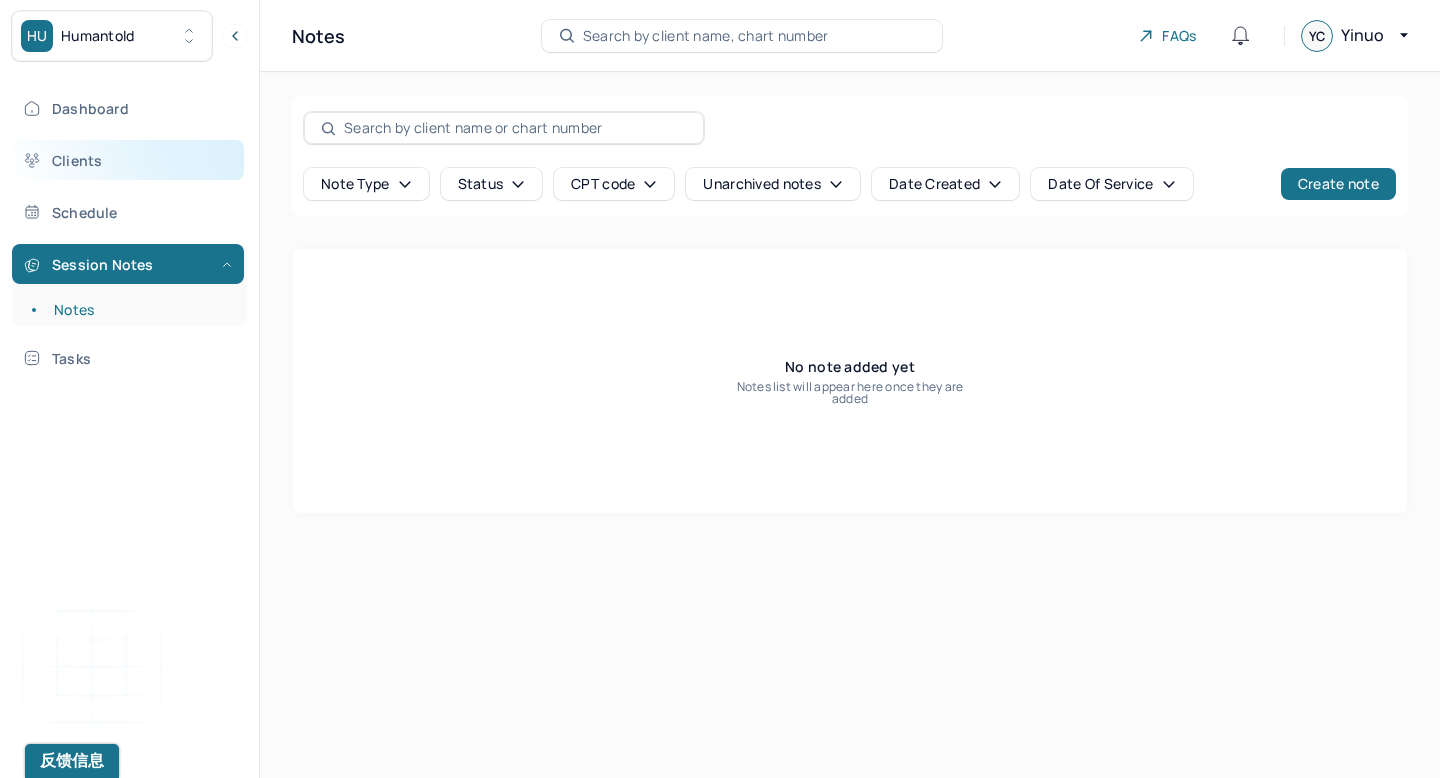click on "Clients" at bounding box center [128, 160] 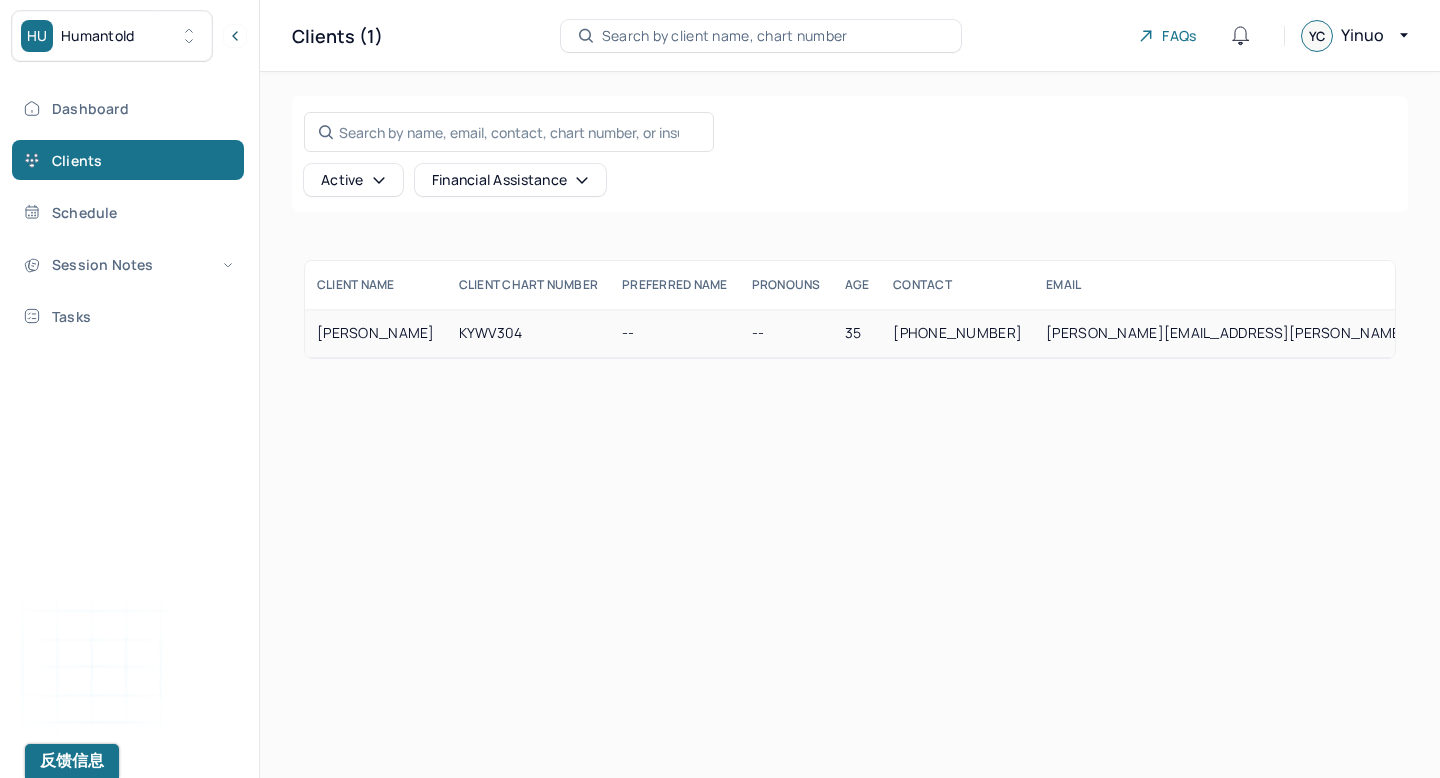 click on "KYWV304" at bounding box center (529, 333) 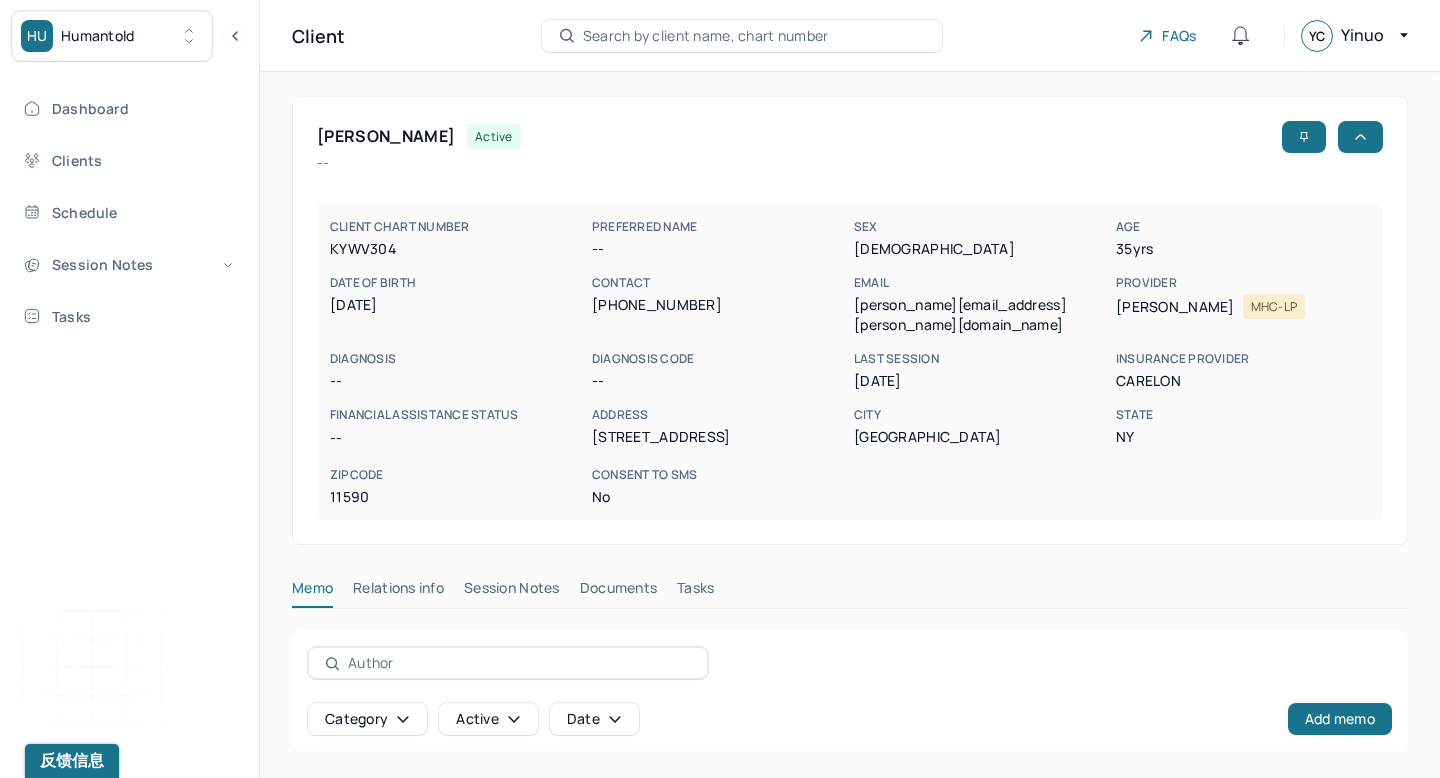 click on "Session Notes" at bounding box center [512, 592] 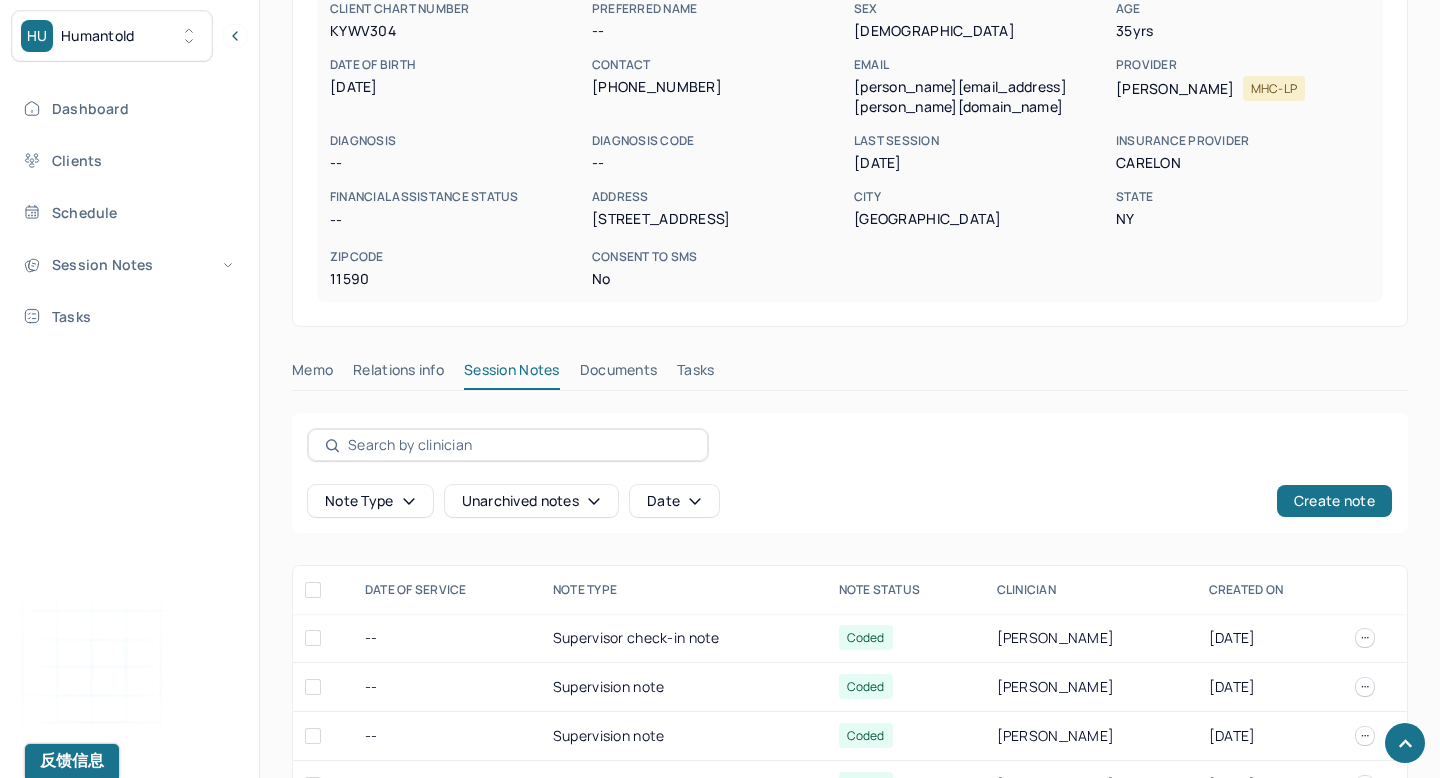 scroll, scrollTop: 636, scrollLeft: 0, axis: vertical 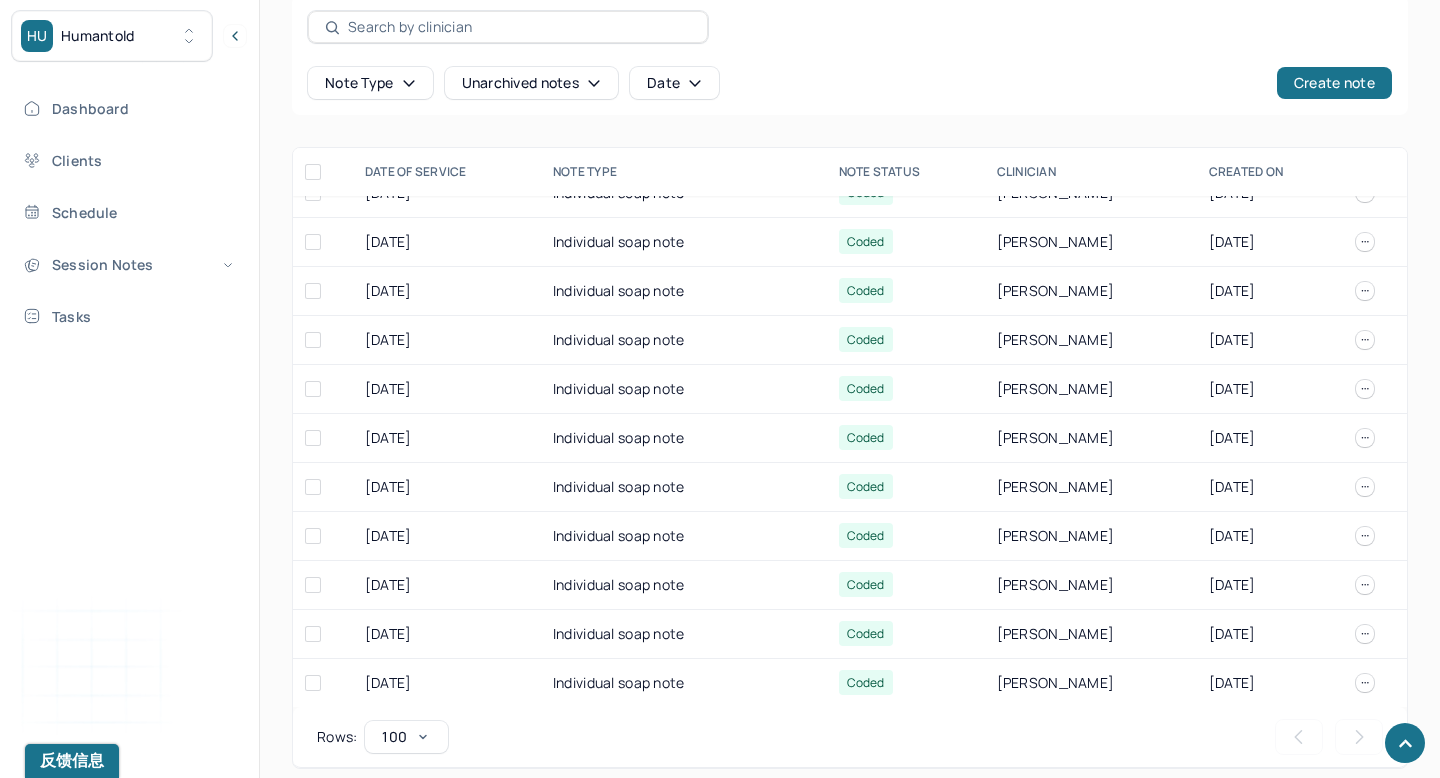 click on "100" at bounding box center (406, 737) 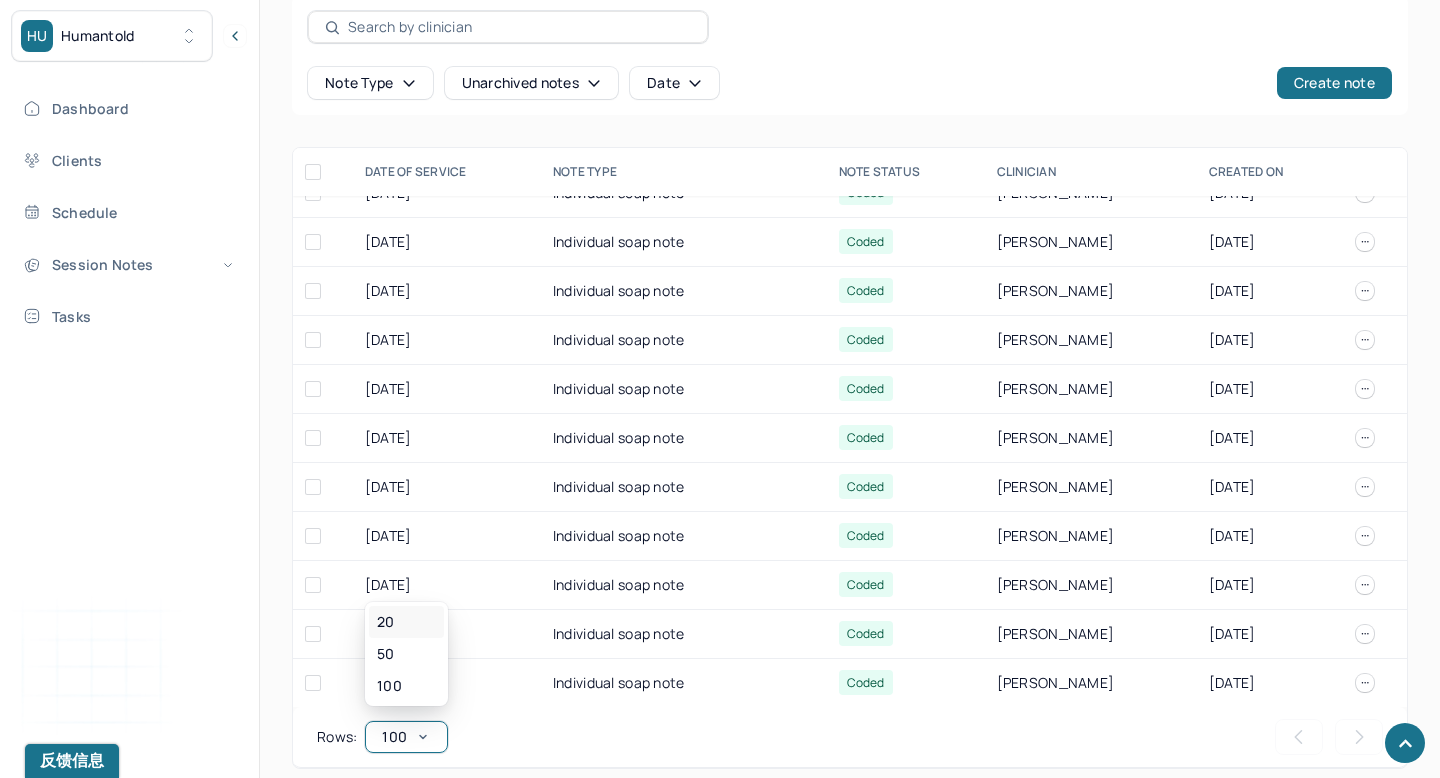 click on "20" at bounding box center [406, 622] 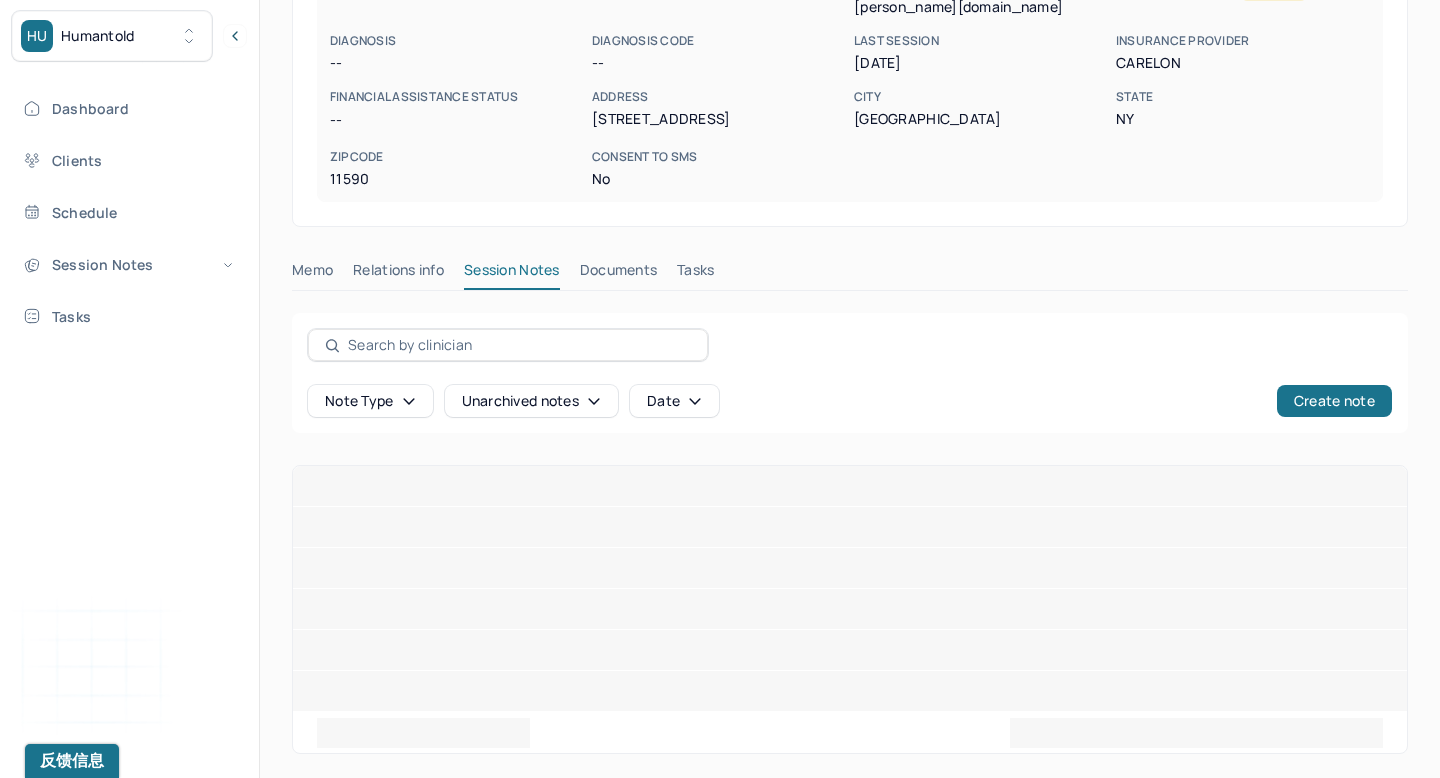 scroll, scrollTop: 302, scrollLeft: 0, axis: vertical 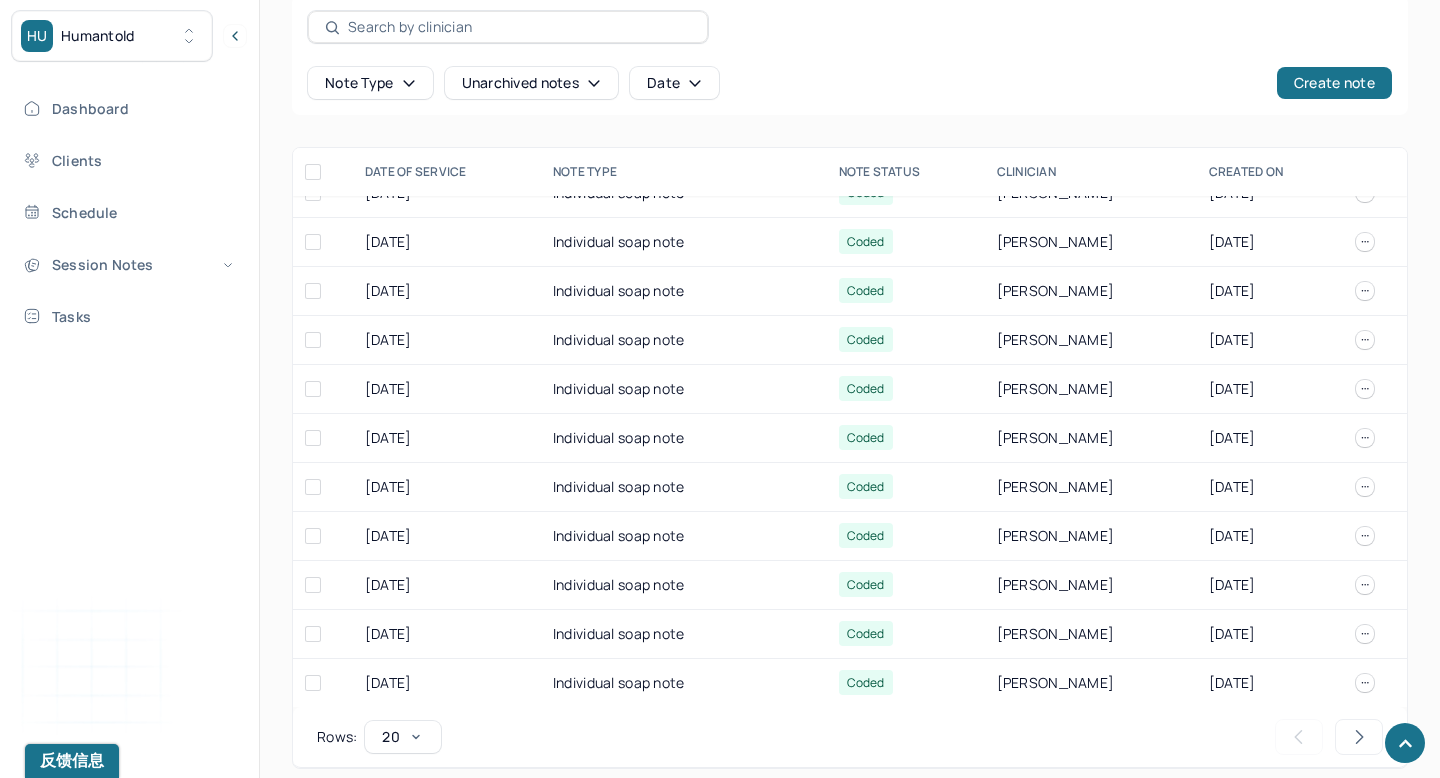 click on "20" at bounding box center [403, 737] 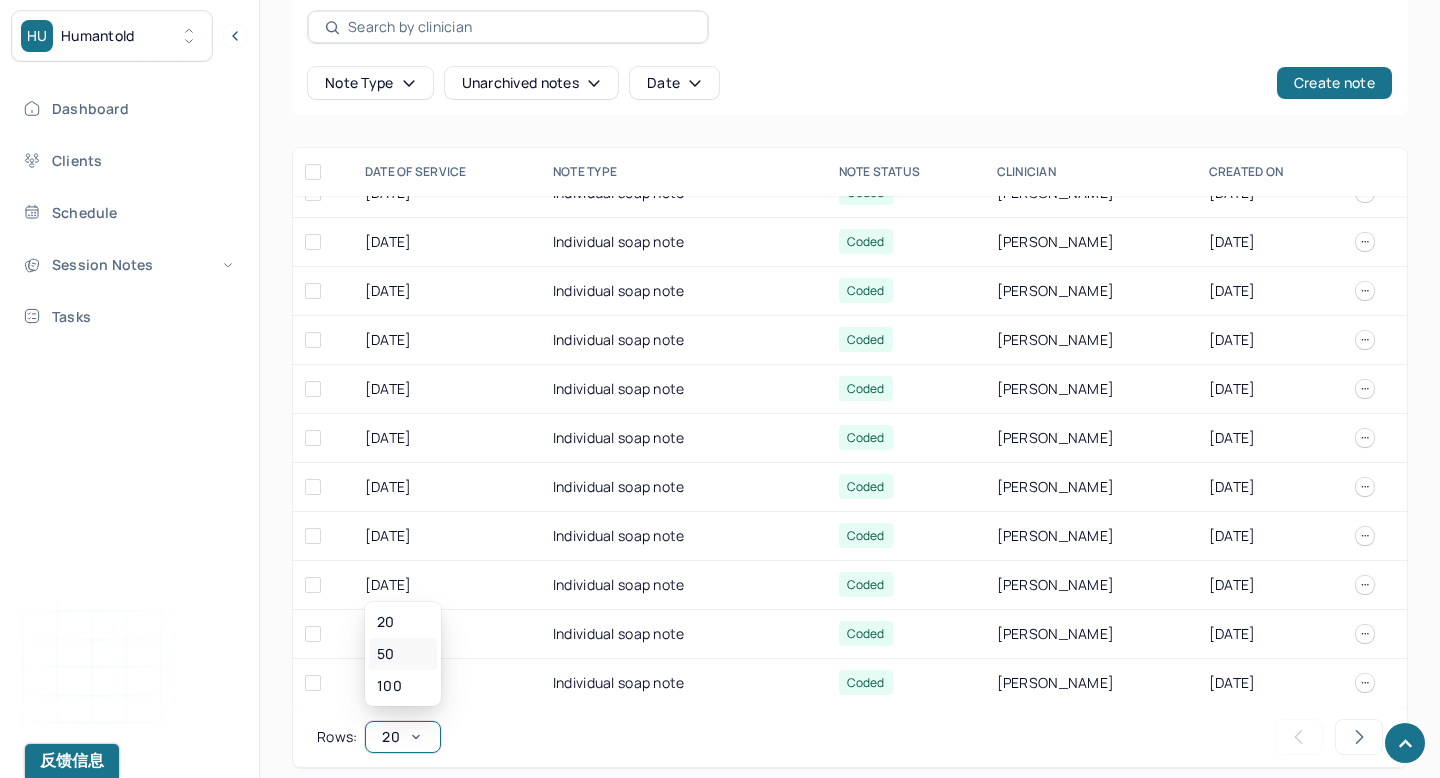 click on "50" at bounding box center [403, 654] 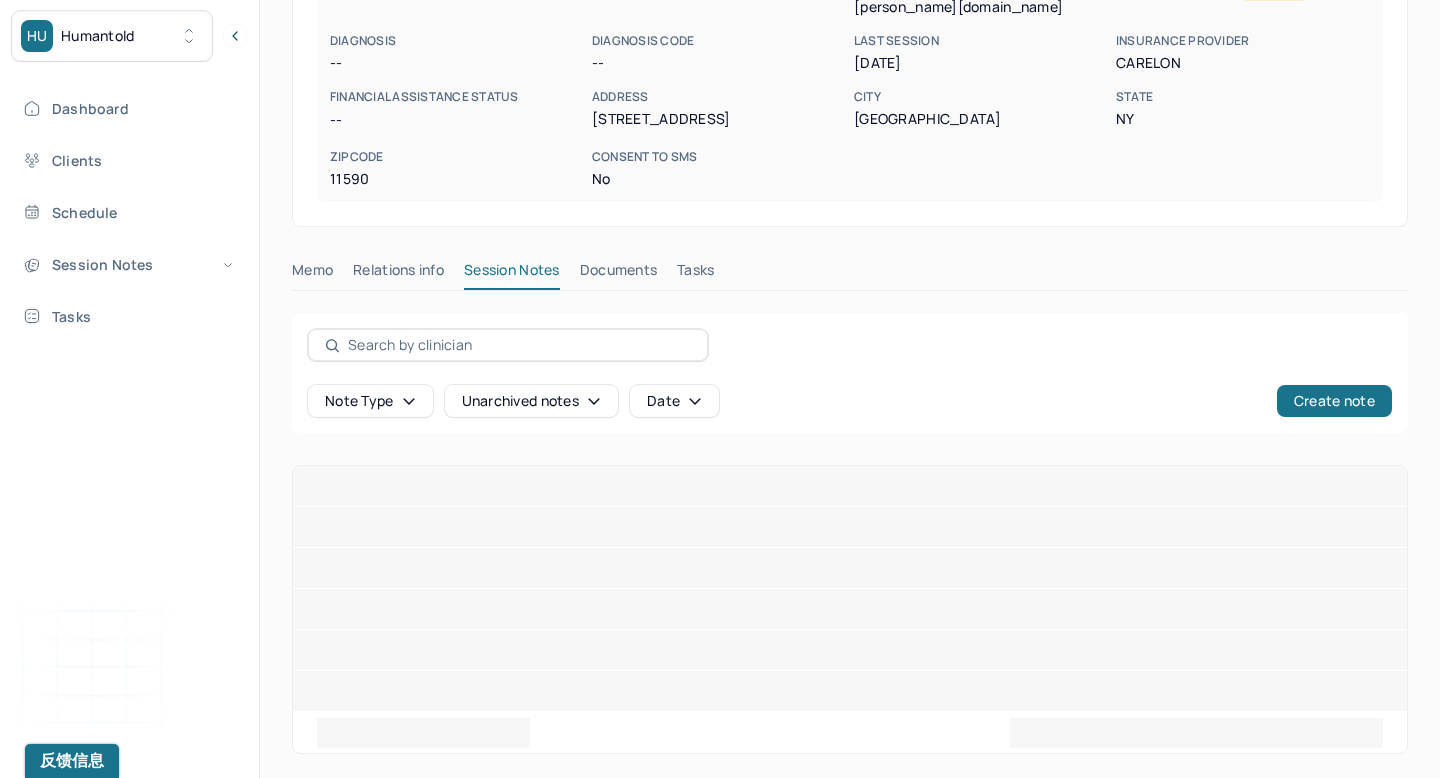 scroll, scrollTop: 302, scrollLeft: 0, axis: vertical 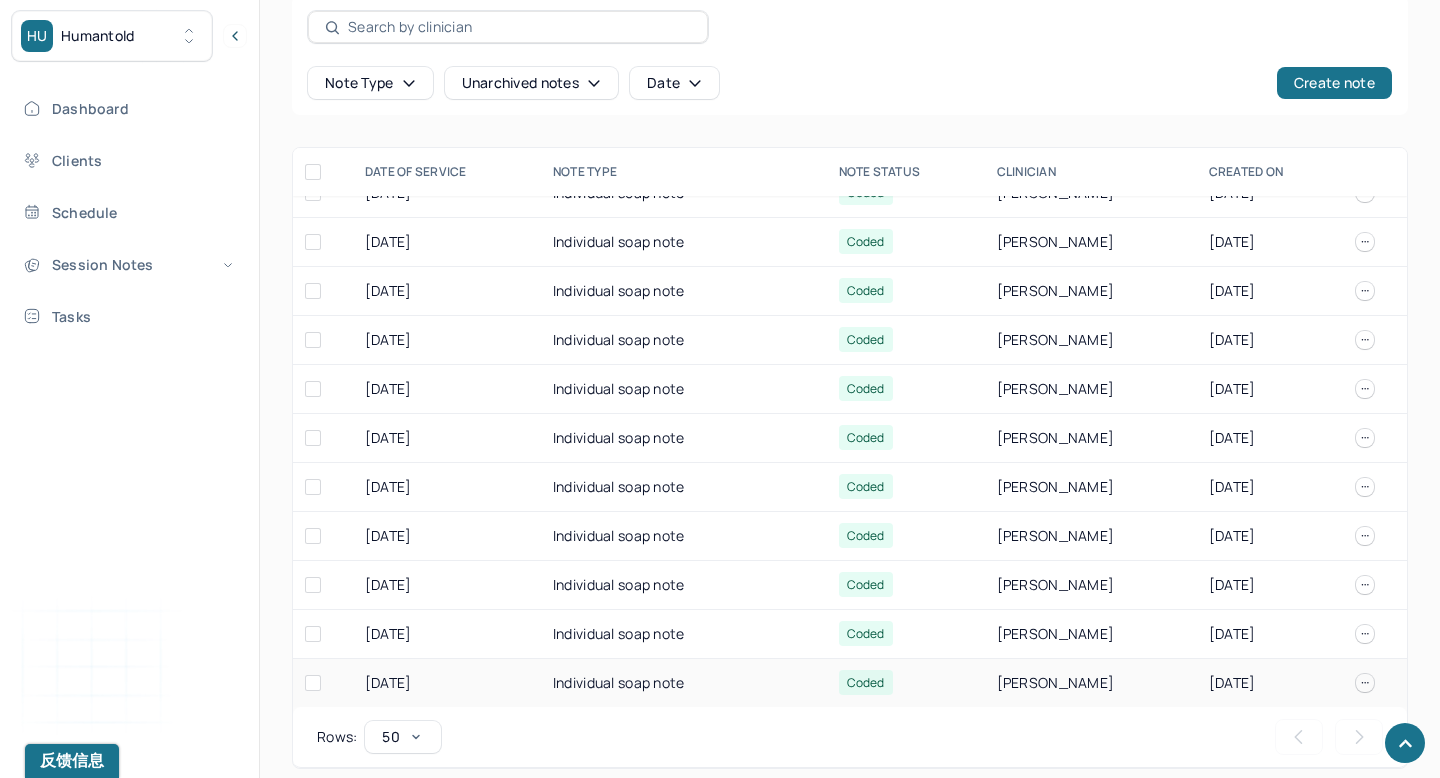 click on "[DATE]" at bounding box center [447, 683] 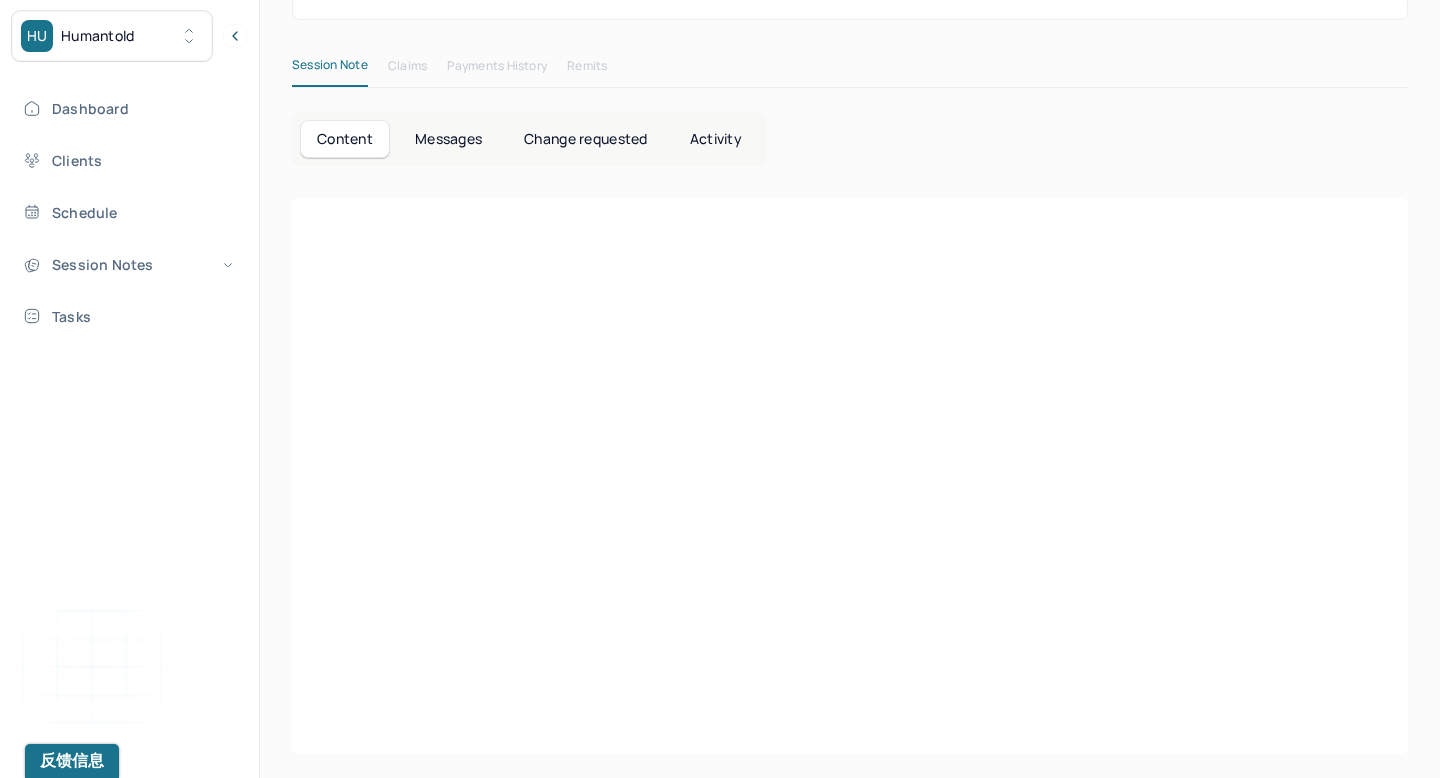 scroll, scrollTop: 0, scrollLeft: 0, axis: both 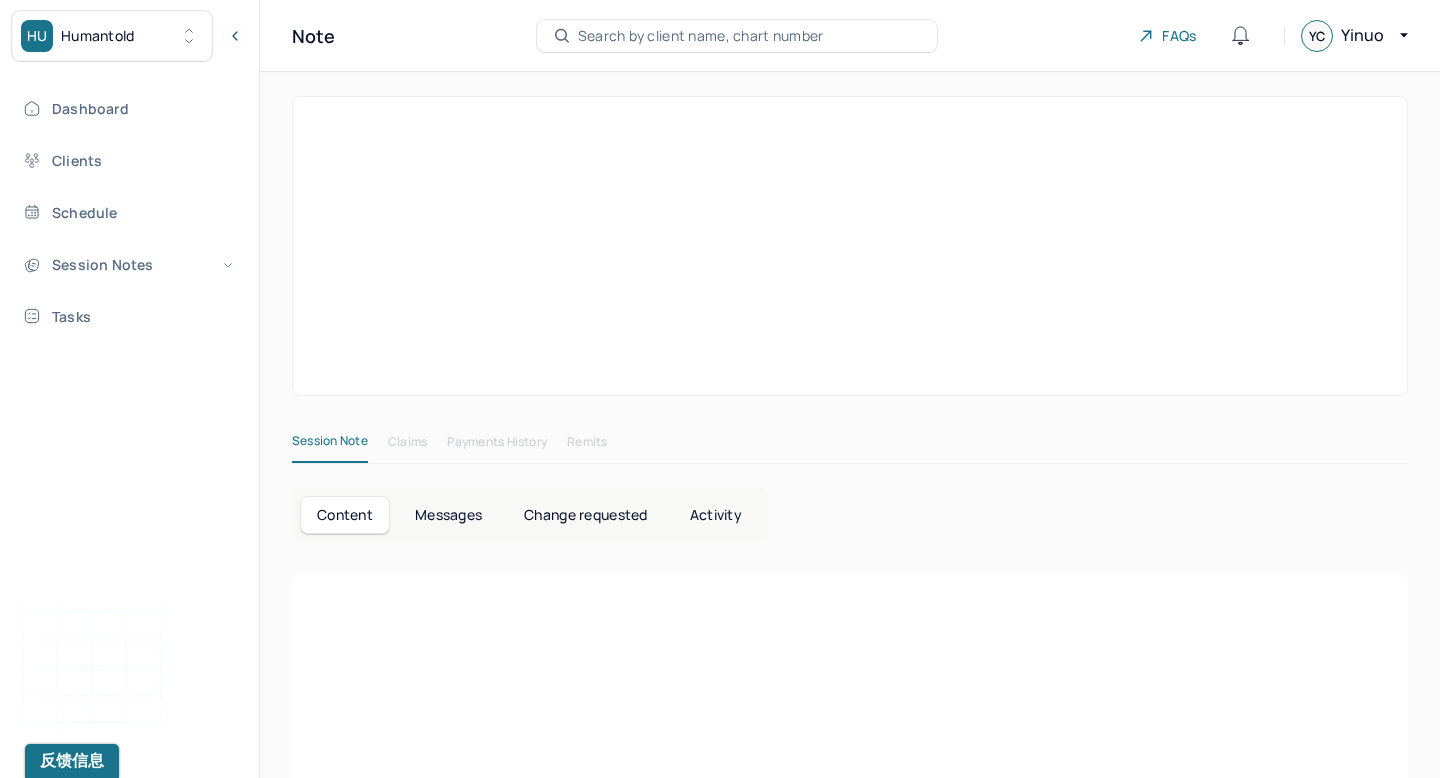 click at bounding box center [850, 852] 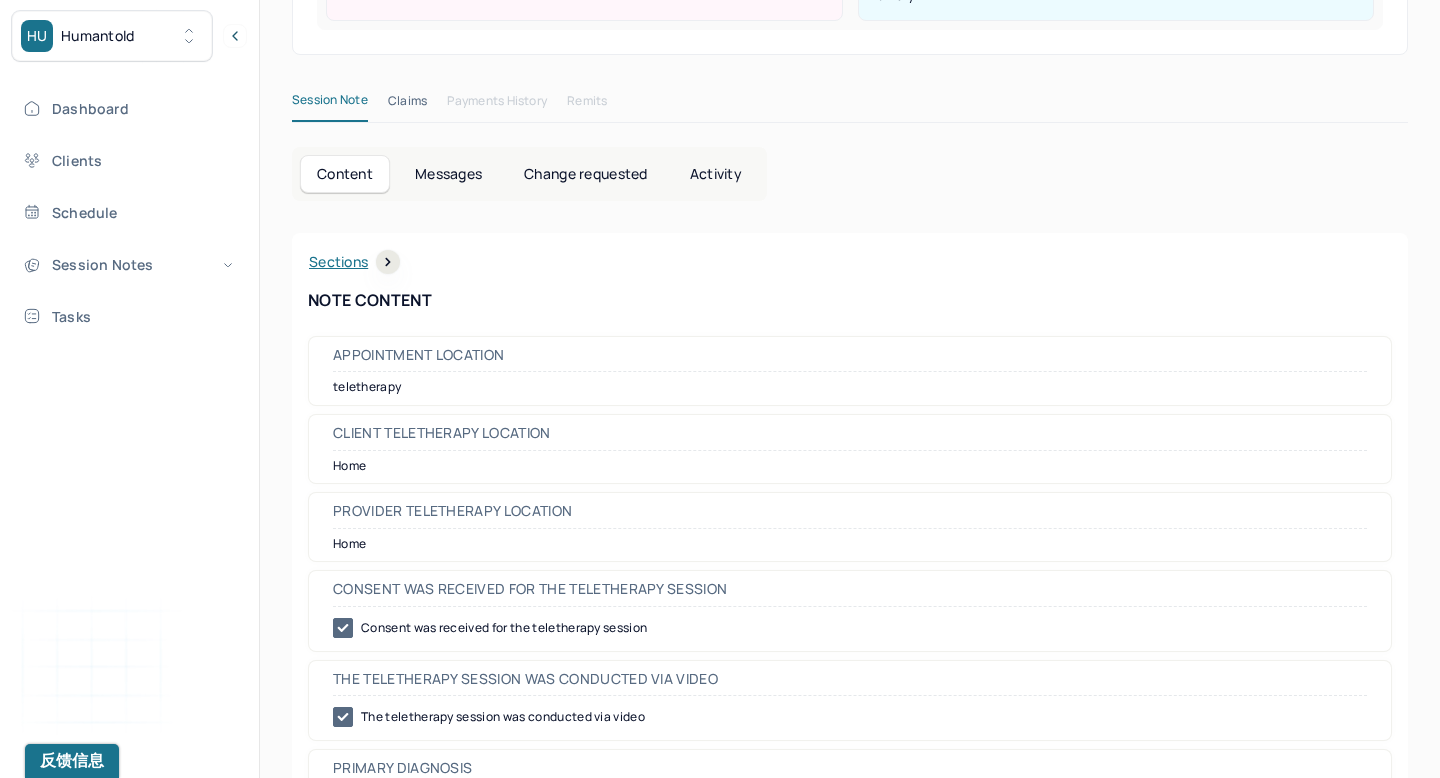 scroll, scrollTop: 1338, scrollLeft: 0, axis: vertical 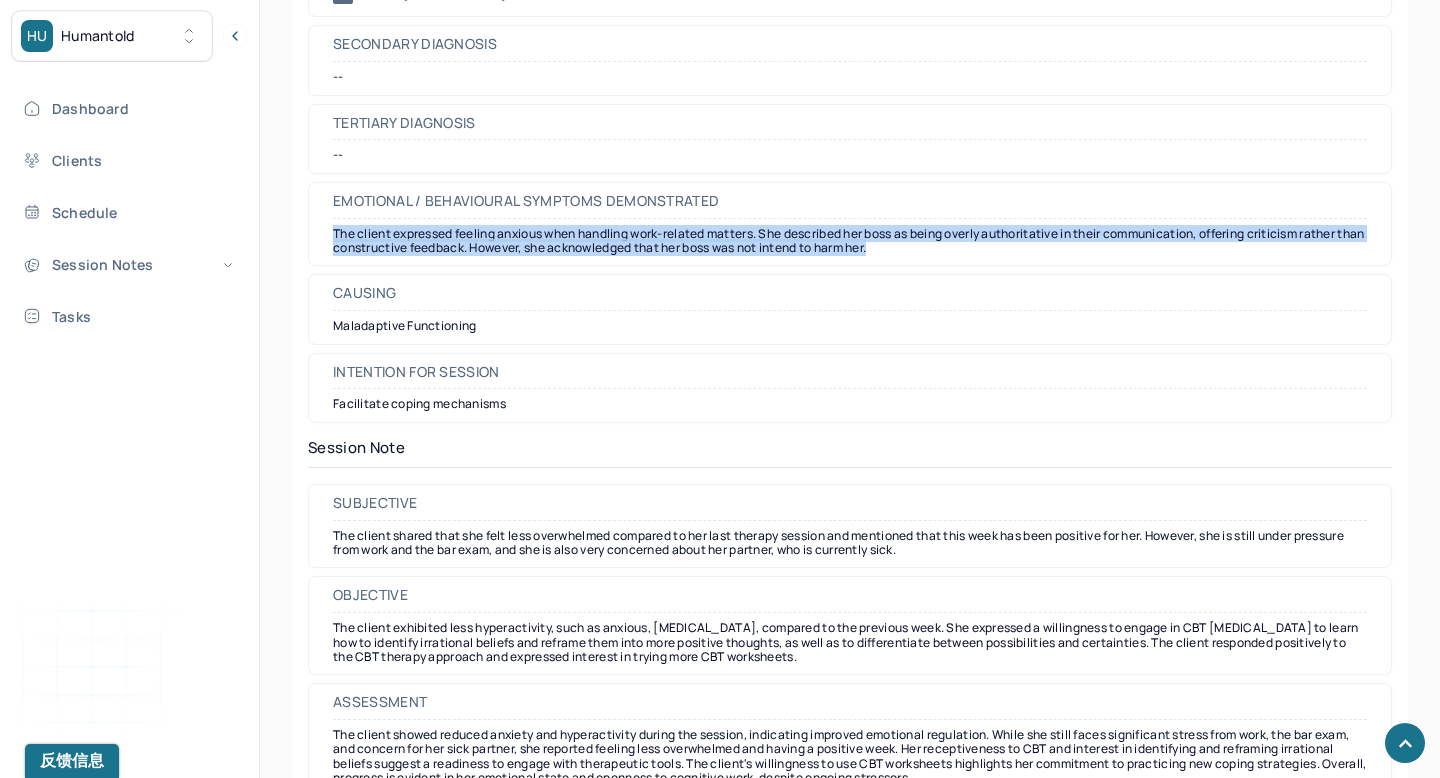 drag, startPoint x: 923, startPoint y: 255, endPoint x: 315, endPoint y: 223, distance: 608.84155 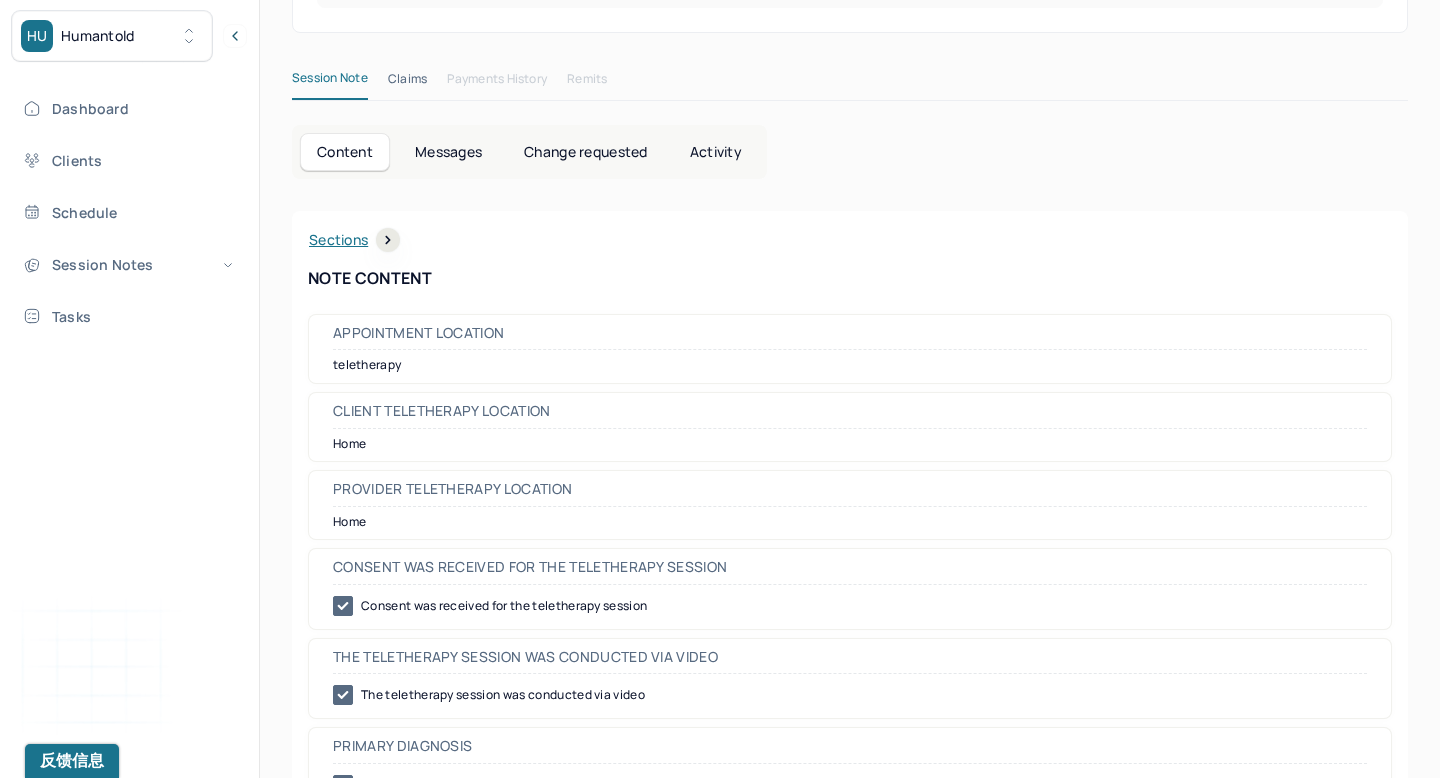 scroll, scrollTop: 0, scrollLeft: 0, axis: both 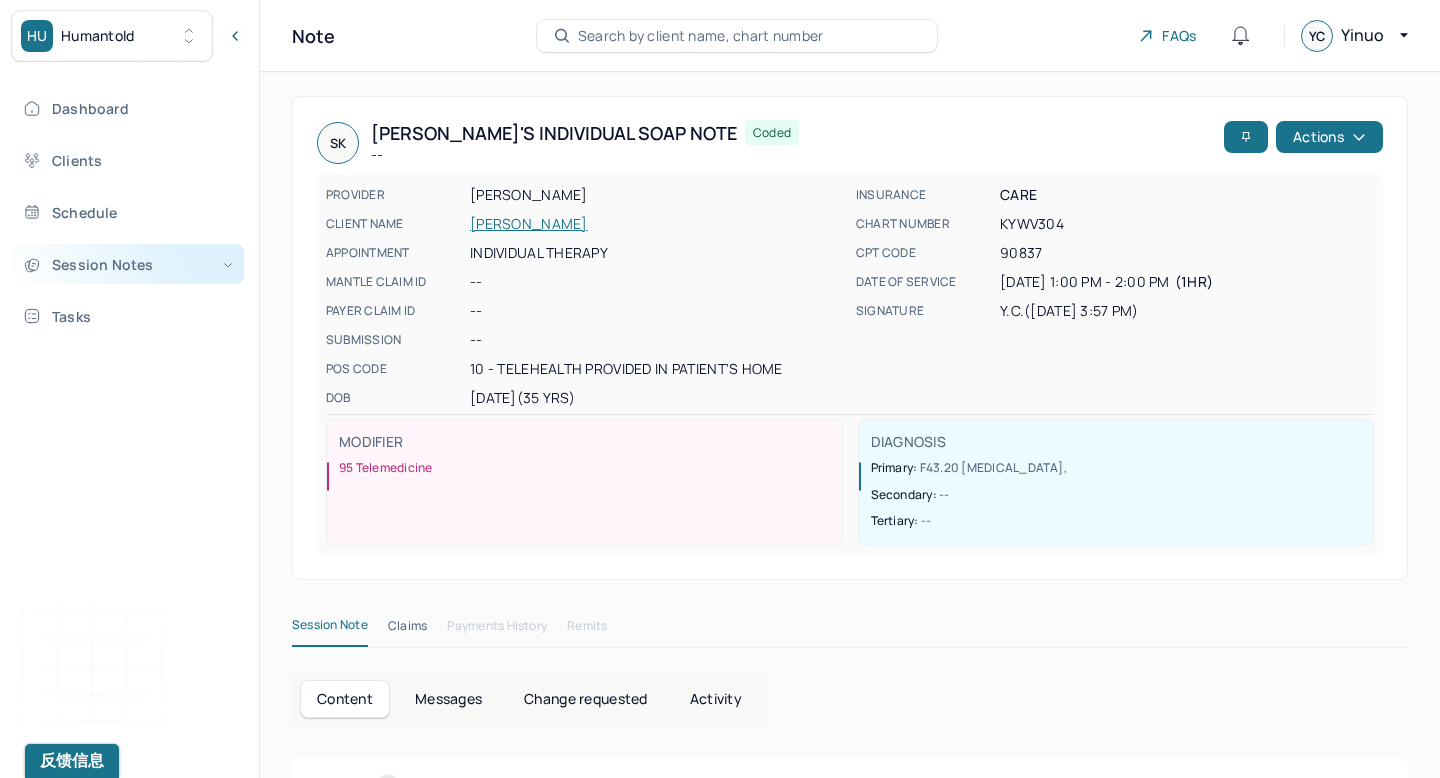 click on "Session Notes" at bounding box center (128, 264) 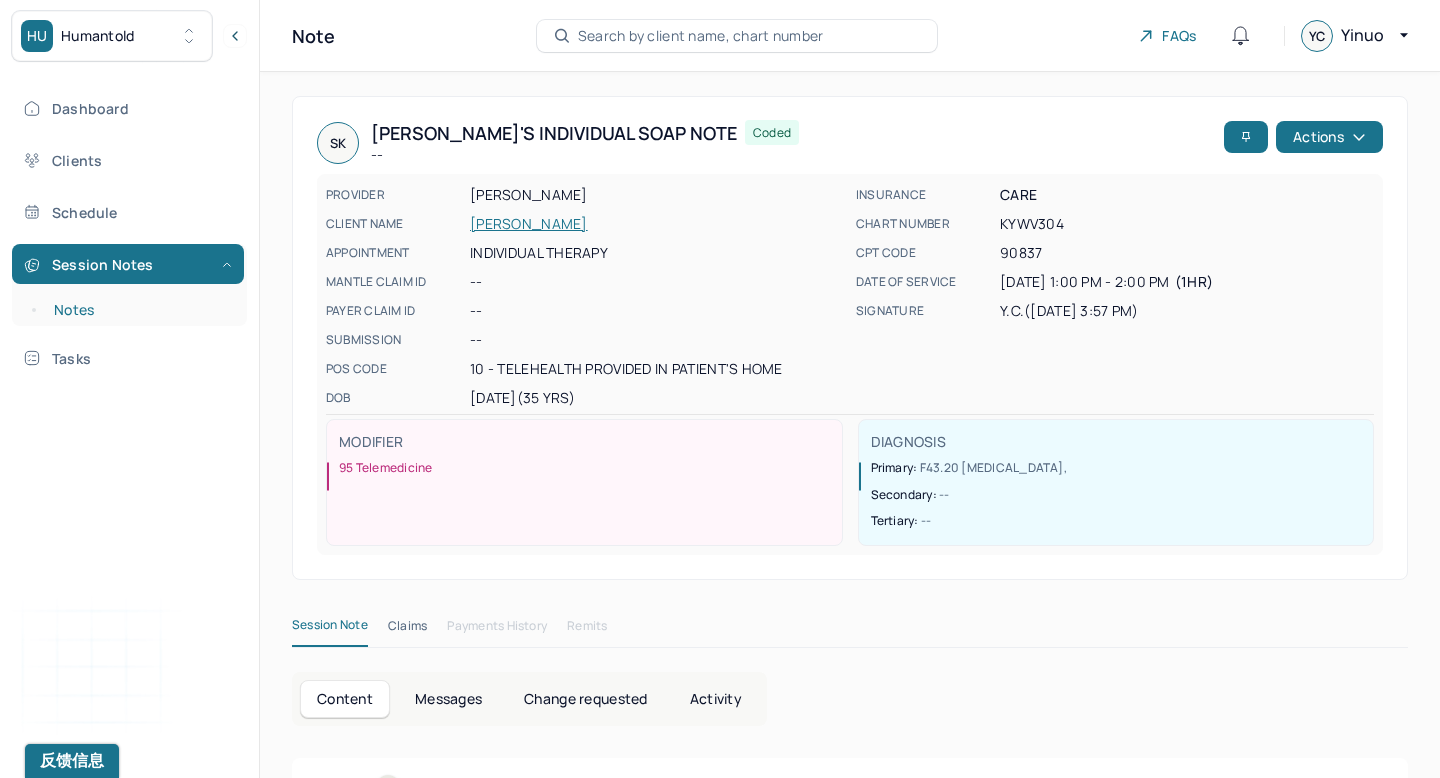 click on "Notes" at bounding box center (139, 310) 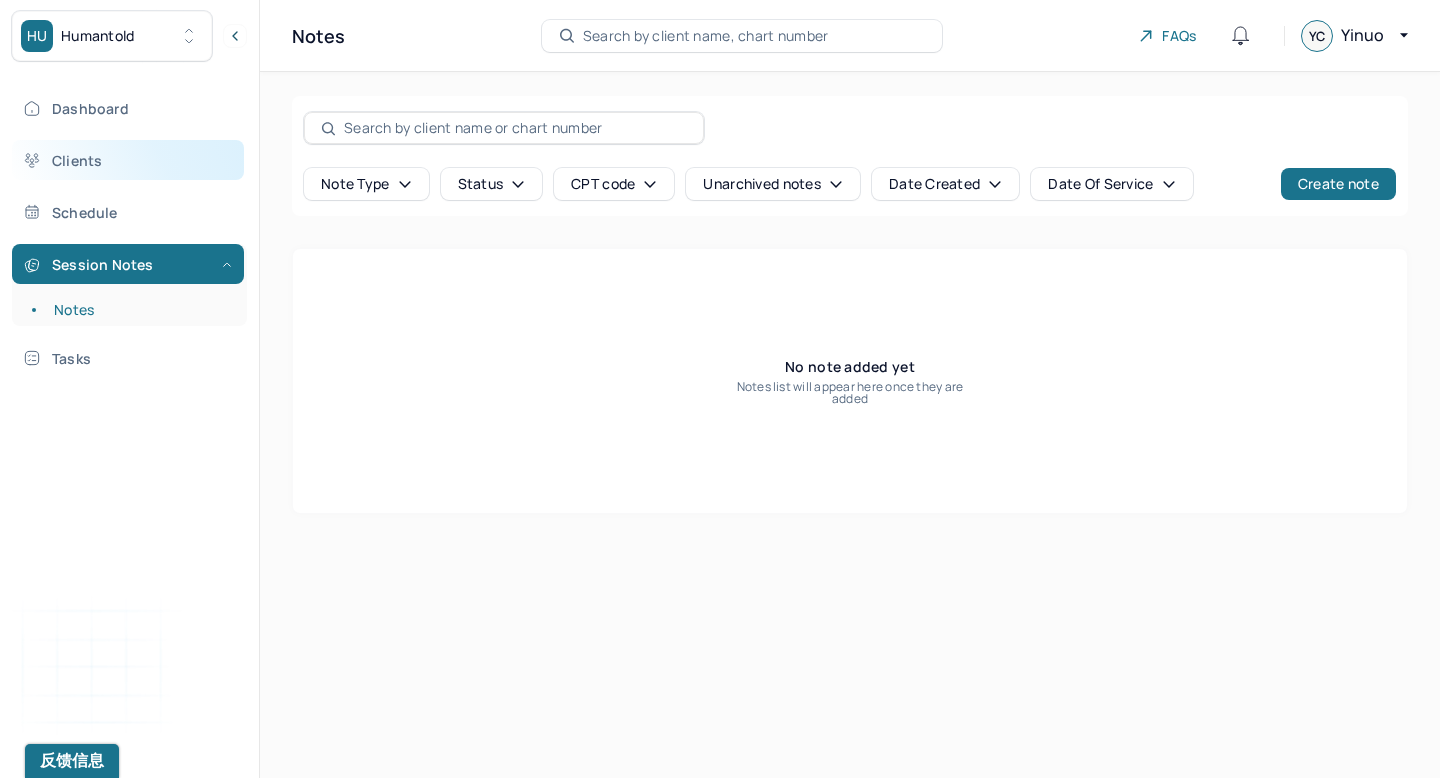 click on "Clients" at bounding box center (128, 160) 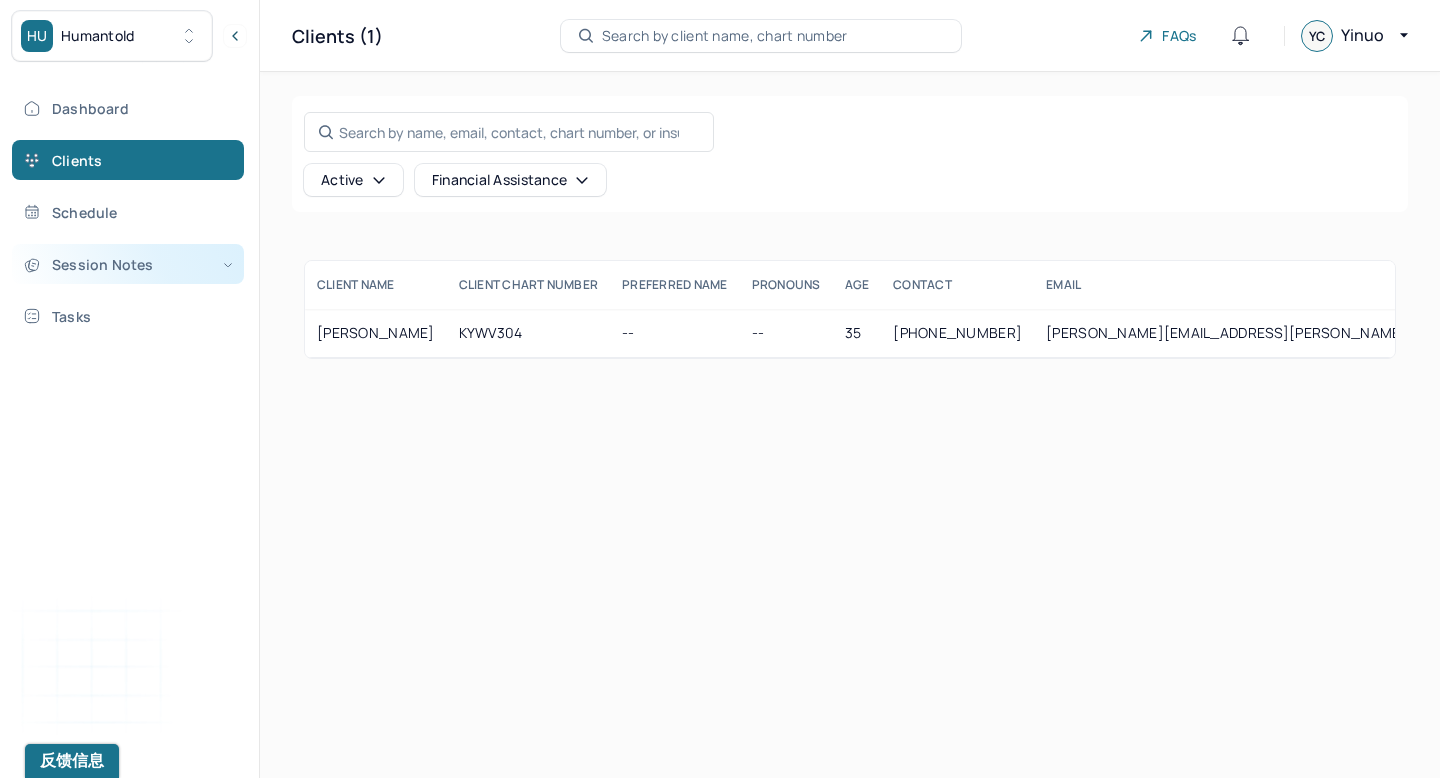 click on "Session Notes" at bounding box center [128, 264] 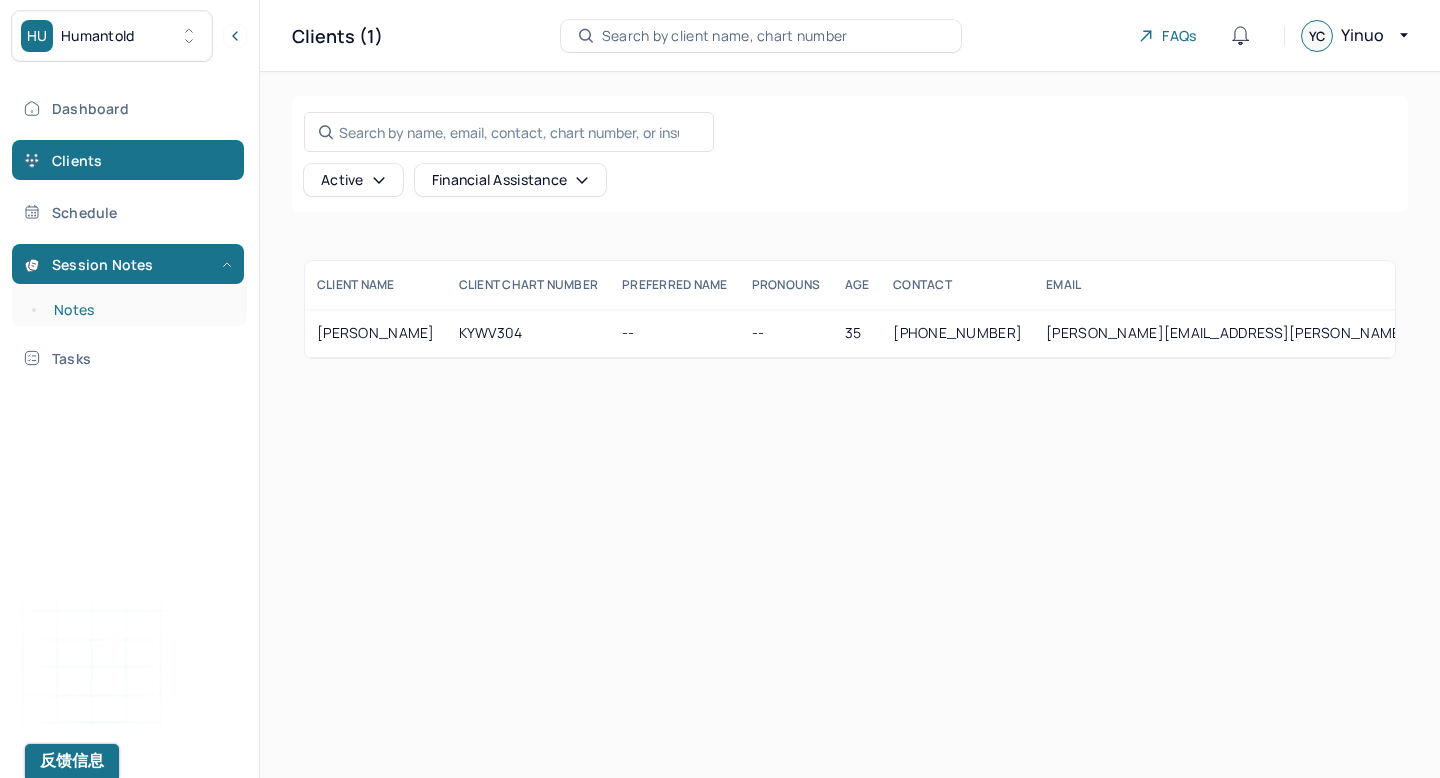 click on "Notes" at bounding box center [139, 310] 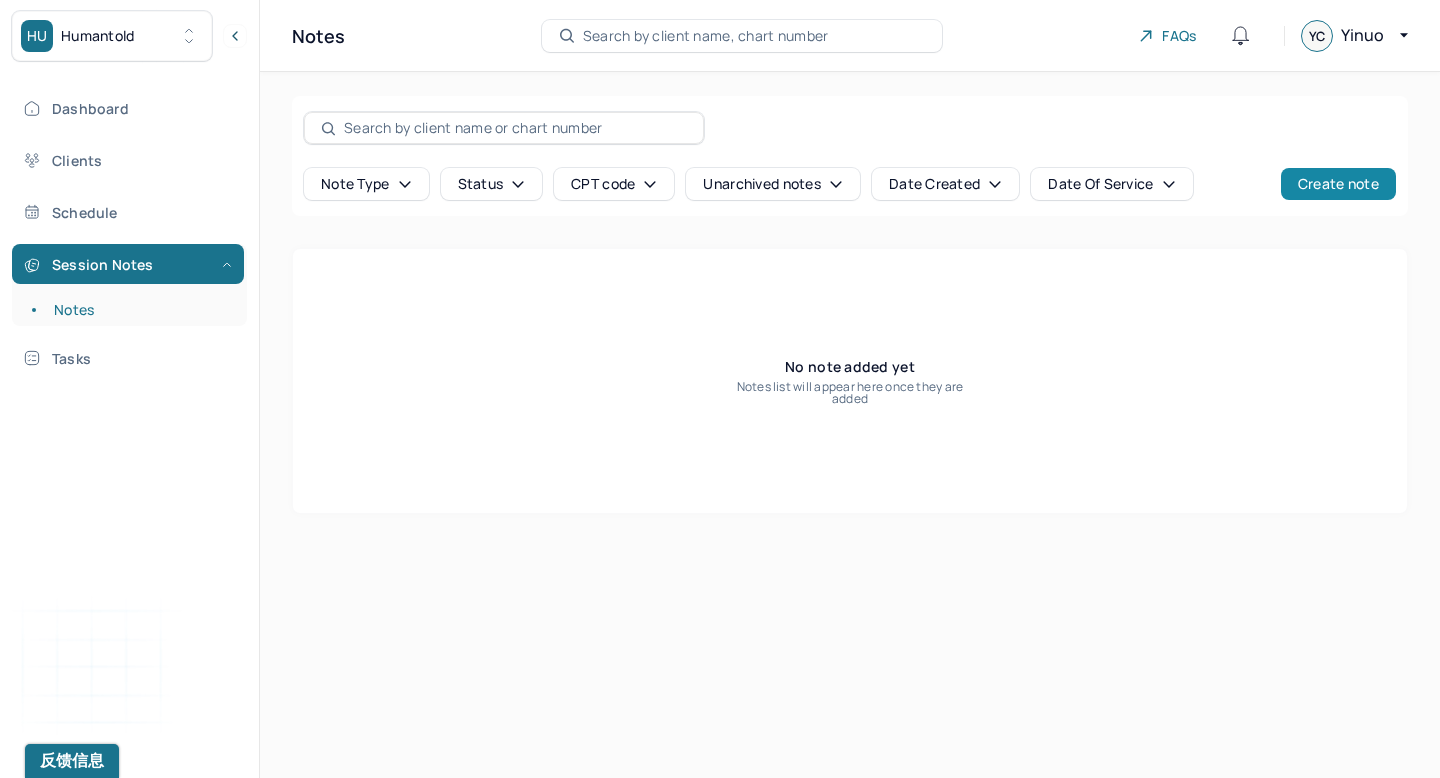 click on "Create note" at bounding box center (1338, 184) 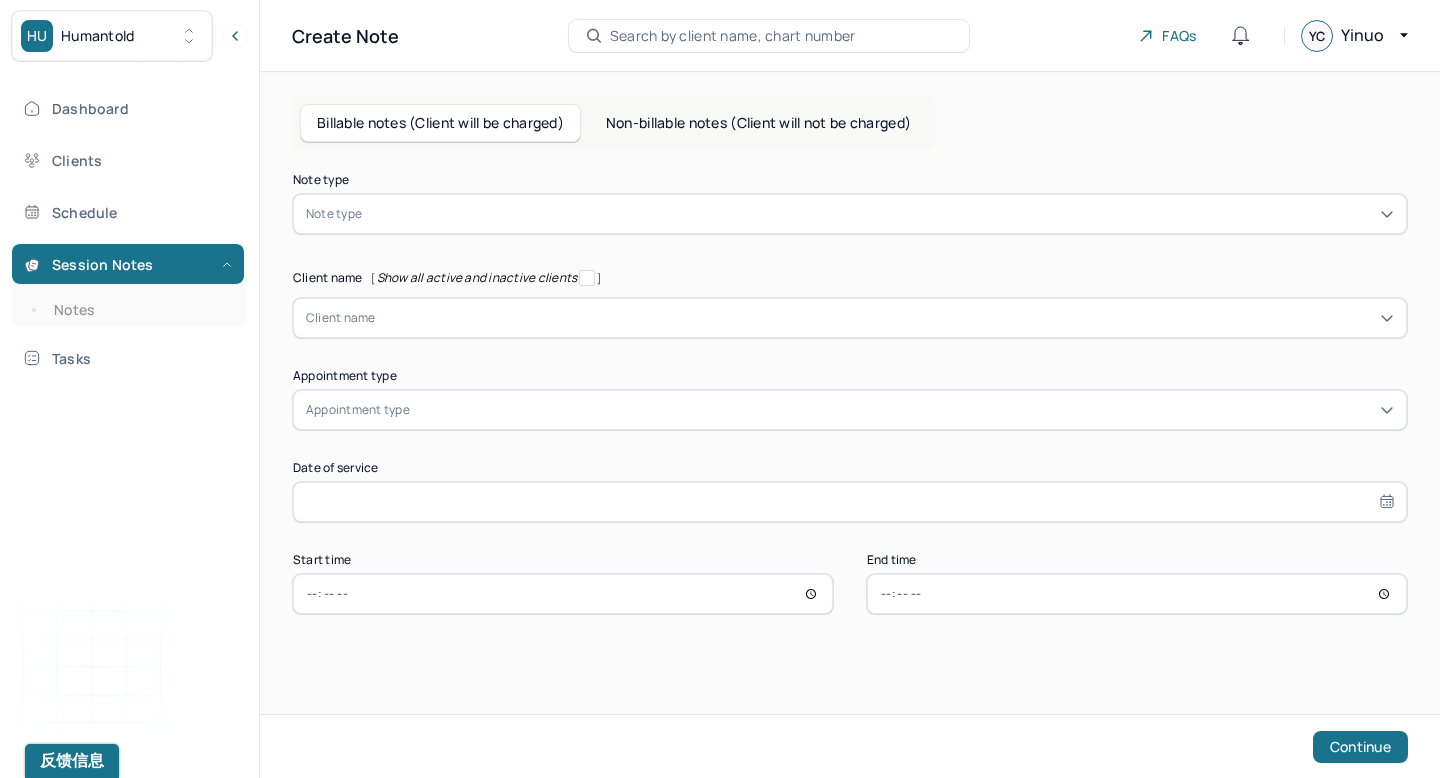 click on "Non-billable notes (Client will not be charged)" at bounding box center (758, 123) 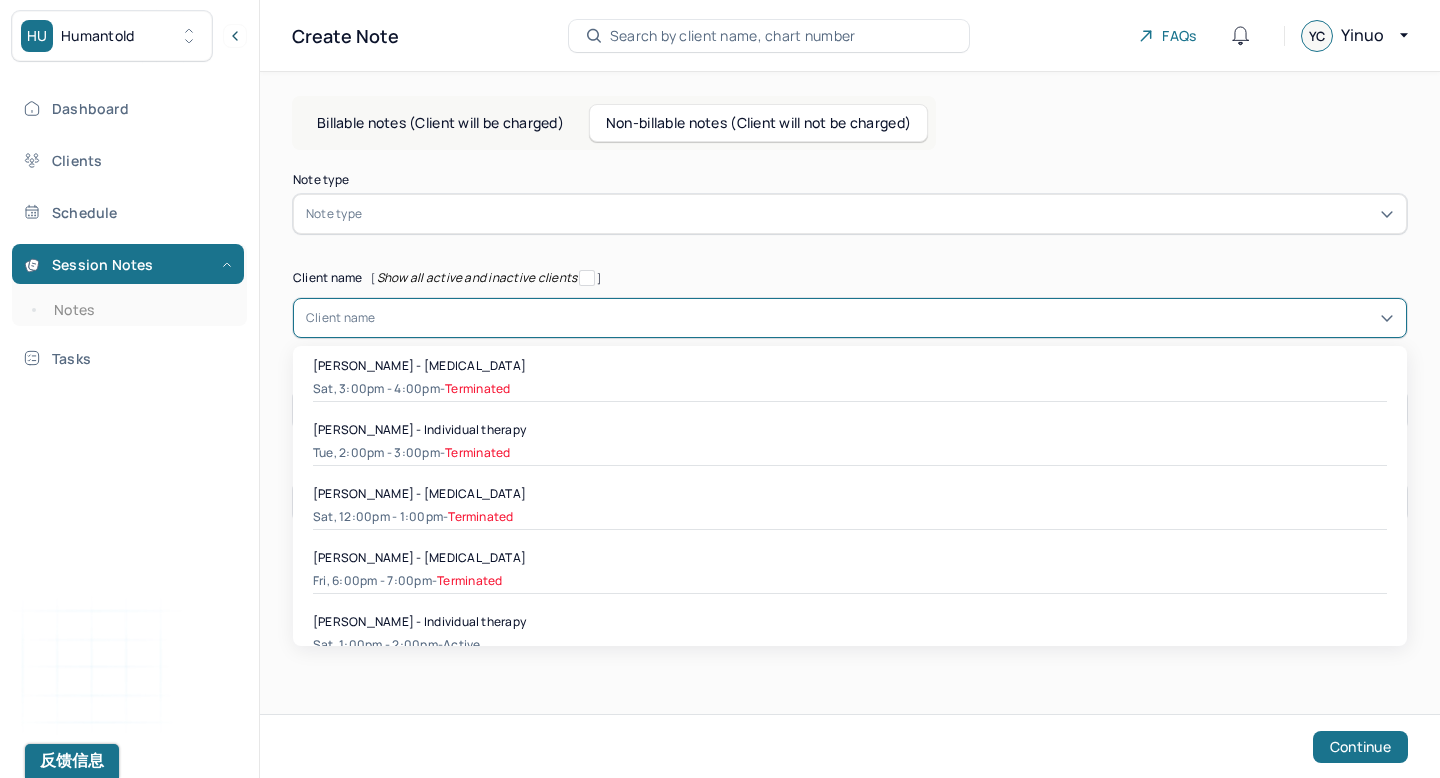 click at bounding box center [885, 318] 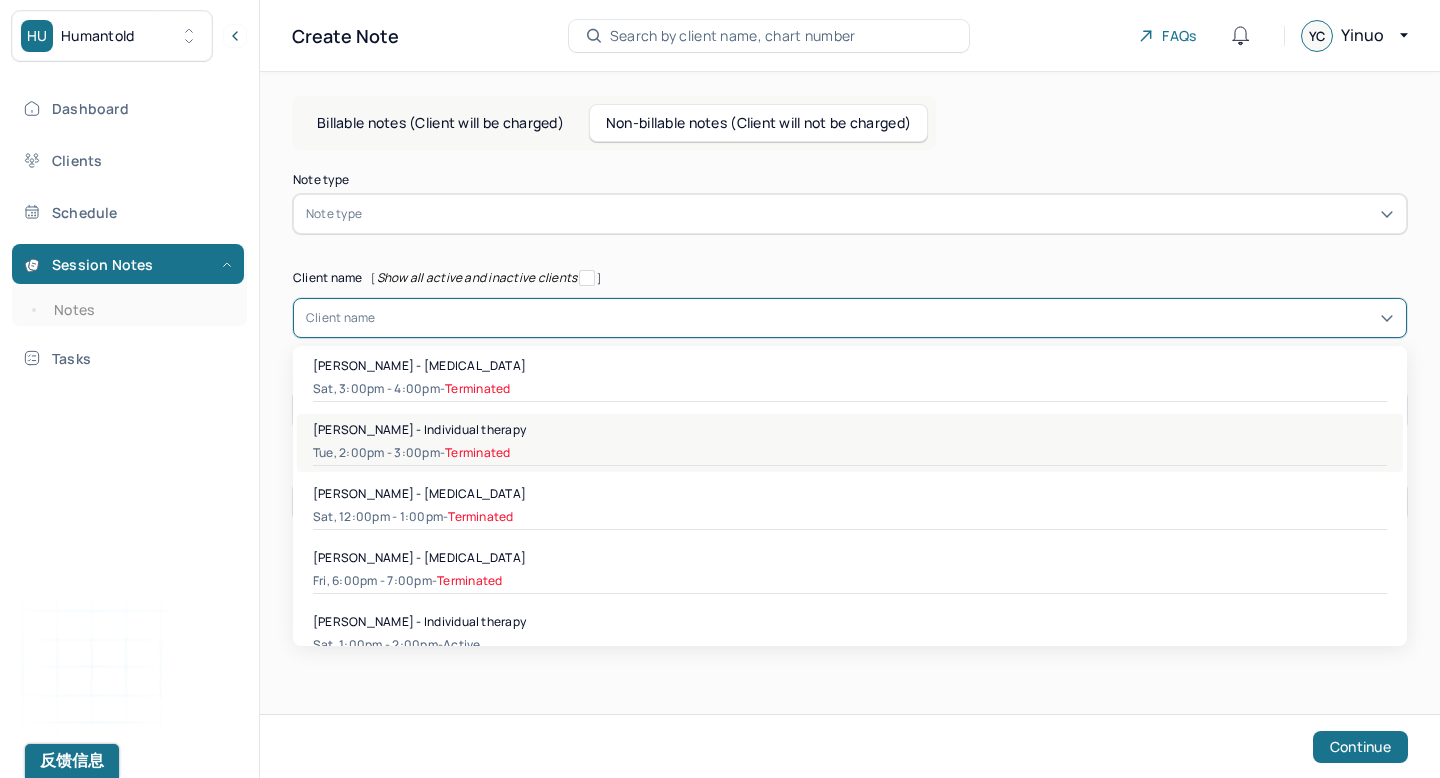 scroll, scrollTop: 146, scrollLeft: 0, axis: vertical 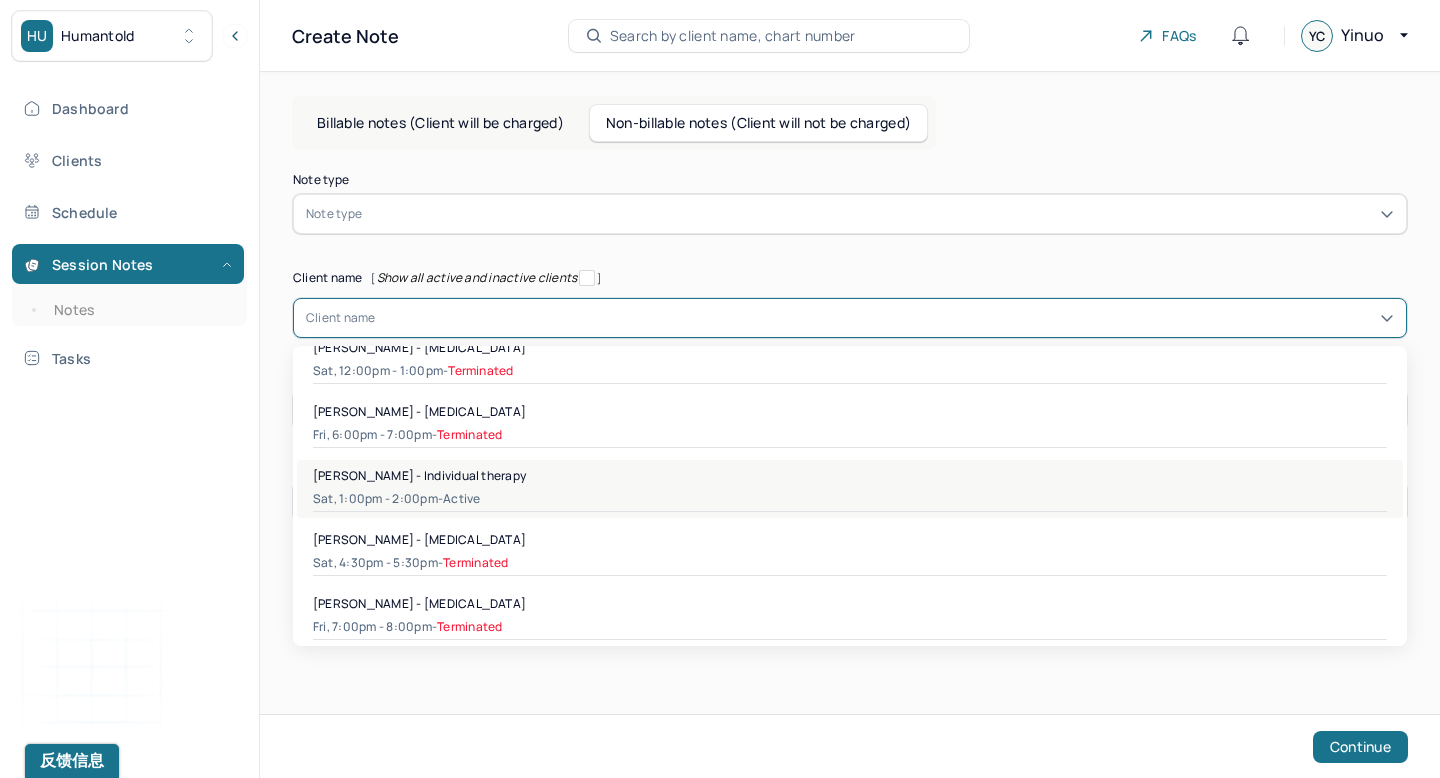 click on "Sat, 1:00pm - 2:00pm  -  active" at bounding box center (850, 499) 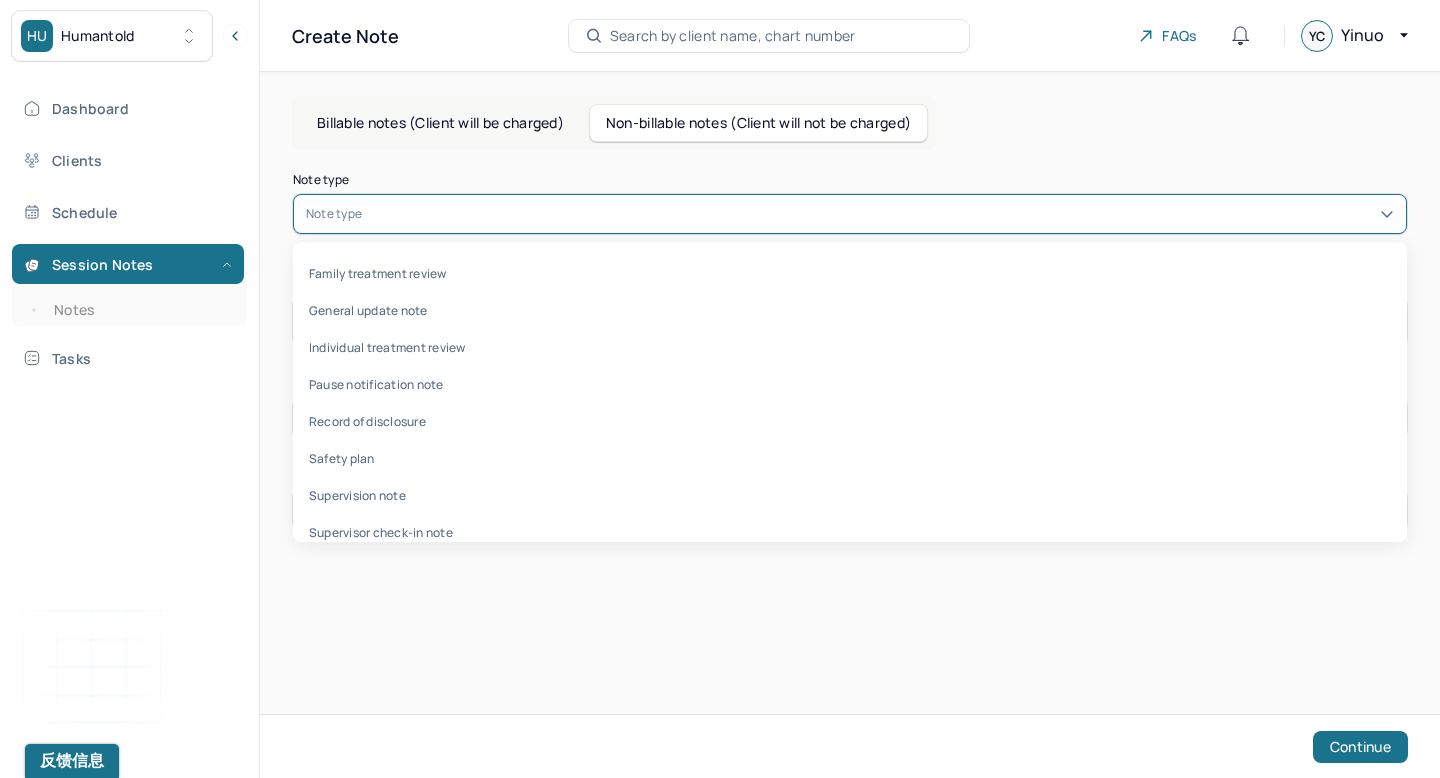 click at bounding box center (880, 214) 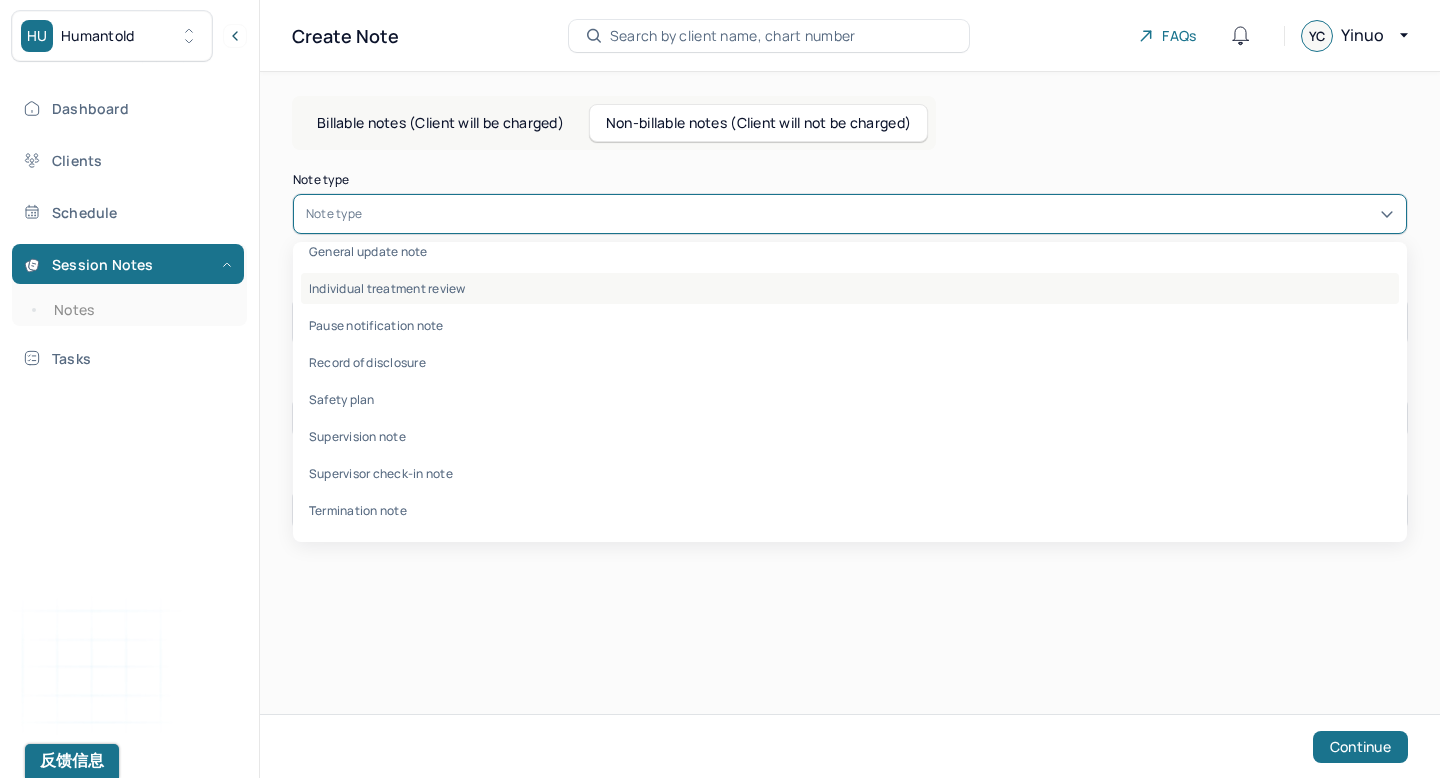 scroll, scrollTop: 32, scrollLeft: 0, axis: vertical 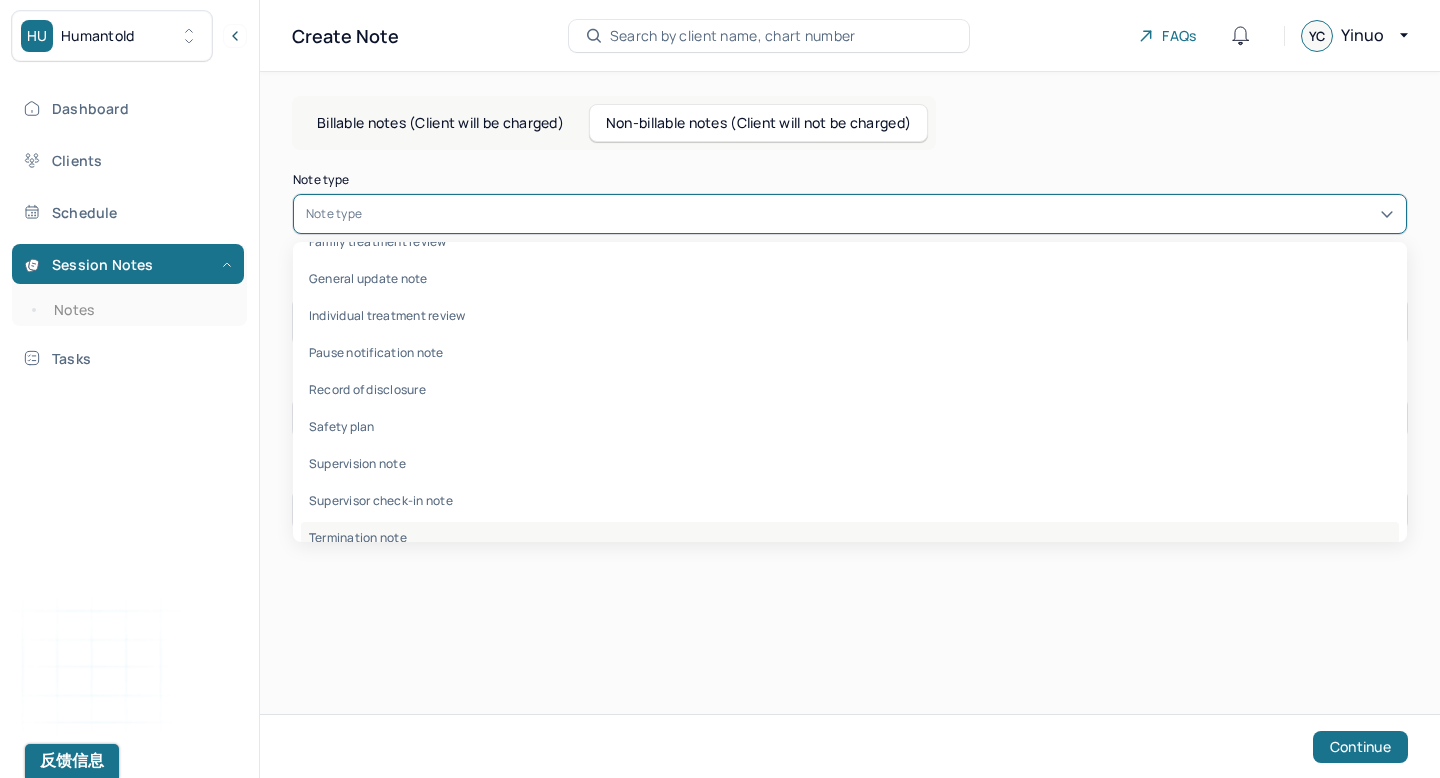 click on "Termination note" at bounding box center (850, 537) 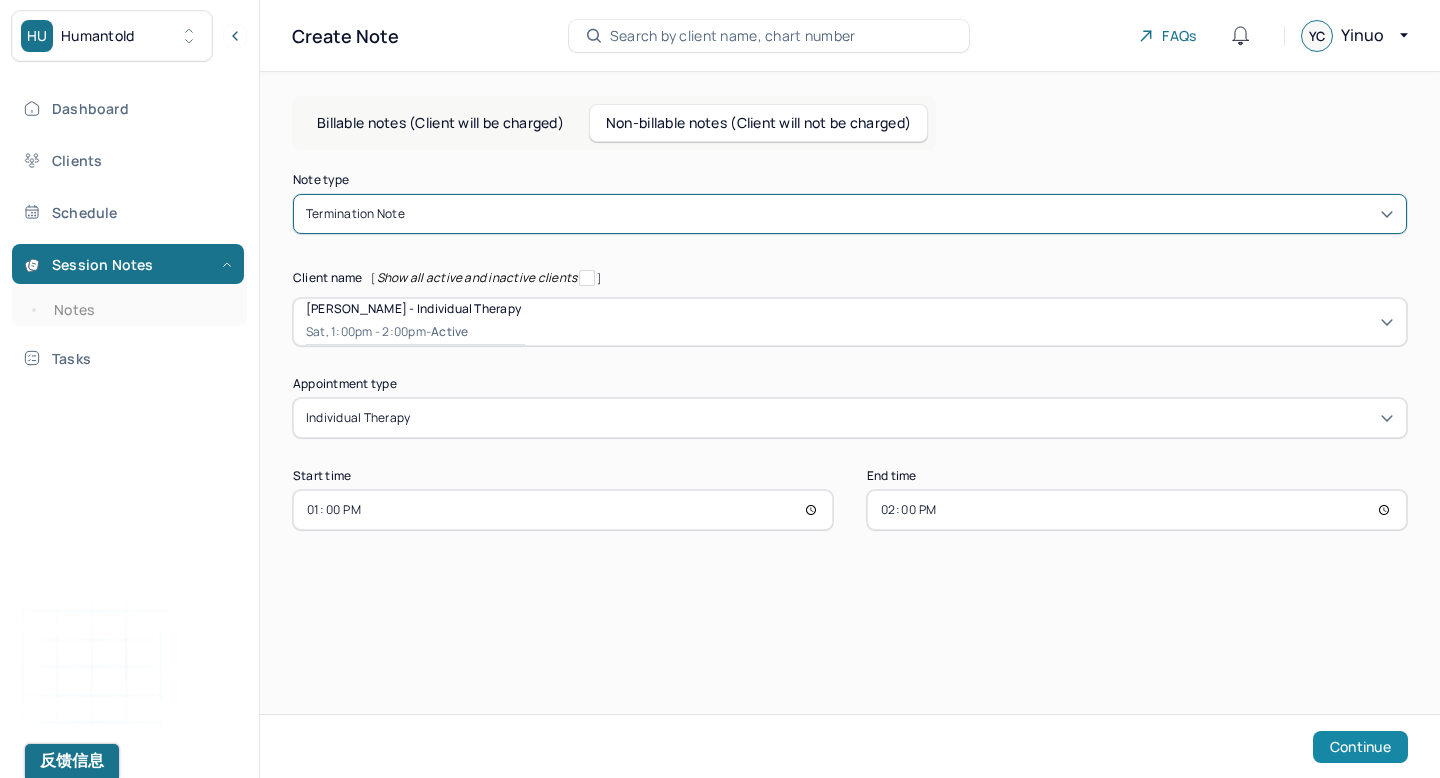 click on "Continue" at bounding box center (1360, 747) 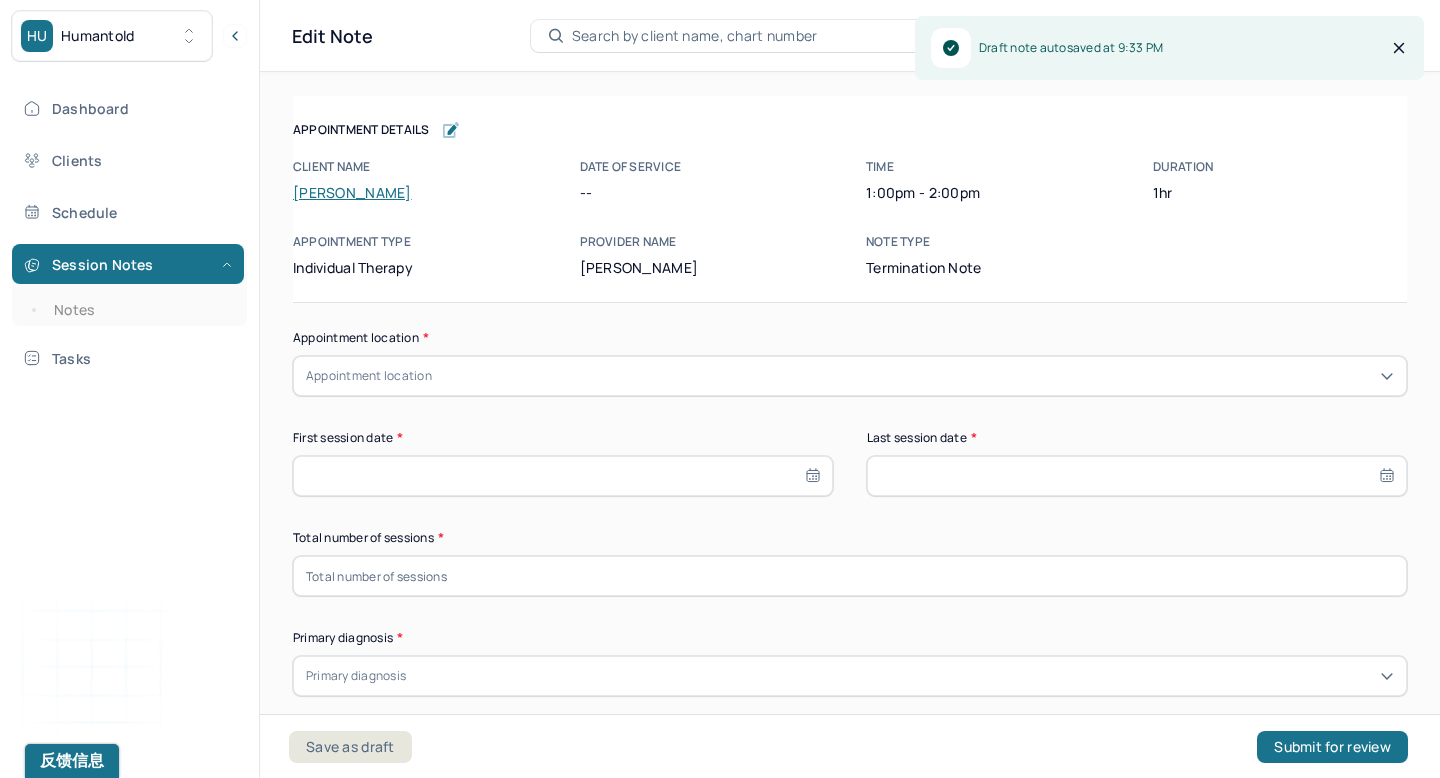 click on "Total number of sessions *" at bounding box center (850, 562) 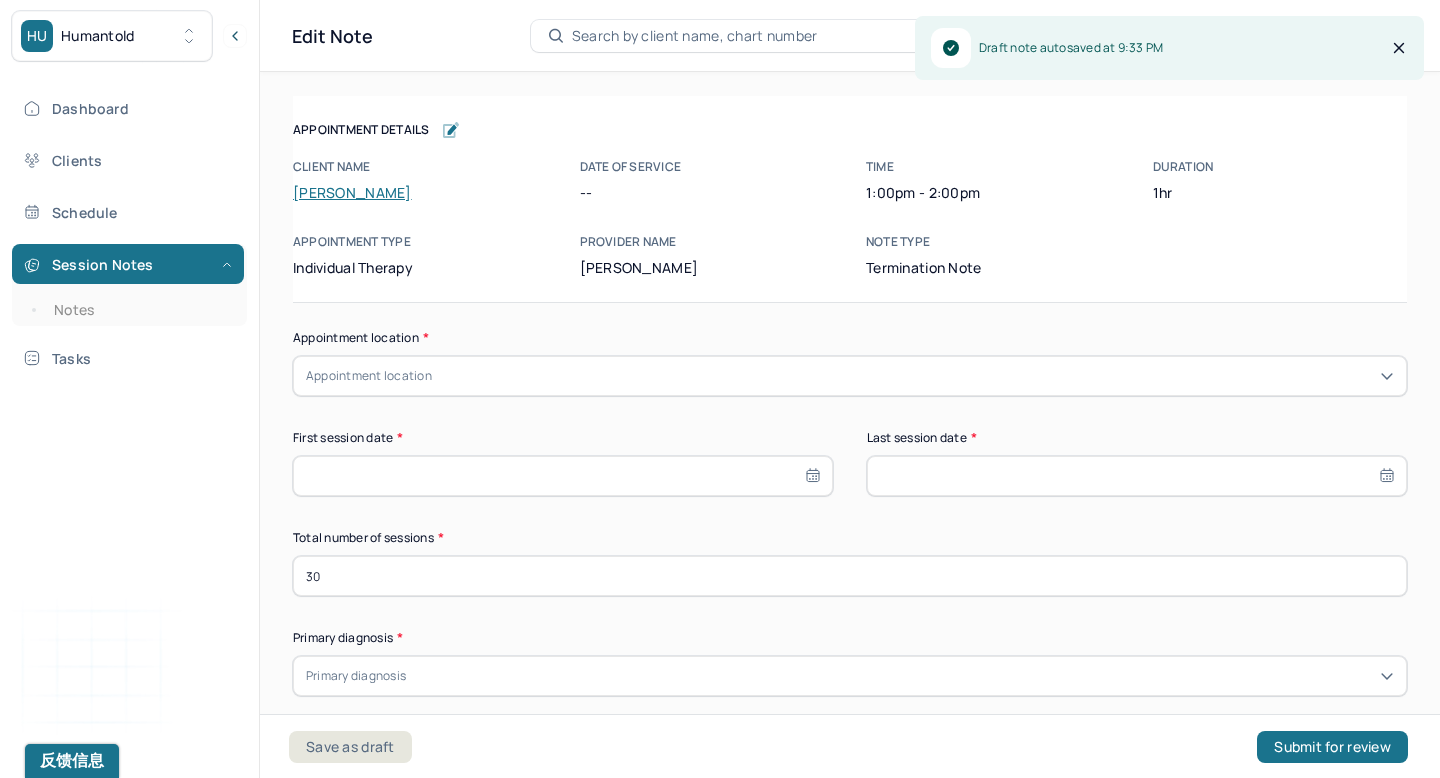 type on "30" 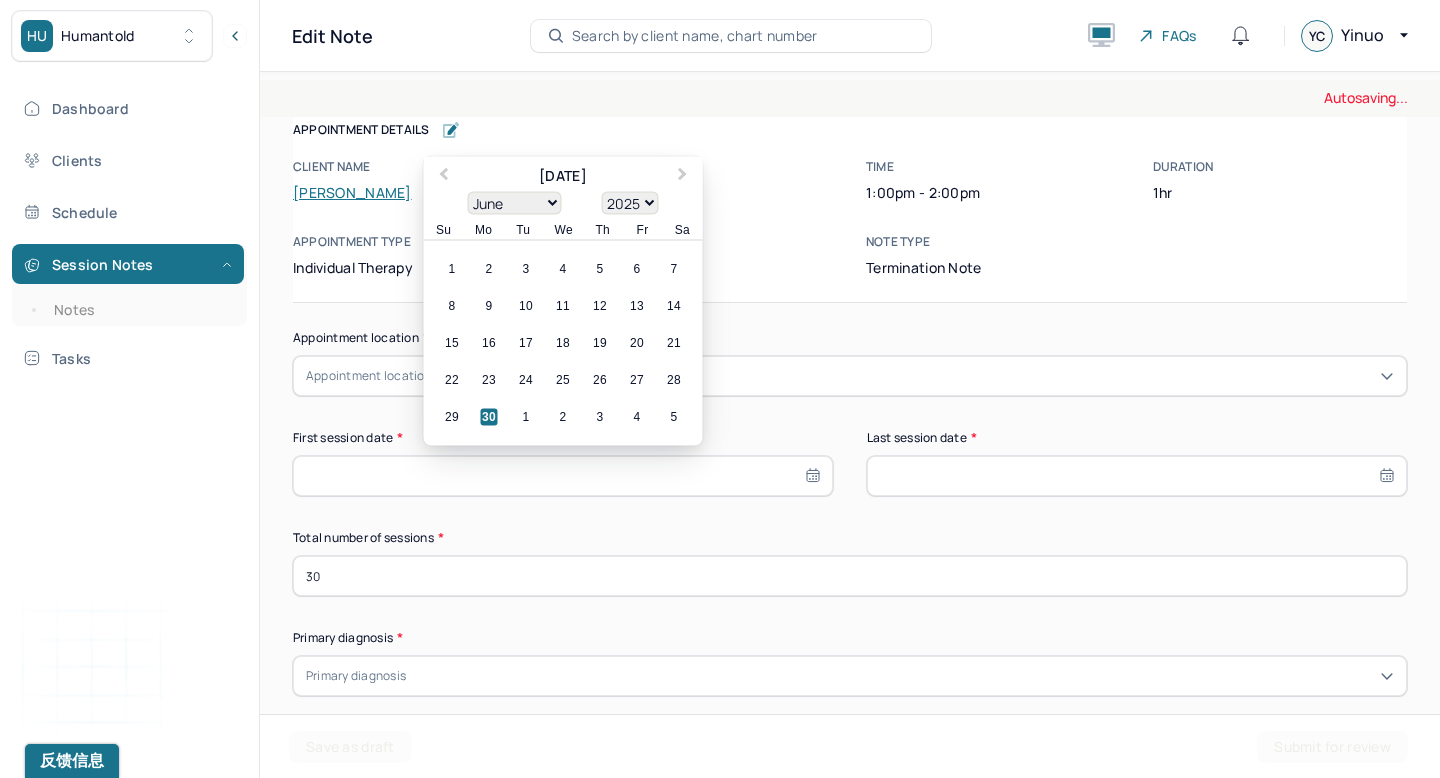 click on "January February March April May June July August September October November December" at bounding box center (515, 203) 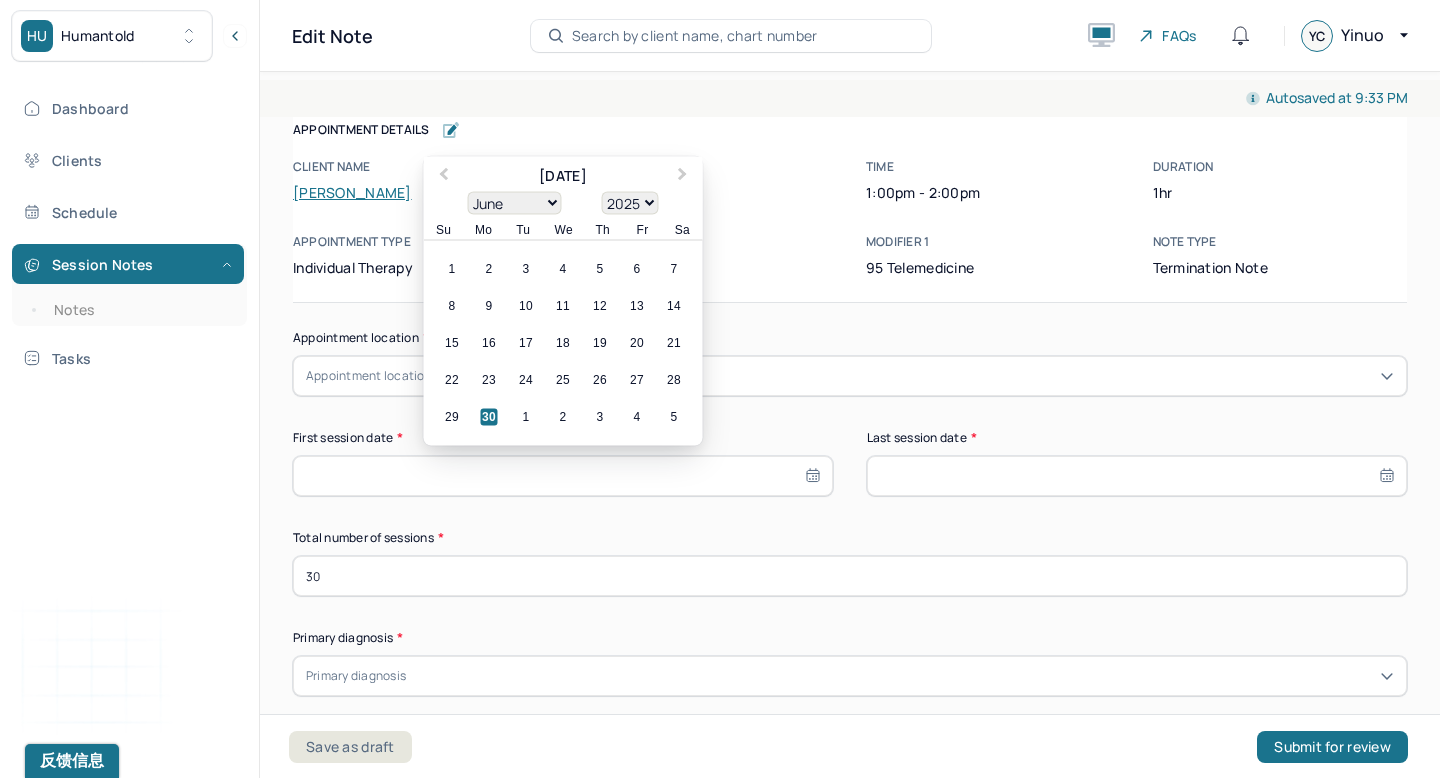 select on "10" 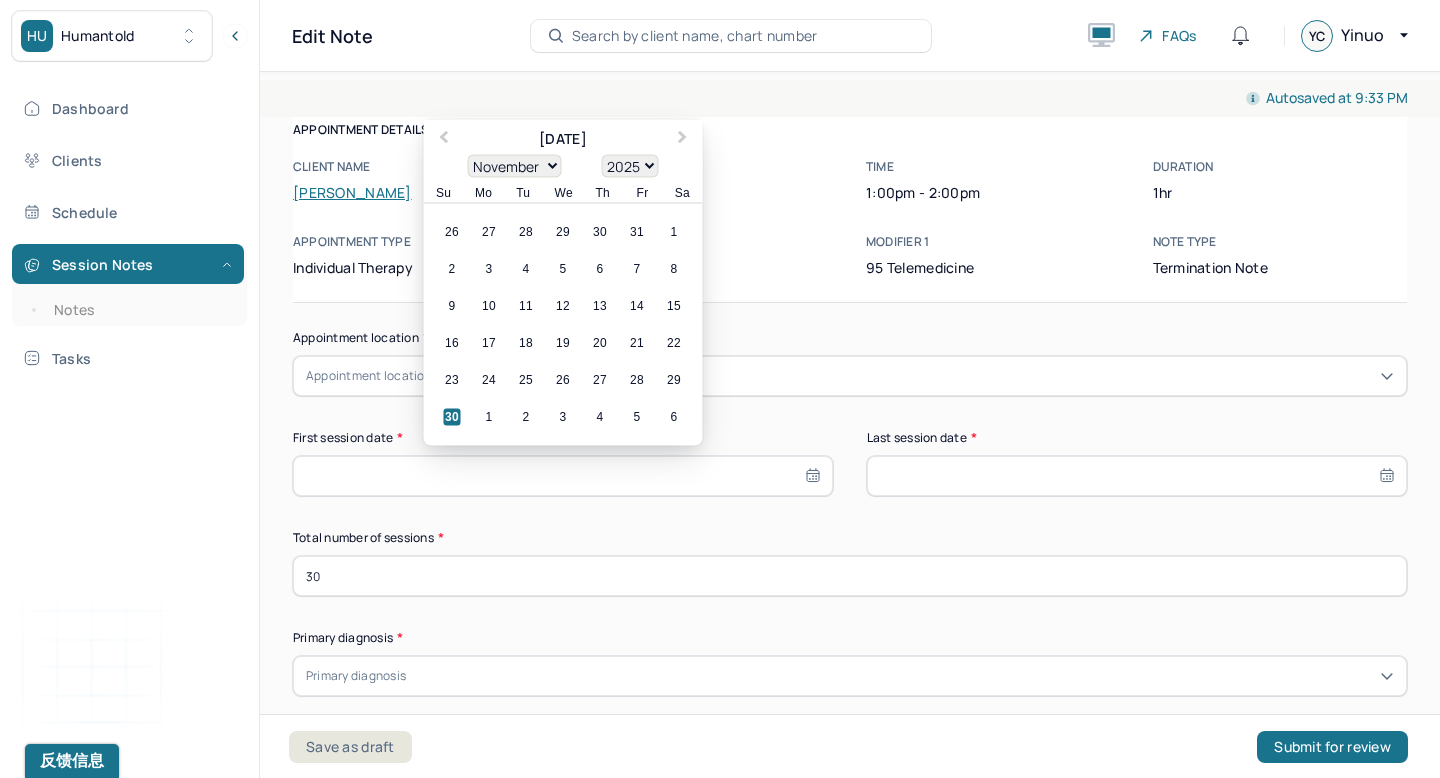 click on "1900 1901 1902 1903 1904 1905 1906 1907 1908 1909 1910 1911 1912 1913 1914 1915 1916 1917 1918 1919 1920 1921 1922 1923 1924 1925 1926 1927 1928 1929 1930 1931 1932 1933 1934 1935 1936 1937 1938 1939 1940 1941 1942 1943 1944 1945 1946 1947 1948 1949 1950 1951 1952 1953 1954 1955 1956 1957 1958 1959 1960 1961 1962 1963 1964 1965 1966 1967 1968 1969 1970 1971 1972 1973 1974 1975 1976 1977 1978 1979 1980 1981 1982 1983 1984 1985 1986 1987 1988 1989 1990 1991 1992 1993 1994 1995 1996 1997 1998 1999 2000 2001 2002 2003 2004 2005 2006 2007 2008 2009 2010 2011 2012 2013 2014 2015 2016 2017 2018 2019 2020 2021 2022 2023 2024 2025 2026 2027 2028 2029 2030 2031 2032 2033 2034 2035 2036 2037 2038 2039 2040 2041 2042 2043 2044 2045 2046 2047 2048 2049 2050 2051 2052 2053 2054 2055 2056 2057 2058 2059 2060 2061 2062 2063 2064 2065 2066 2067 2068 2069 2070 2071 2072 2073 2074 2075 2076 2077 2078 2079 2080 2081 2082 2083 2084 2085 2086 2087 2088 2089 2090 2091 2092 2093 2094 2095 2096 2097 2098 2099 2100" at bounding box center (630, 166) 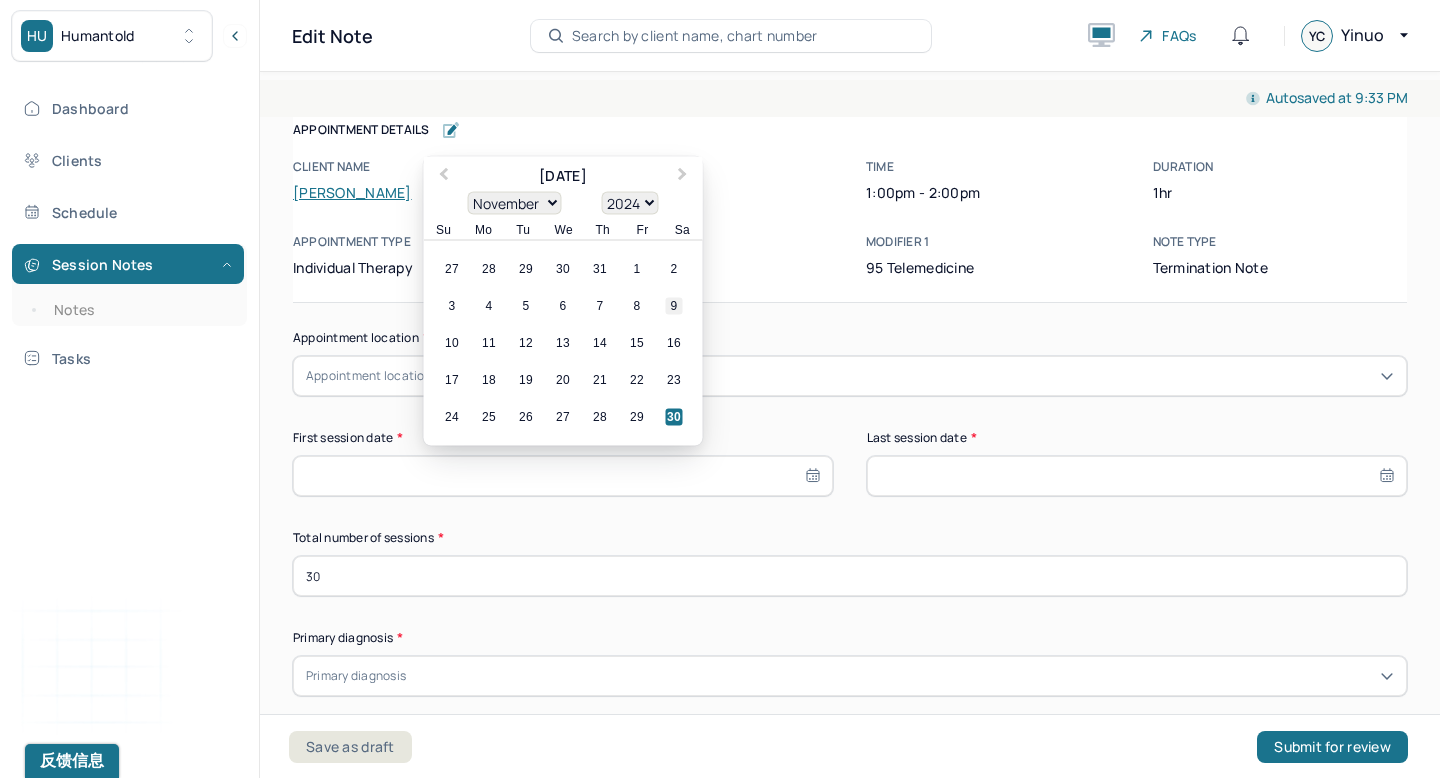 click on "9" at bounding box center [674, 306] 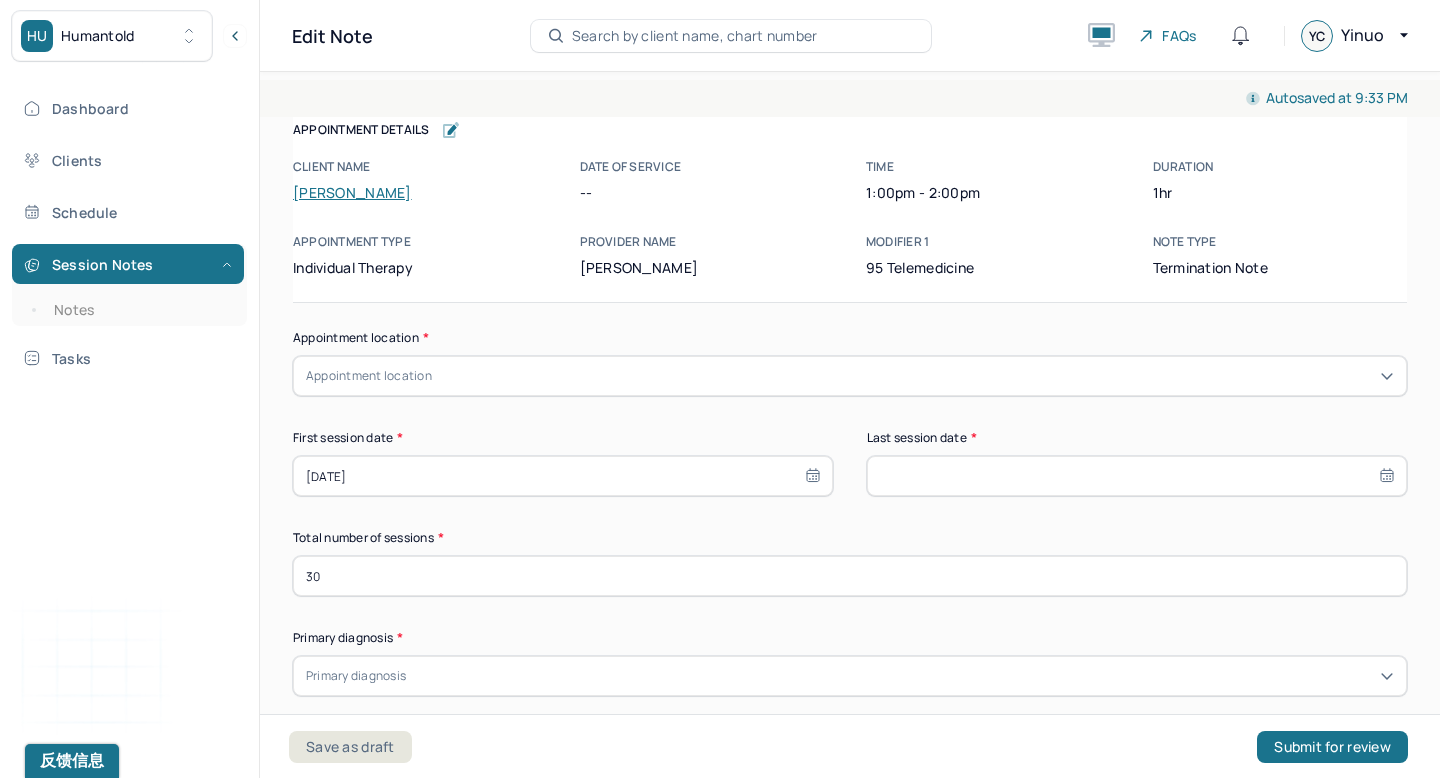 click at bounding box center (1137, 476) 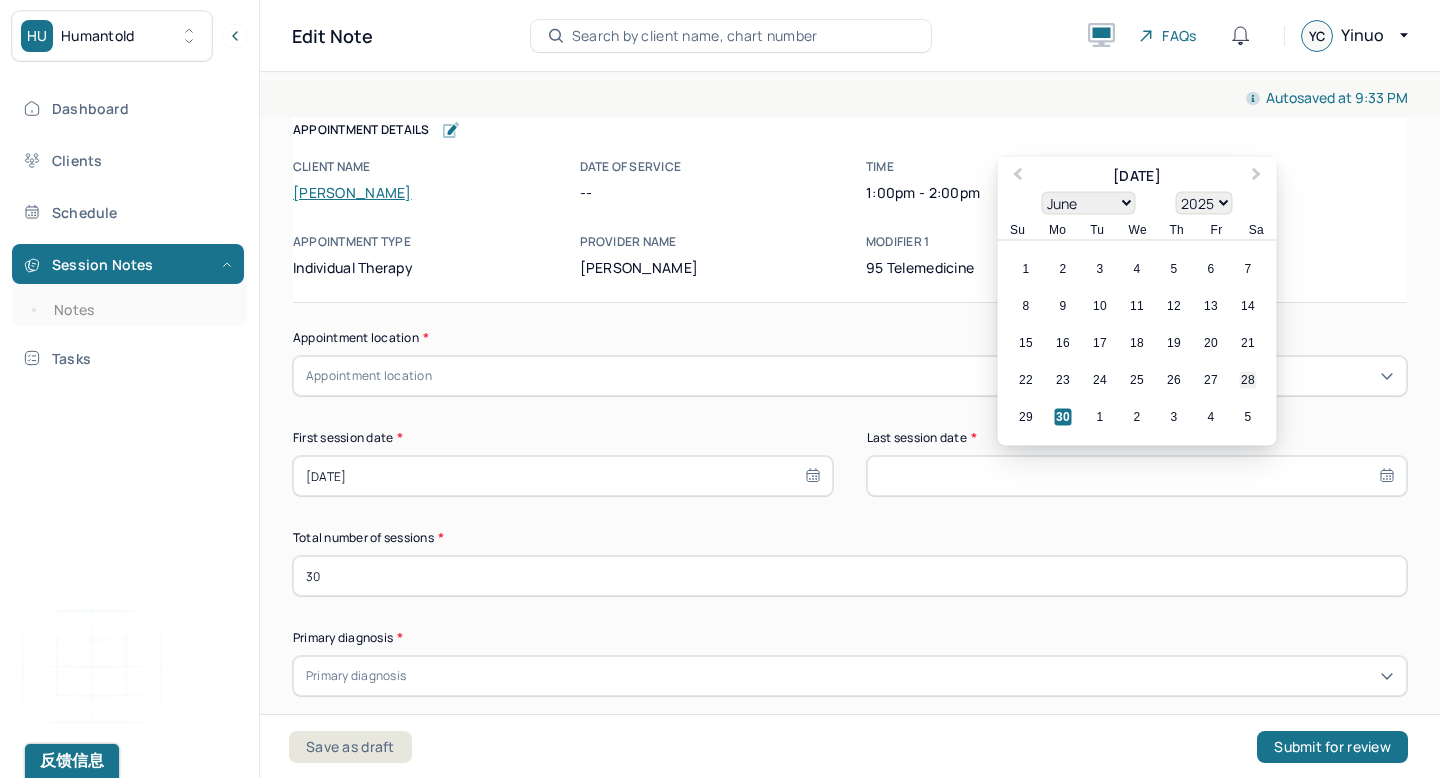 click on "28" at bounding box center [1247, 380] 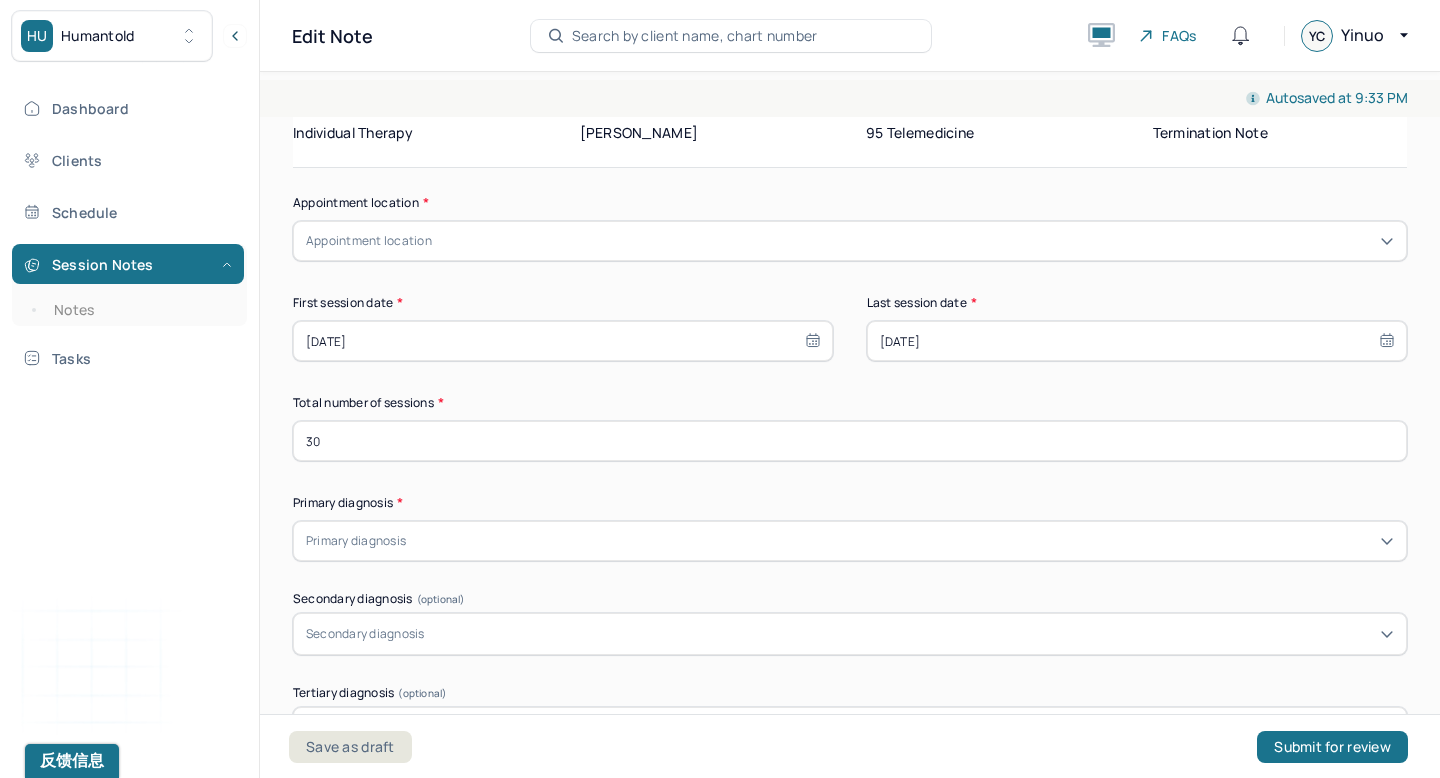 scroll, scrollTop: 170, scrollLeft: 0, axis: vertical 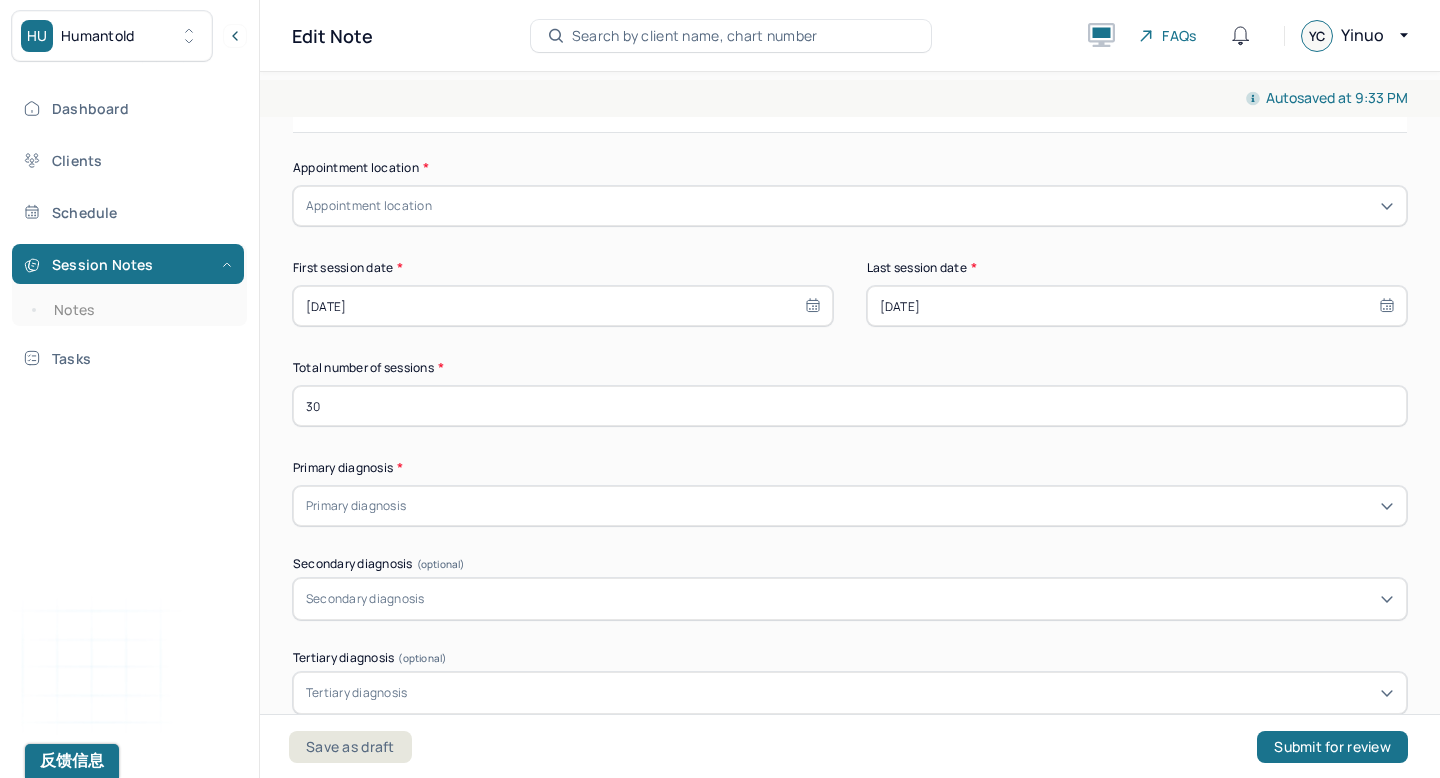 click on "Primary diagnosis" at bounding box center [850, 506] 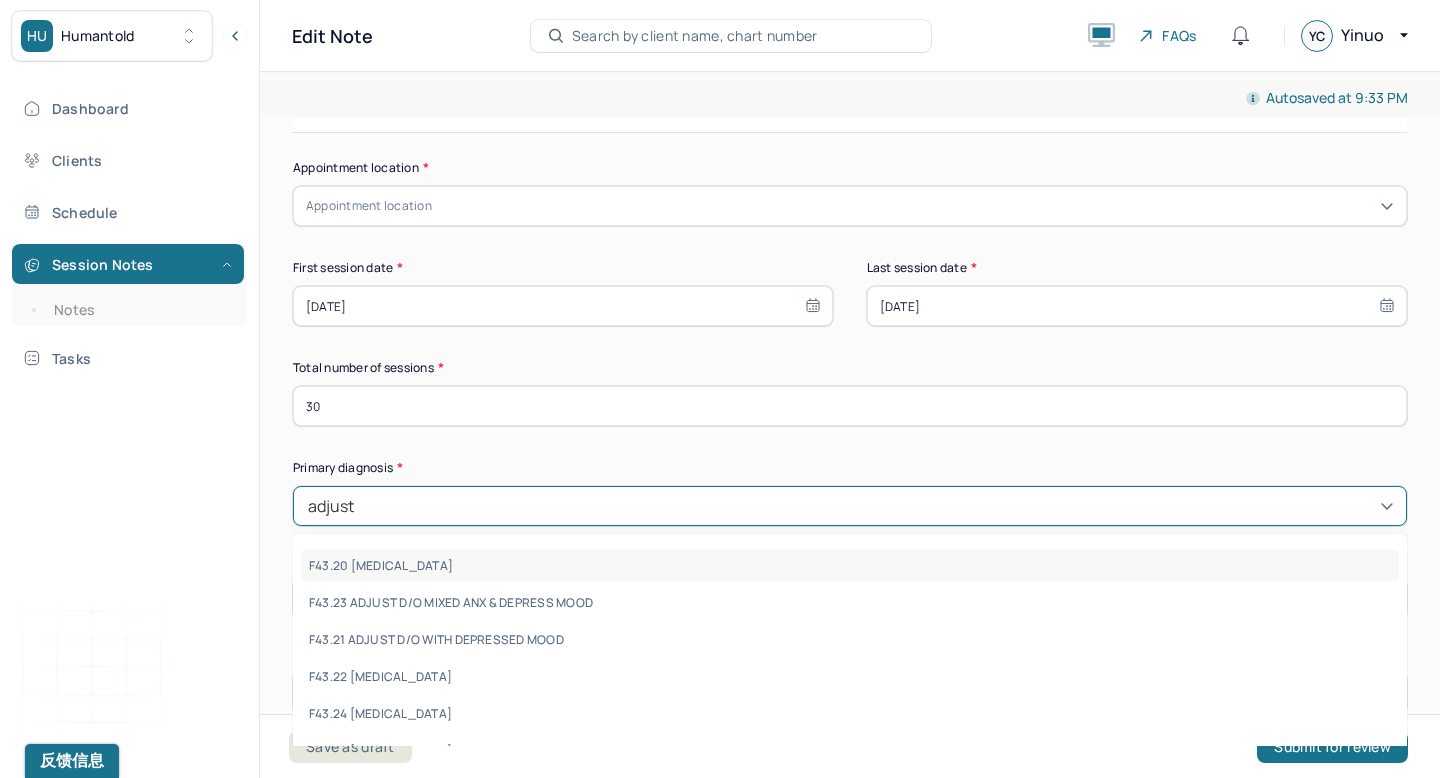 type on "adjustm" 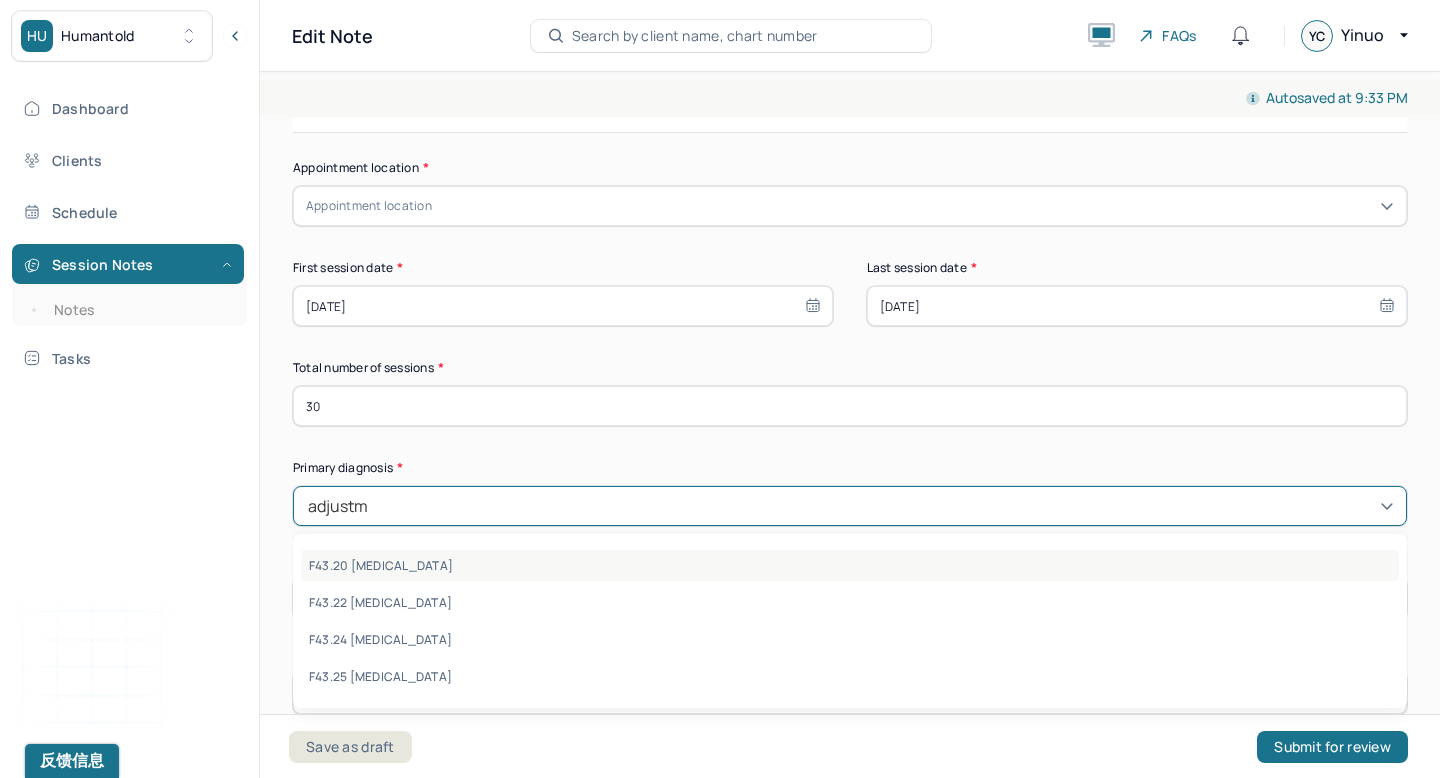 click on "F43.20 [MEDICAL_DATA]" at bounding box center (850, 565) 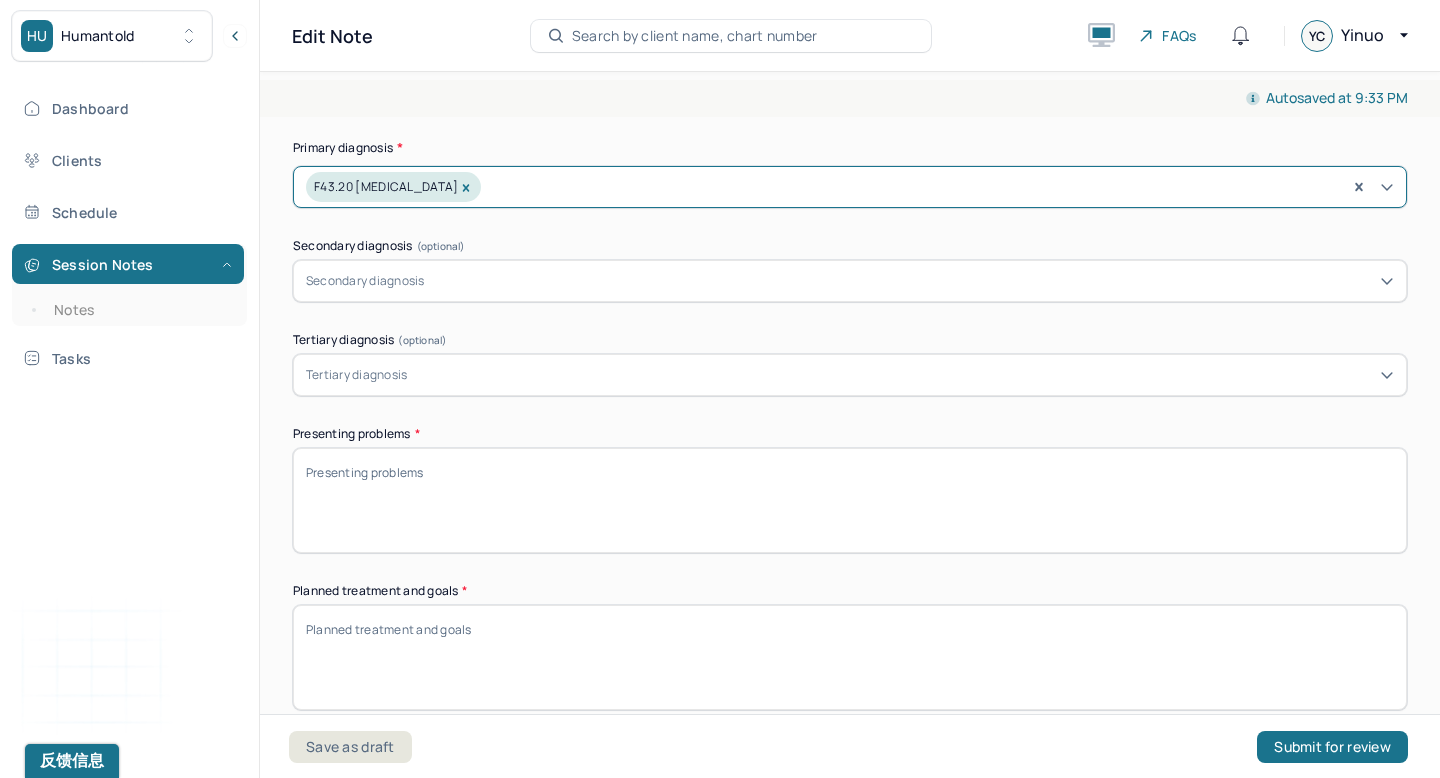 scroll, scrollTop: 488, scrollLeft: 0, axis: vertical 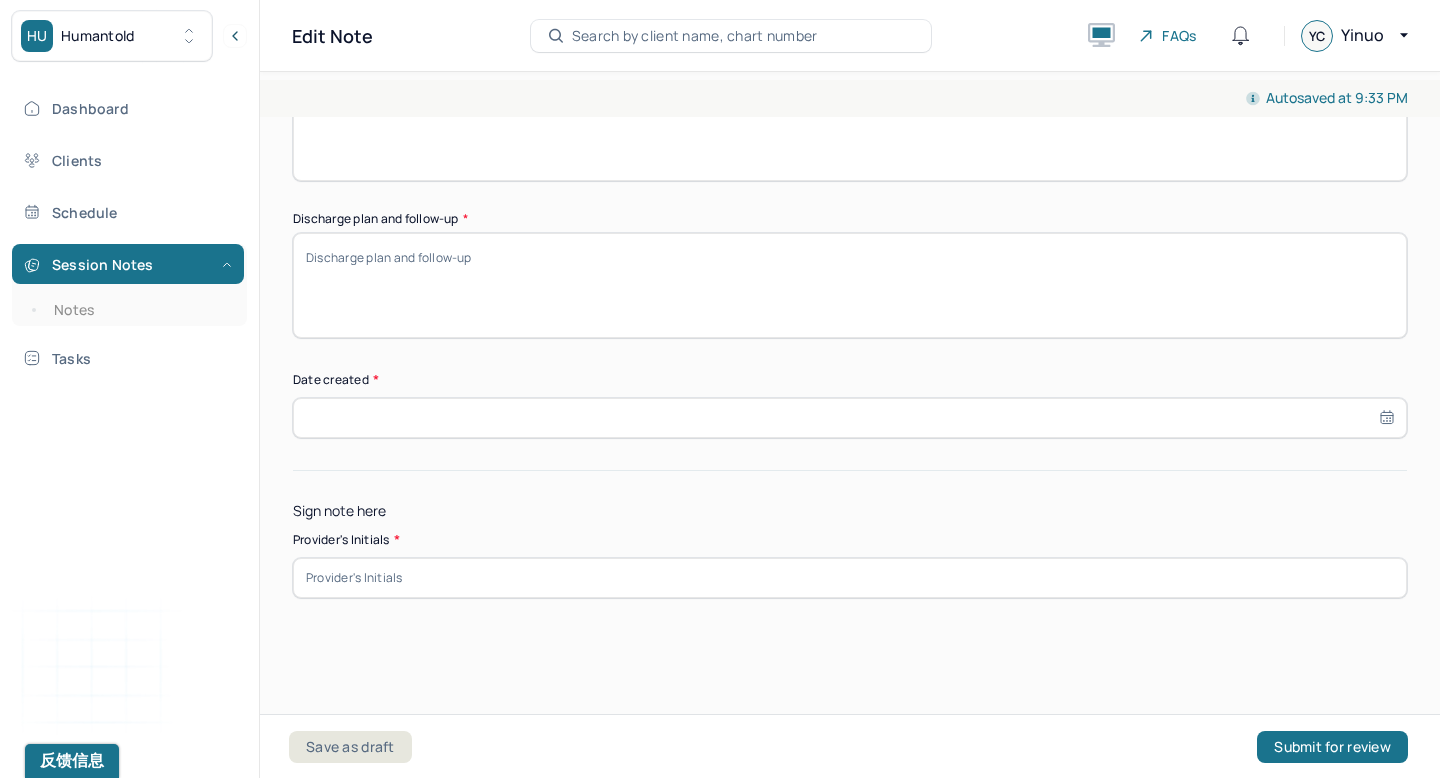 click on "Appointment location * Appointment location First session date * [DATE] Last session date * [DATE] Total number of sessions * 30 Primary diagnosis * F43.20 [MEDICAL_DATA] Secondary diagnosis (optional) Secondary diagnosis Tertiary diagnosis (optional) Tertiary diagnosis Presenting problems * Planned treatment and goals * Course of treatment * Patient final condition * Prognosis * Reason for termination * Discharge plan and follow-up * Date created * Sign note here Provider's Initials *   Save as draft     Submit for review" at bounding box center [850, -229] 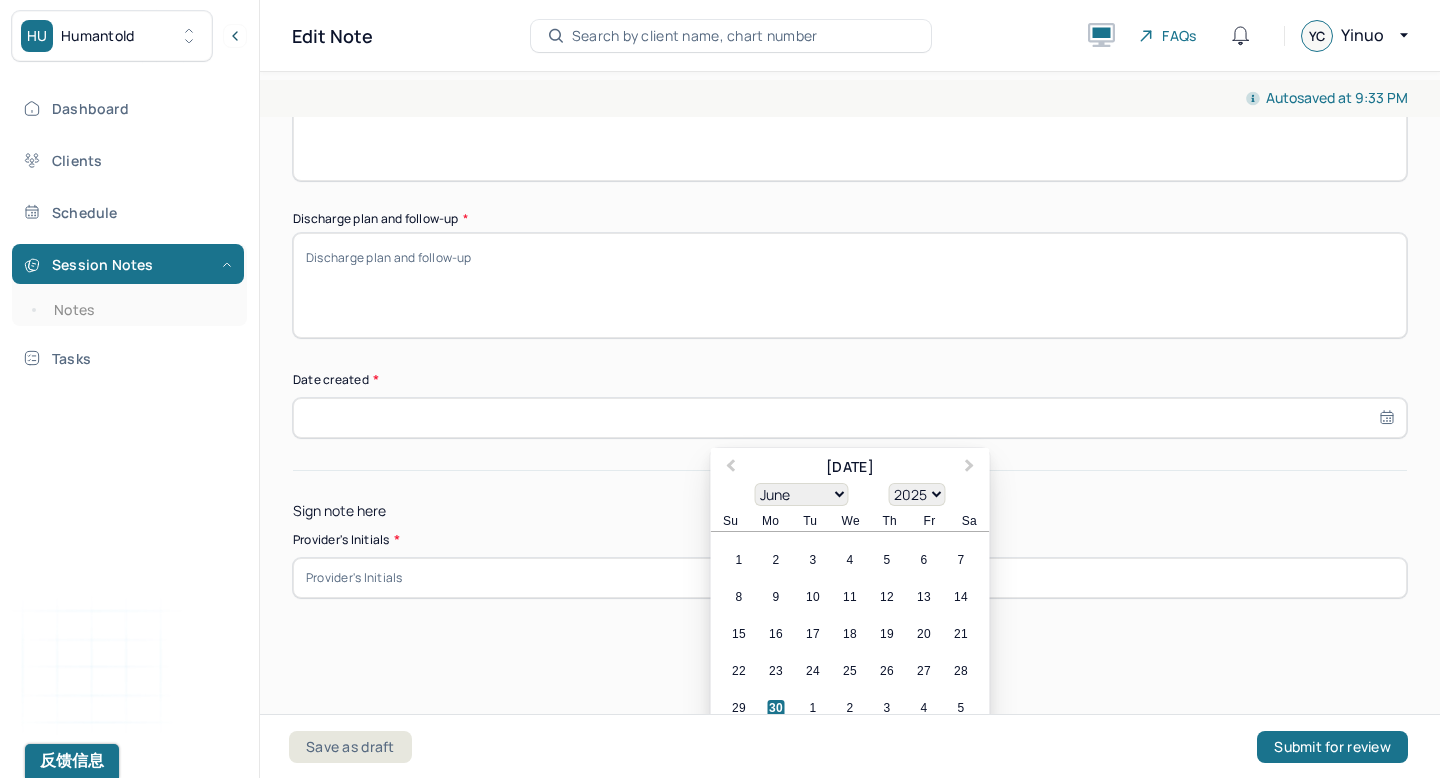 click on "29 30 1 2 3 4 5" at bounding box center [850, 708] 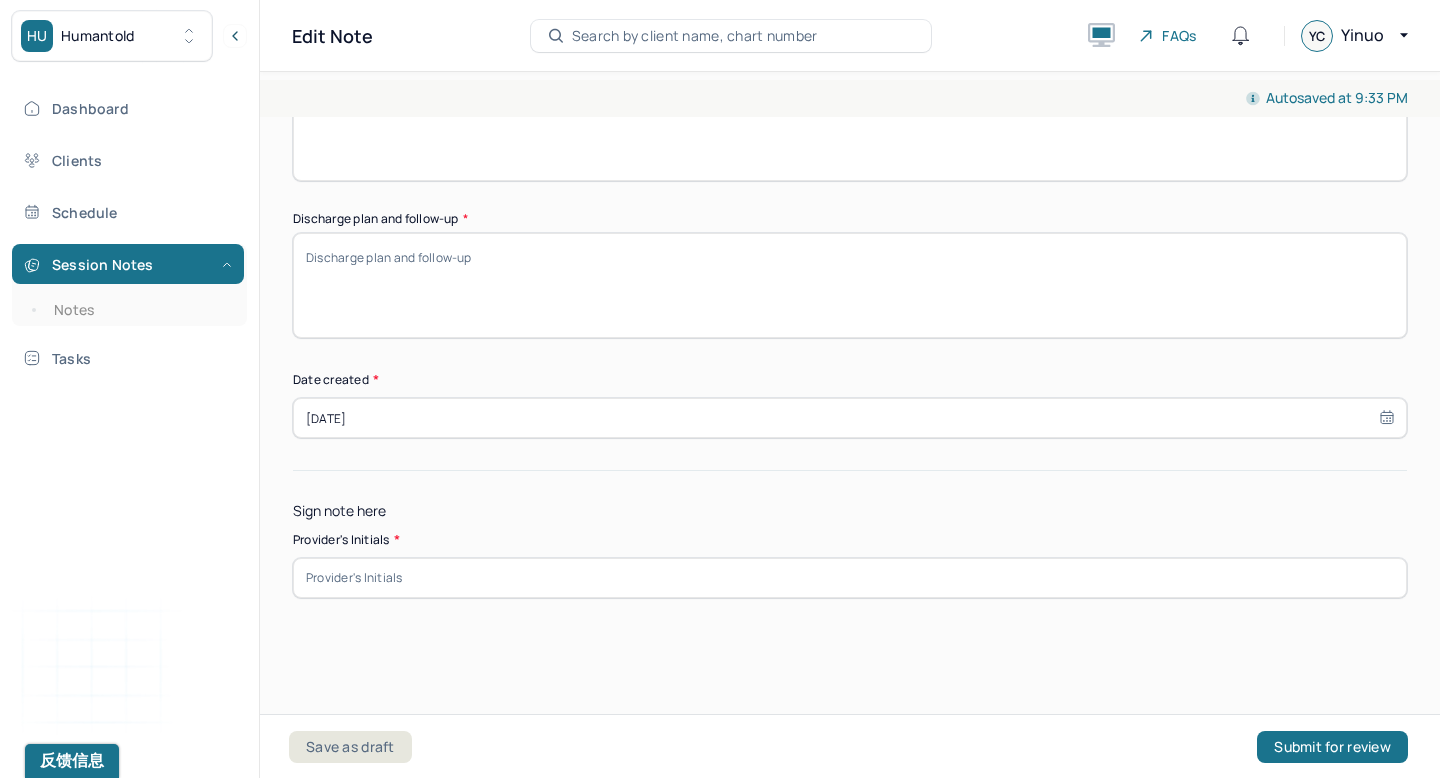 click at bounding box center [850, 578] 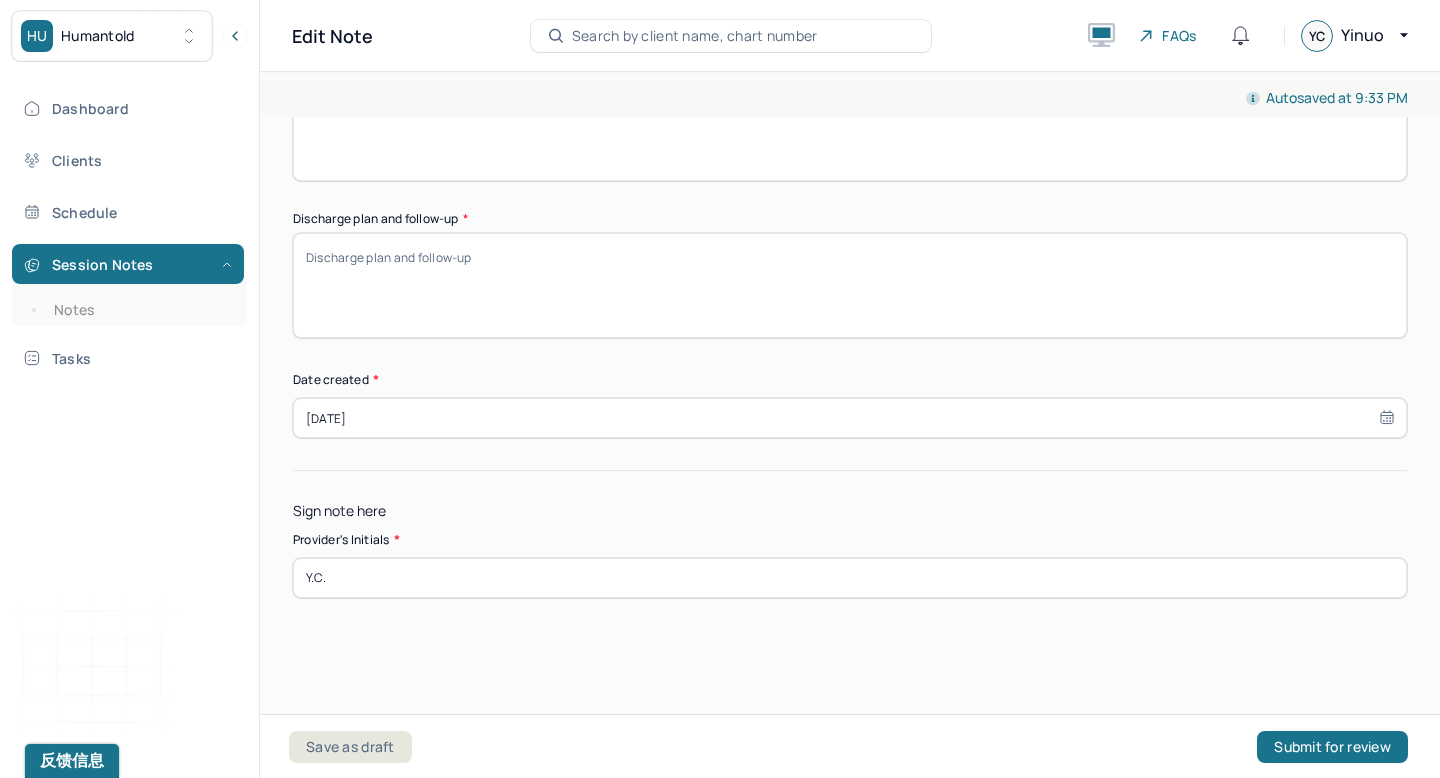 type on "Y.C." 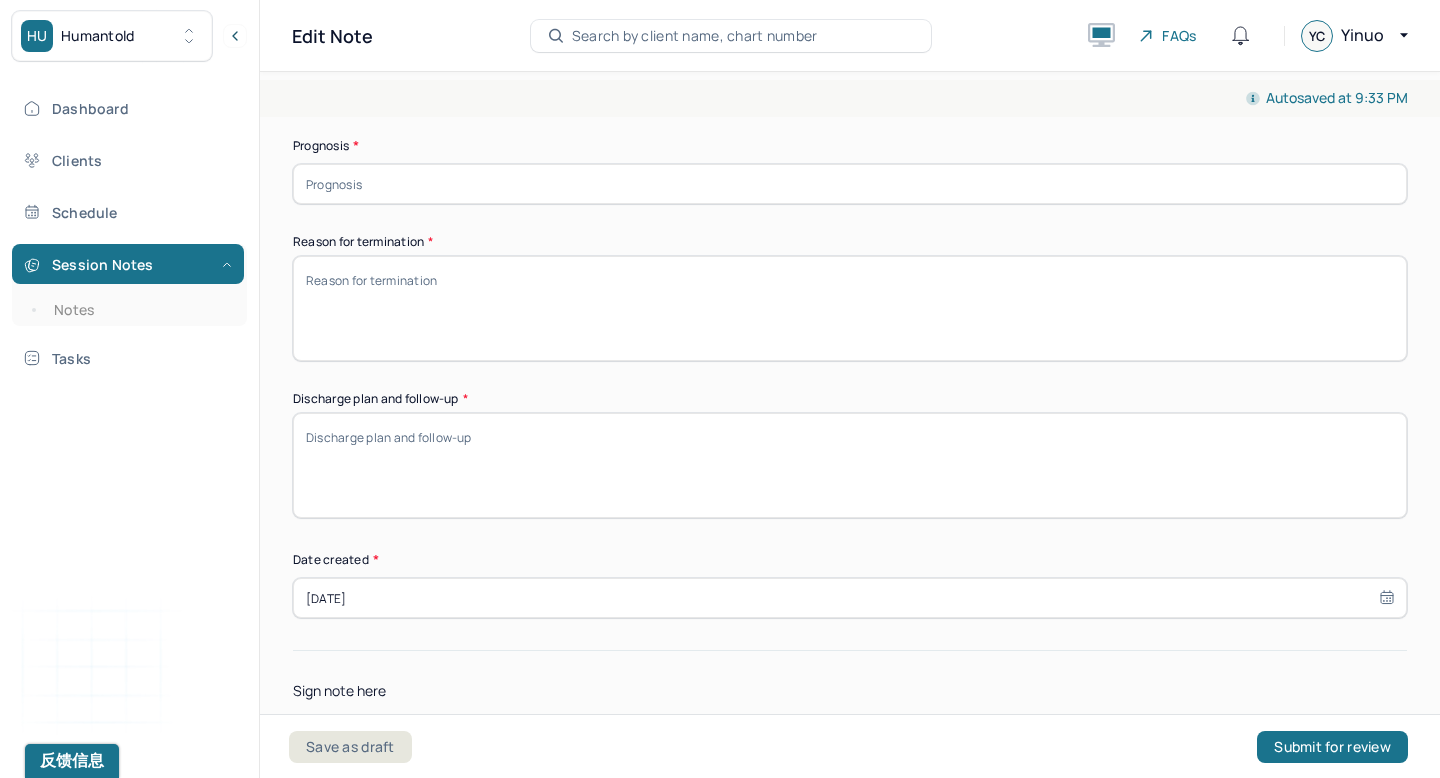 scroll, scrollTop: 1349, scrollLeft: 0, axis: vertical 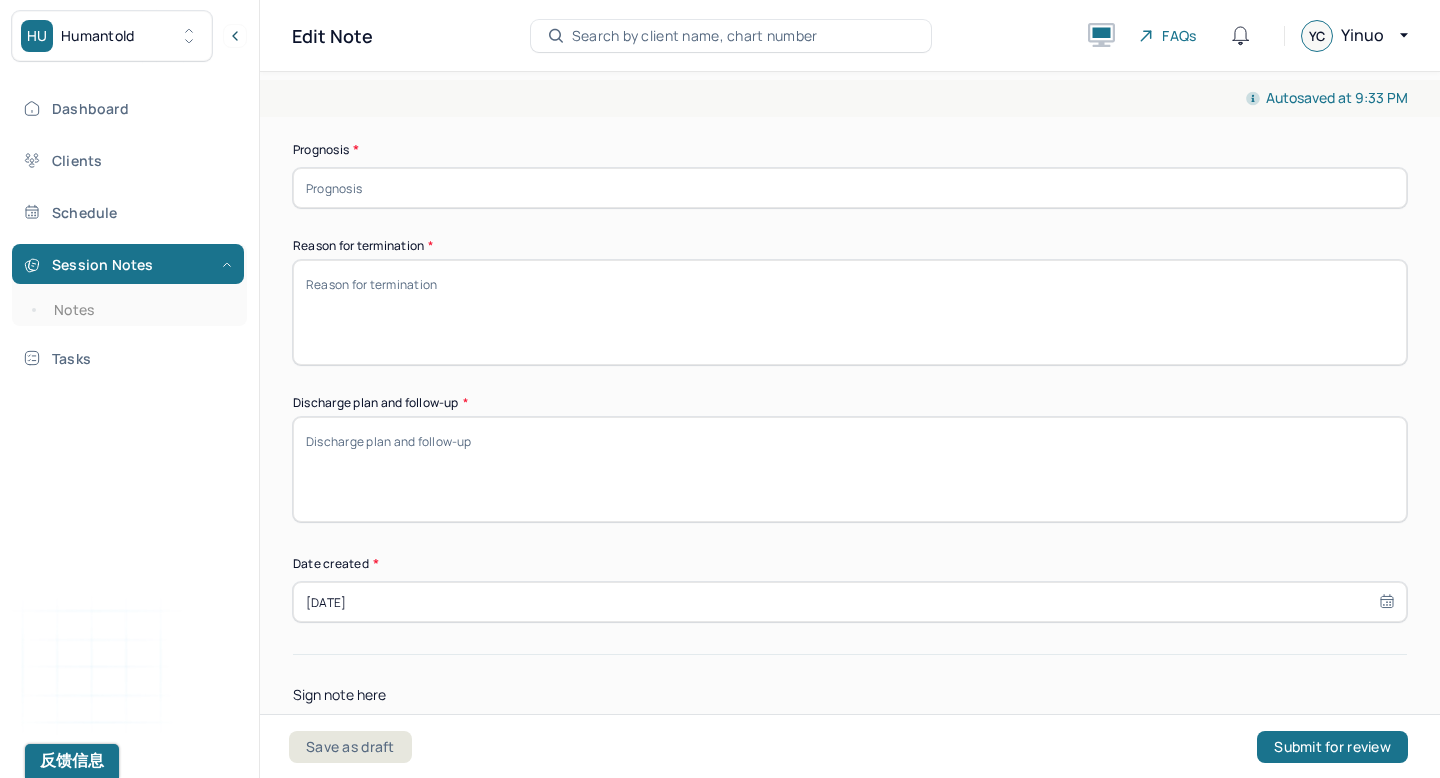 drag, startPoint x: 533, startPoint y: 330, endPoint x: 534, endPoint y: 319, distance: 11.045361 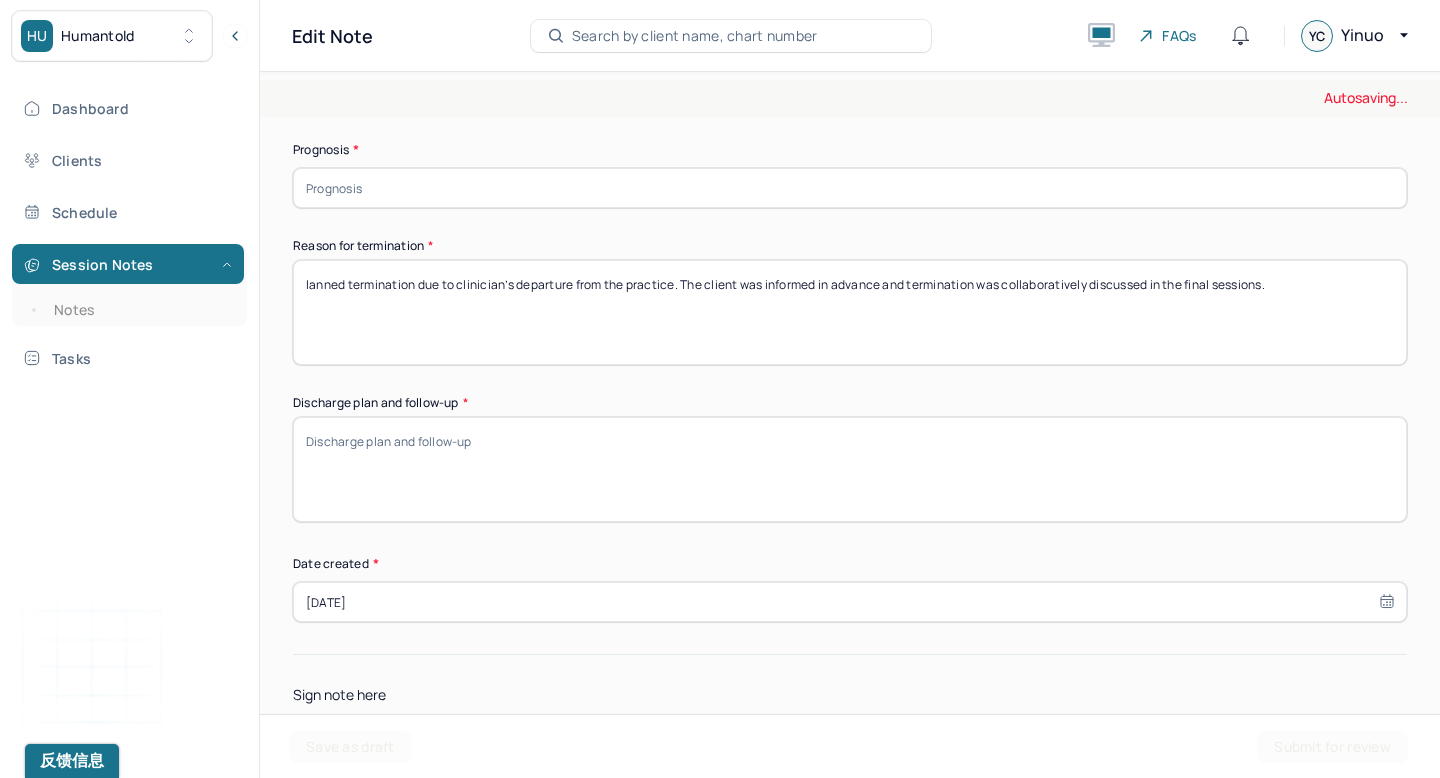 click on "**********" at bounding box center [0, 0] 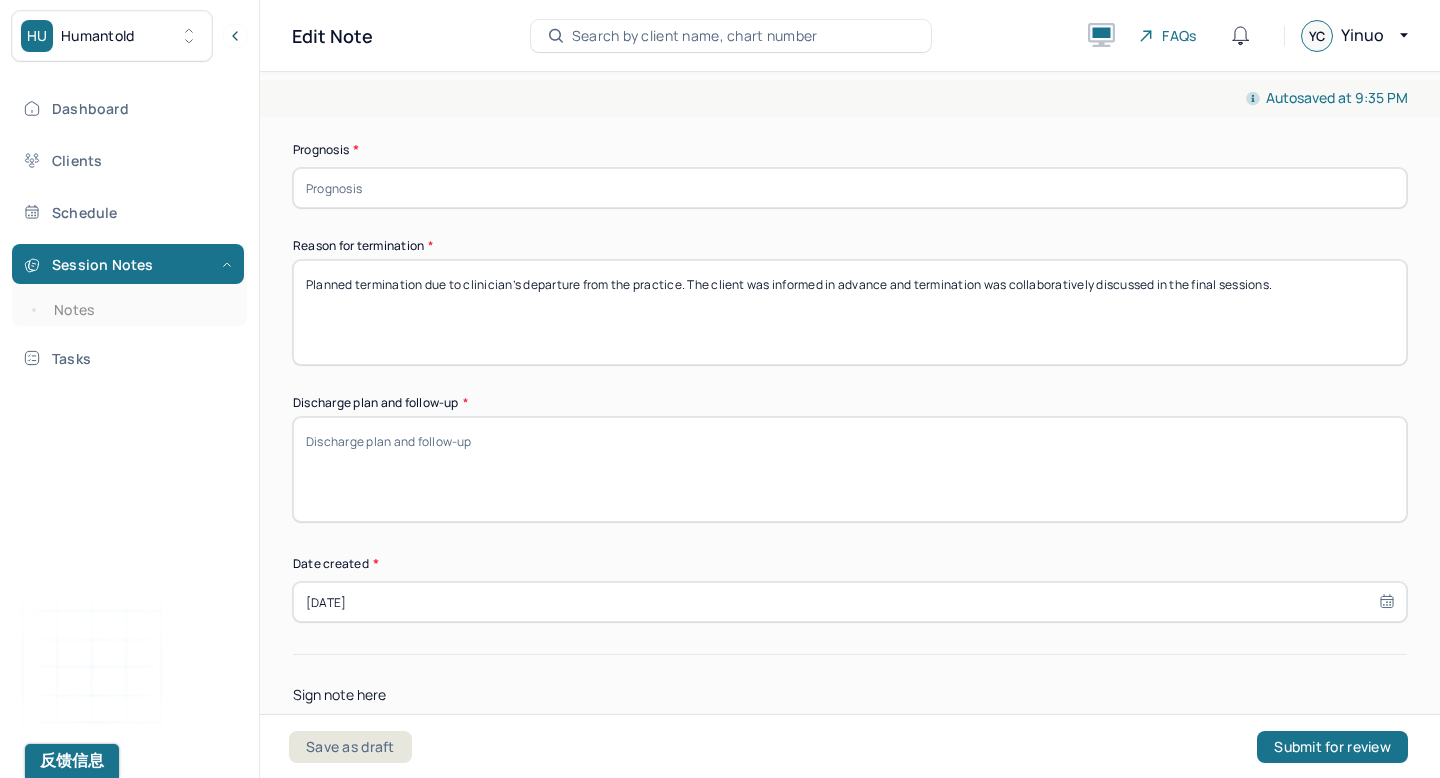 click on "lanned termination due to clinician’s departure from the practice. The client was informed in advance and termination was collaboratively discussed in the final sessions." at bounding box center (850, 312) 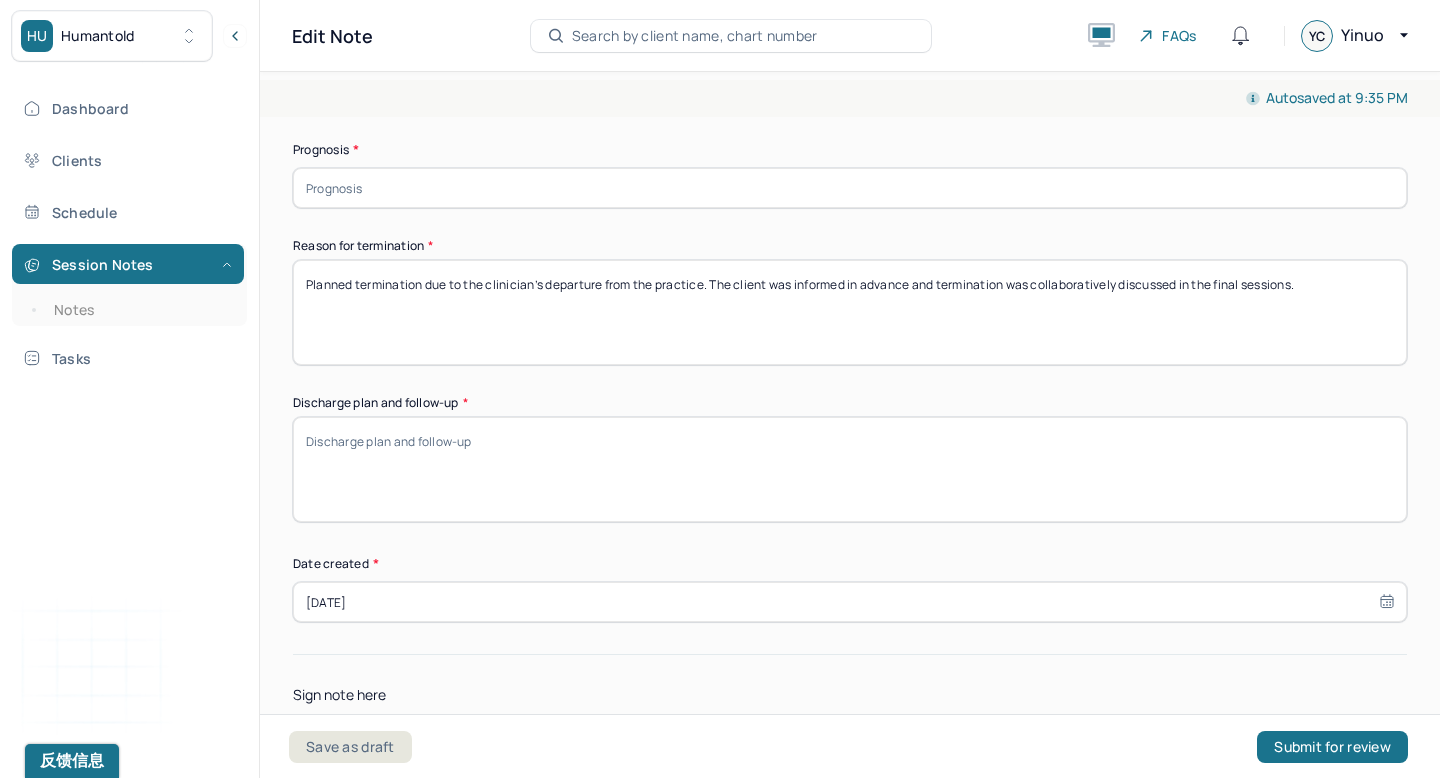 click on "**********" at bounding box center [0, 0] 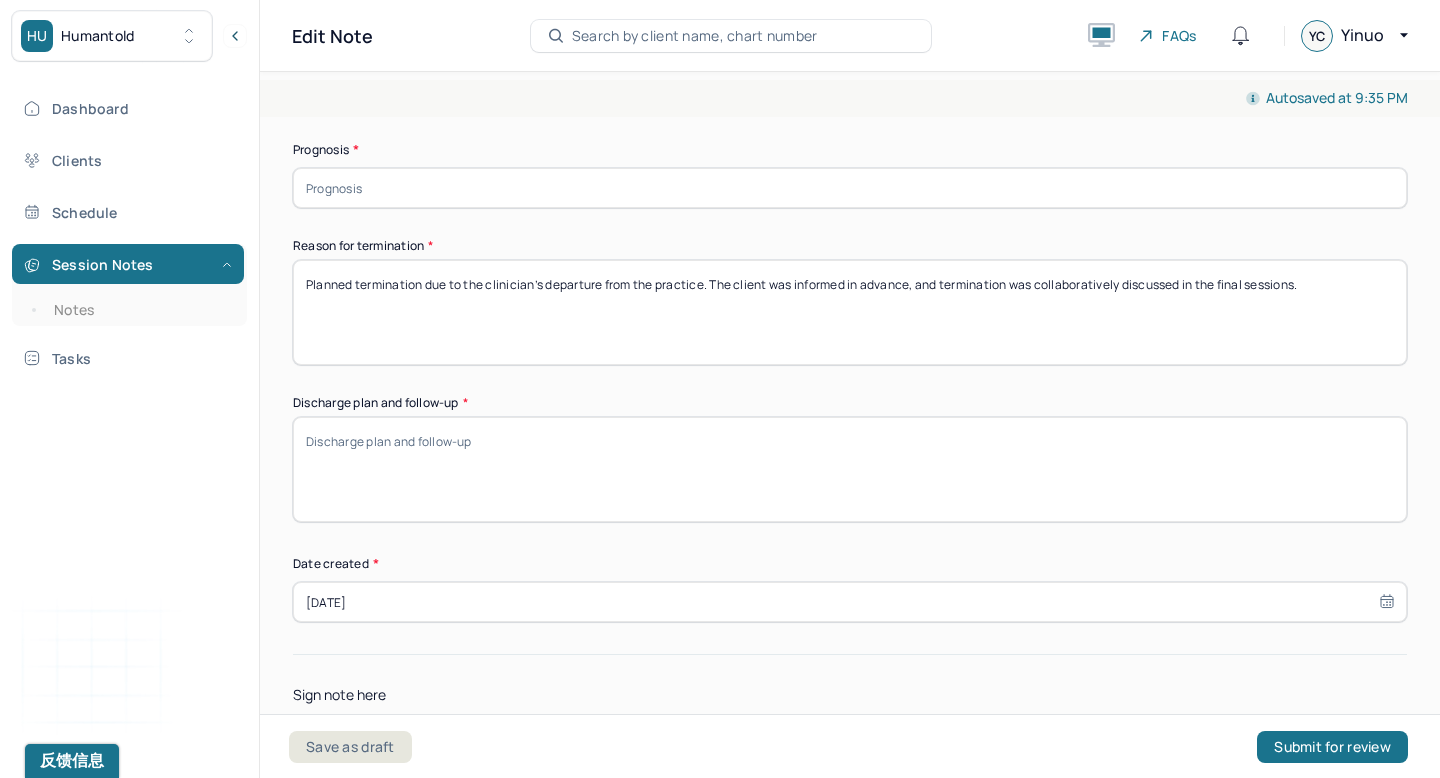 type on "Planned termination due to the clinician’s departure from the practice. The client was informed in advance, and termination was collaboratively discussed in the final sessions." 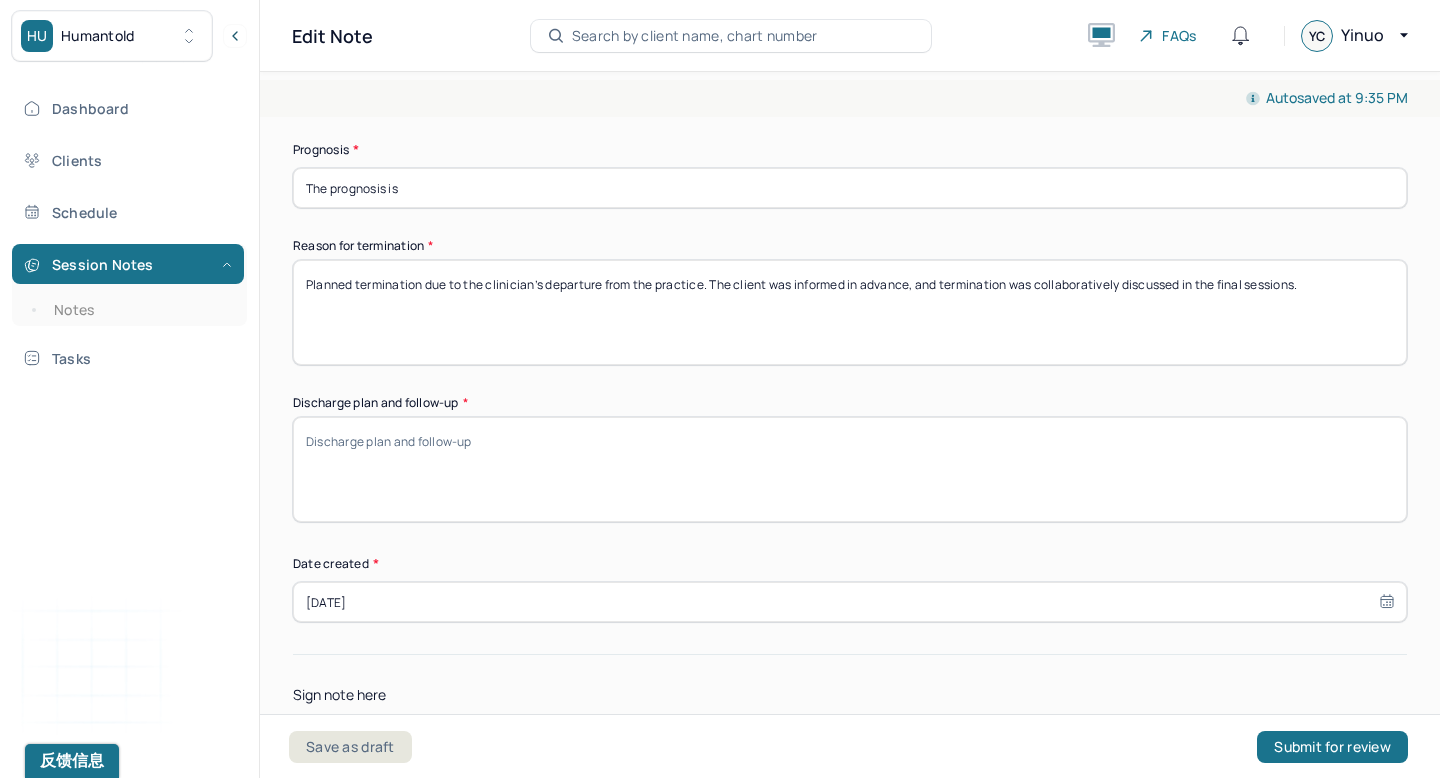 paste on "Good. The client has developed foundational tools to support her mental well-being and has shown strong motivation to continue applying these strategies independently. With ongoing use of mindfulness and [MEDICAL_DATA] practices, her prognosis for emotional growth and resilience is positive." 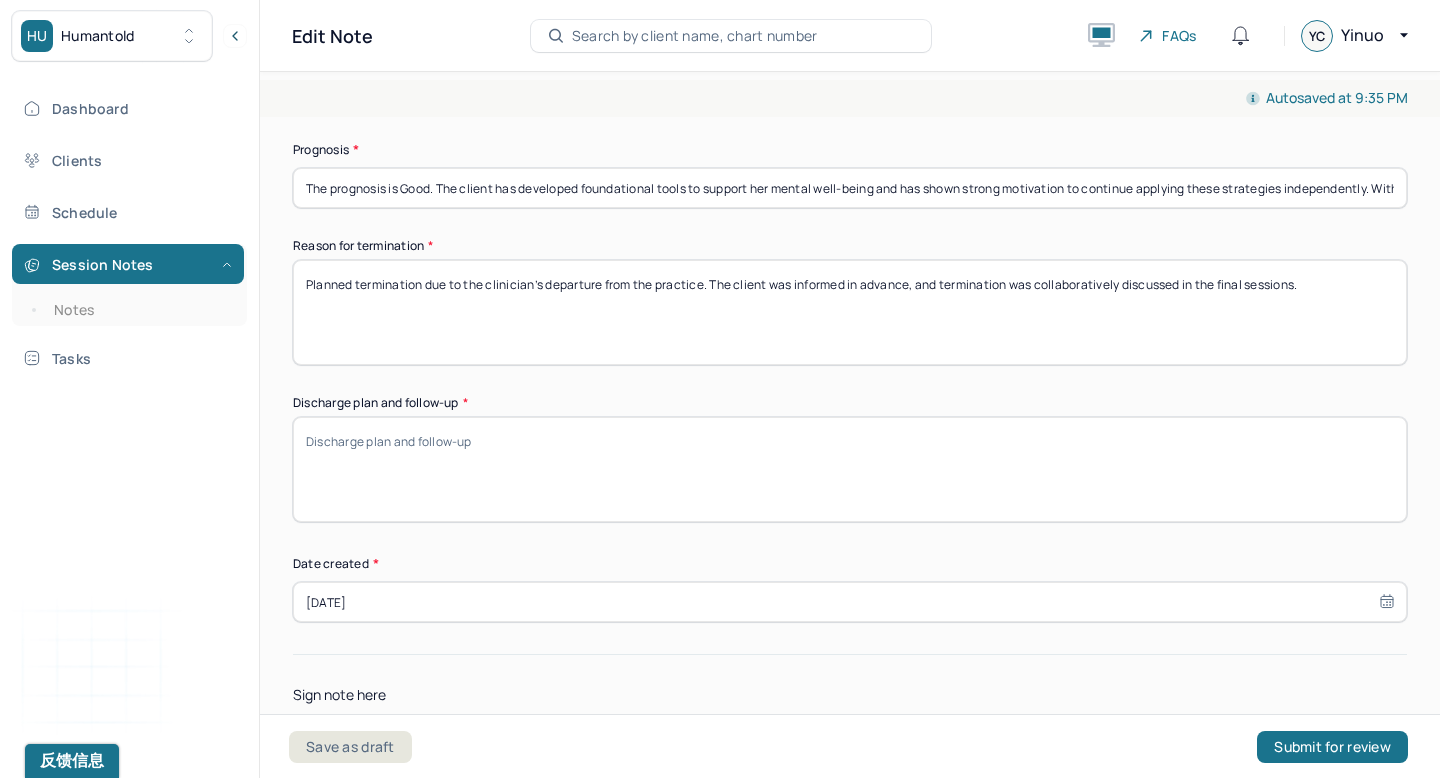 scroll, scrollTop: 0, scrollLeft: 745, axis: horizontal 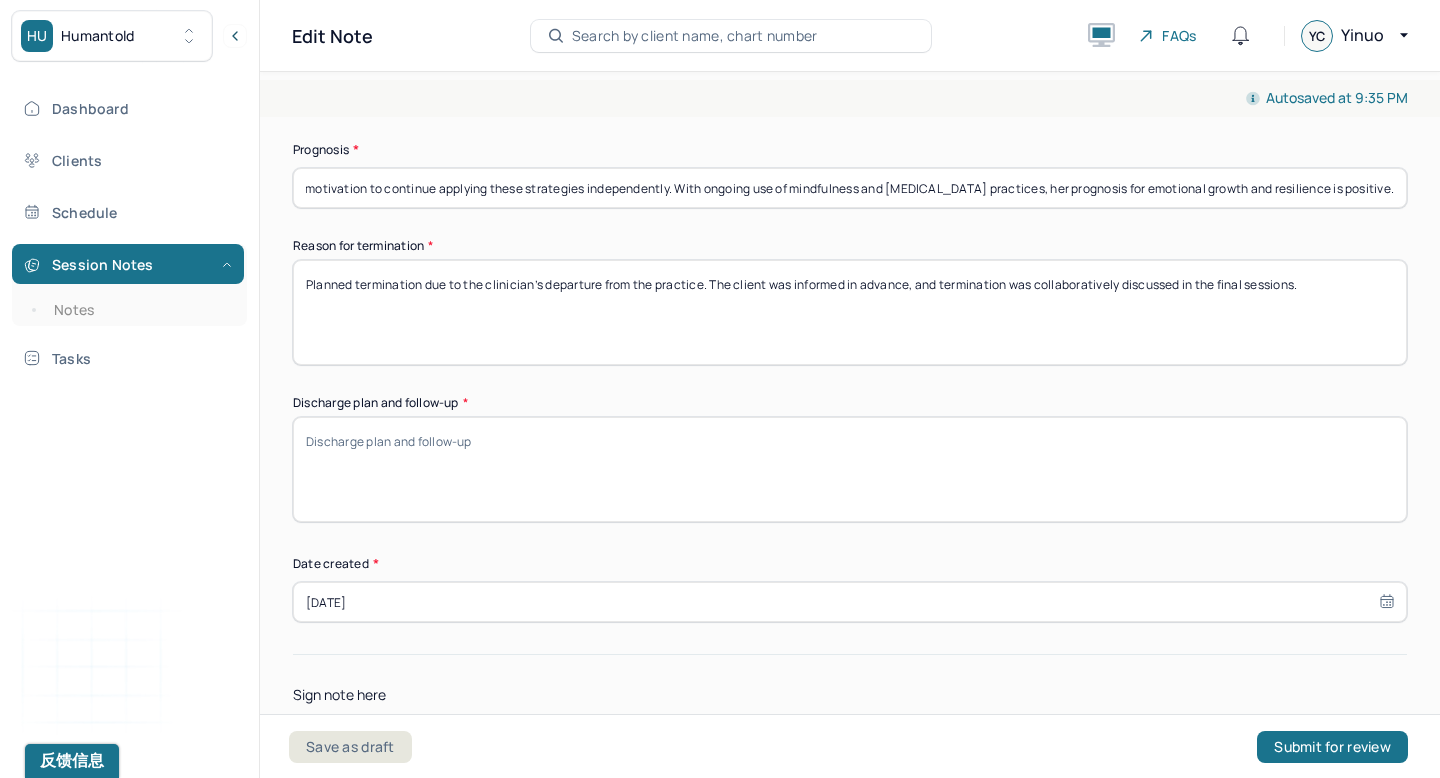 click on "The prognosis is Good. The client has developed foundational tools to support her mental well-being and has shown strong motivation to continue applying these strategies independently. With ongoing use of mindfulness and [MEDICAL_DATA] practices, her prognosis for emotional growth and resilience is positive." at bounding box center [850, 188] 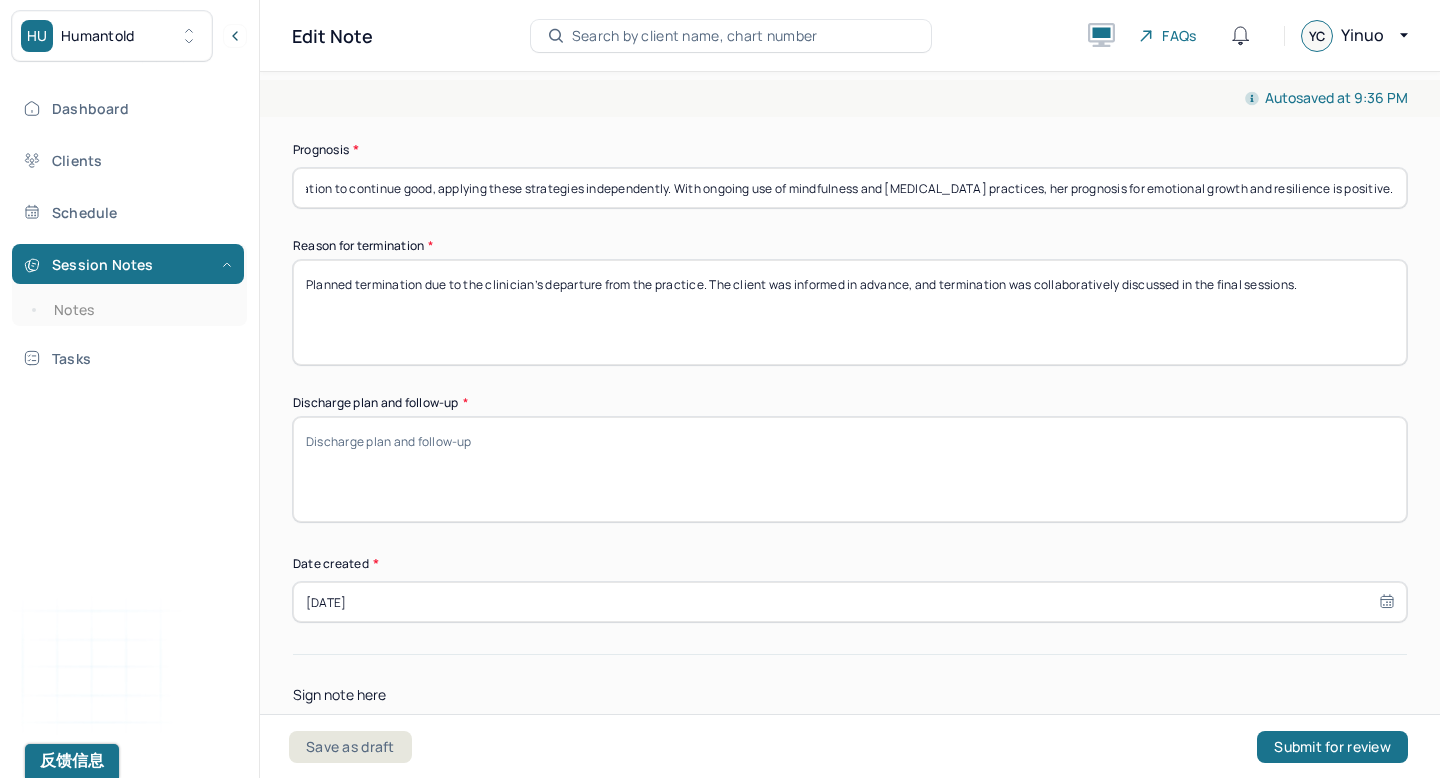 scroll, scrollTop: 0, scrollLeft: 0, axis: both 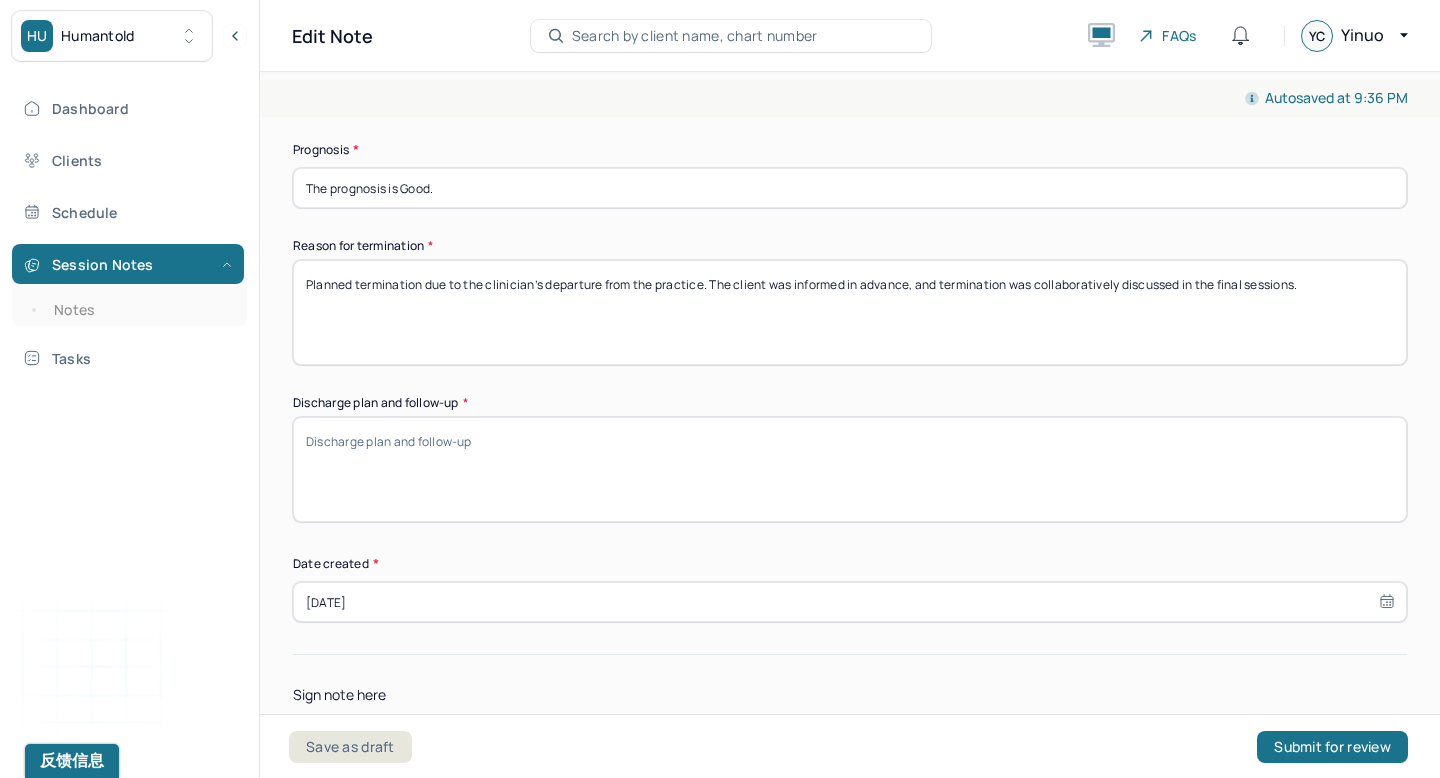 paste on "The client has developed foundational tools to support her mental well-being and has shown strong motivation to continue applying these strategies independently" 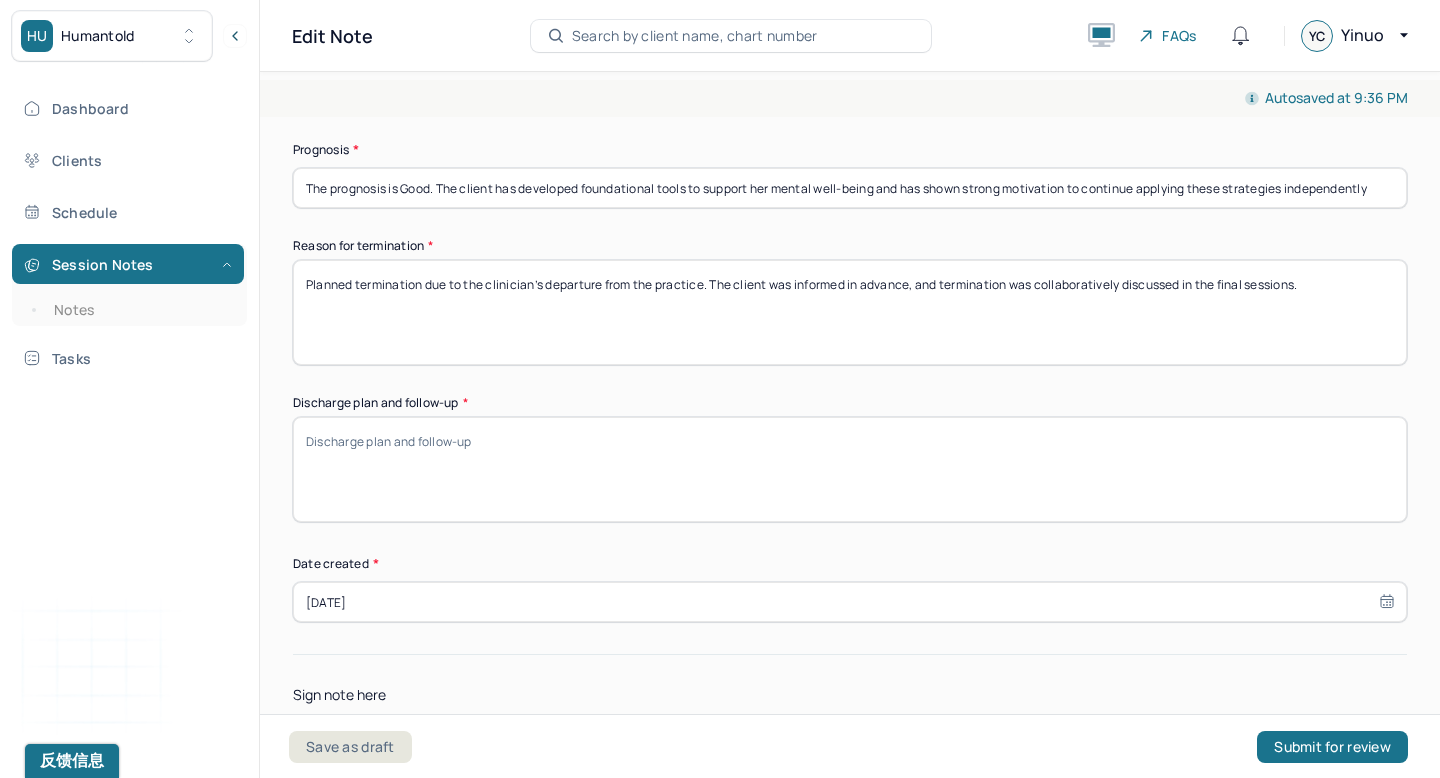 click on "The prognosis is Good. The client has developed foundational tools to support her mental well-being and has shown strong motivation to continue applying these strategies independently" at bounding box center (850, 188) 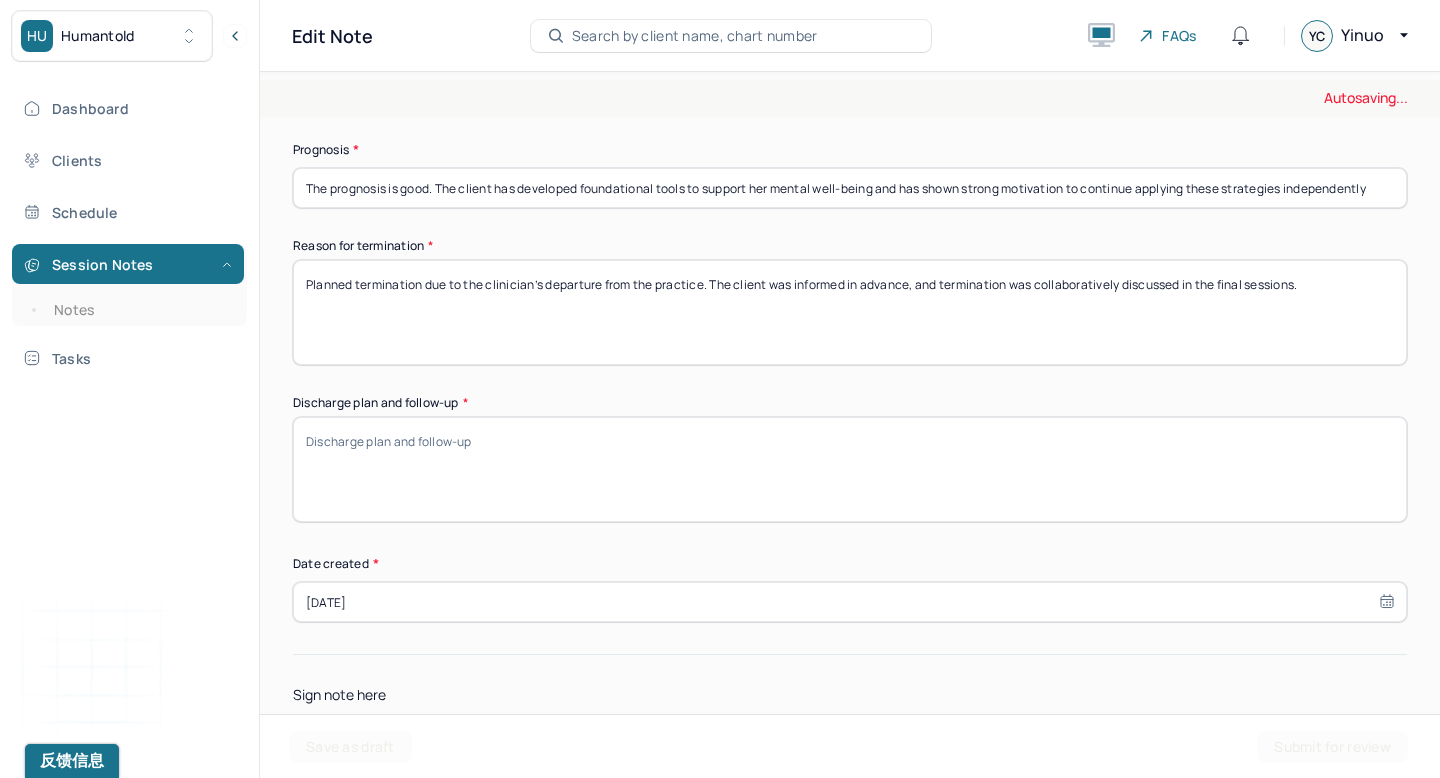 drag, startPoint x: 1311, startPoint y: 182, endPoint x: 1439, endPoint y: 182, distance: 128 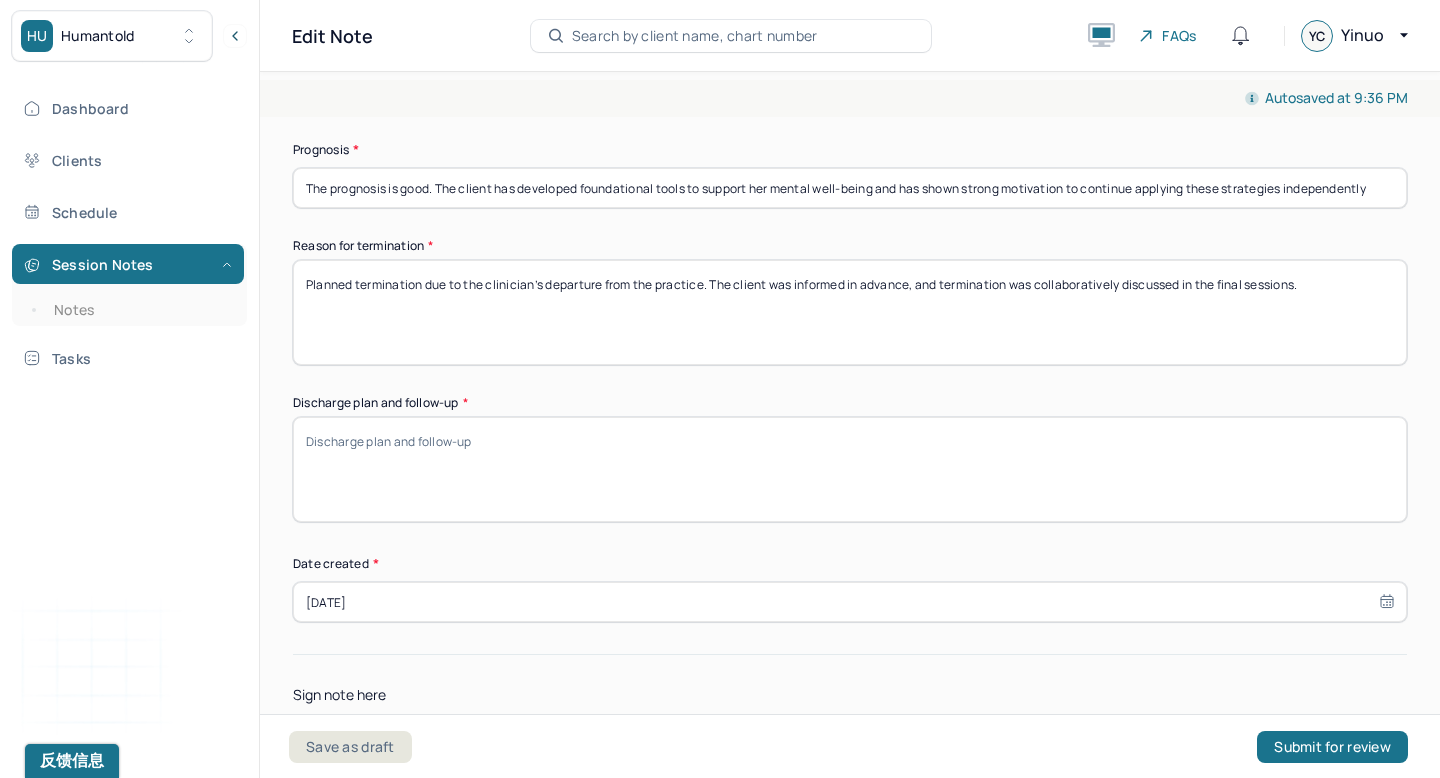 click on "The prognosis is good. The client has developed foundational tools to support her mental well-being and has shown strong motivation to continue applying these strategies independently" at bounding box center (850, 188) 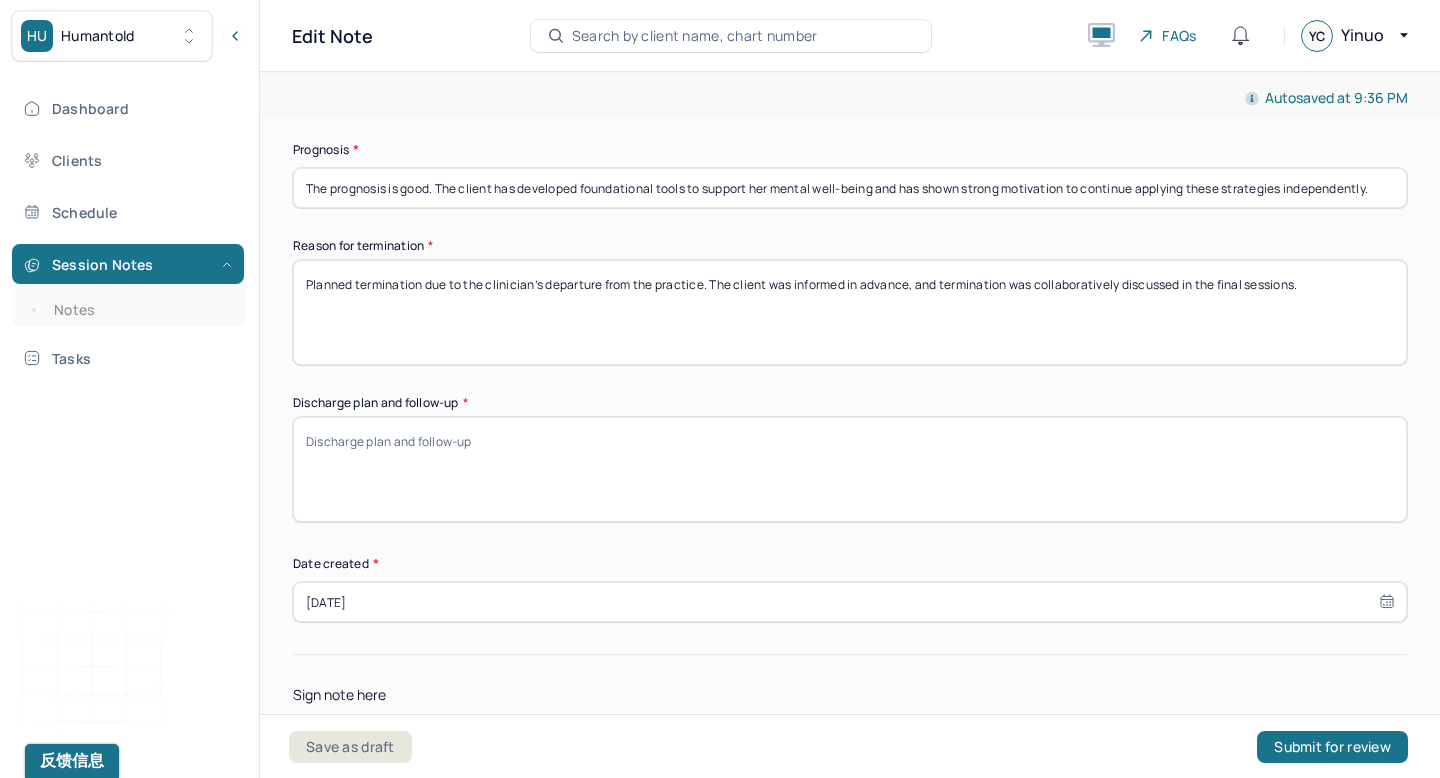 type on "The prognosis is good. The client has developed foundational tools to support her mental well-being and has shown strong motivation to continue applying these strategies independently." 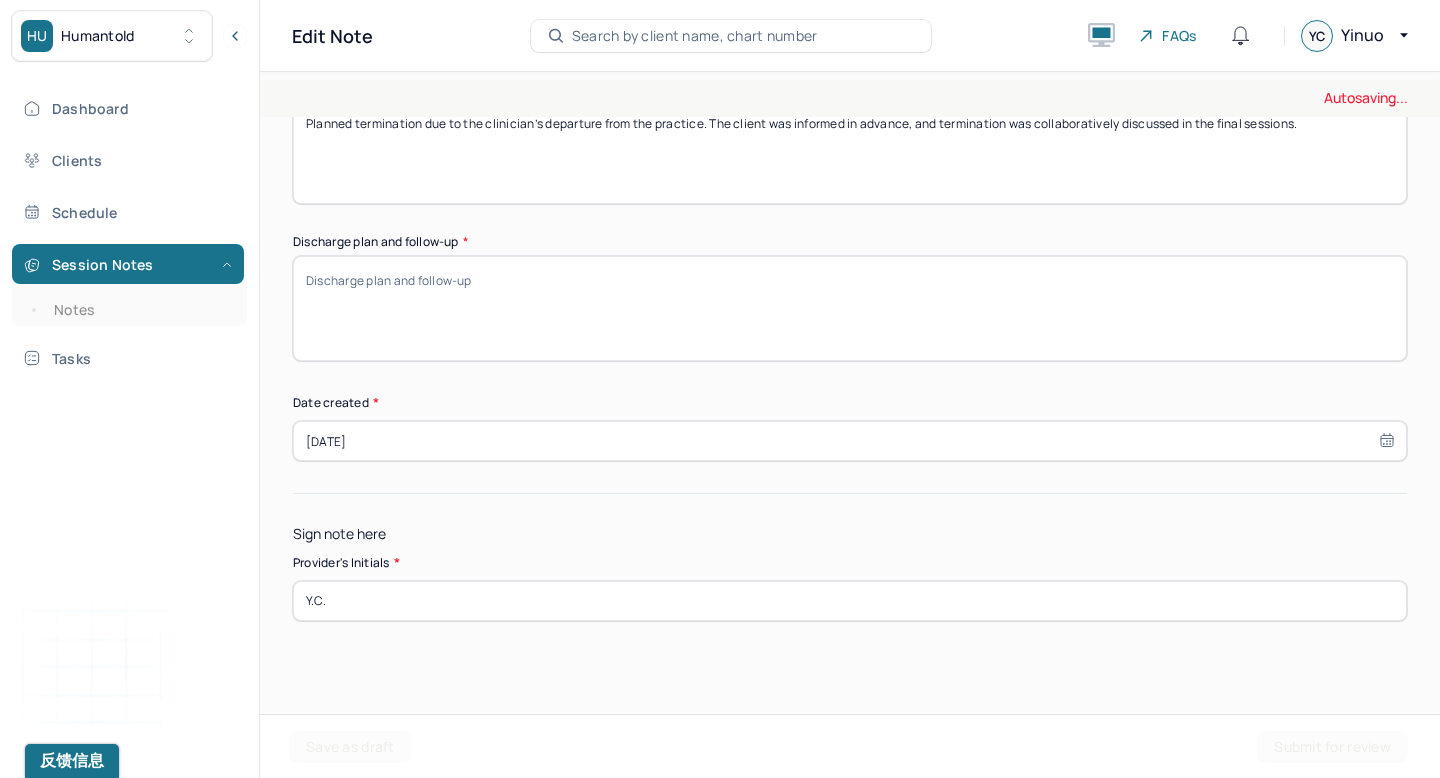 scroll, scrollTop: 1533, scrollLeft: 0, axis: vertical 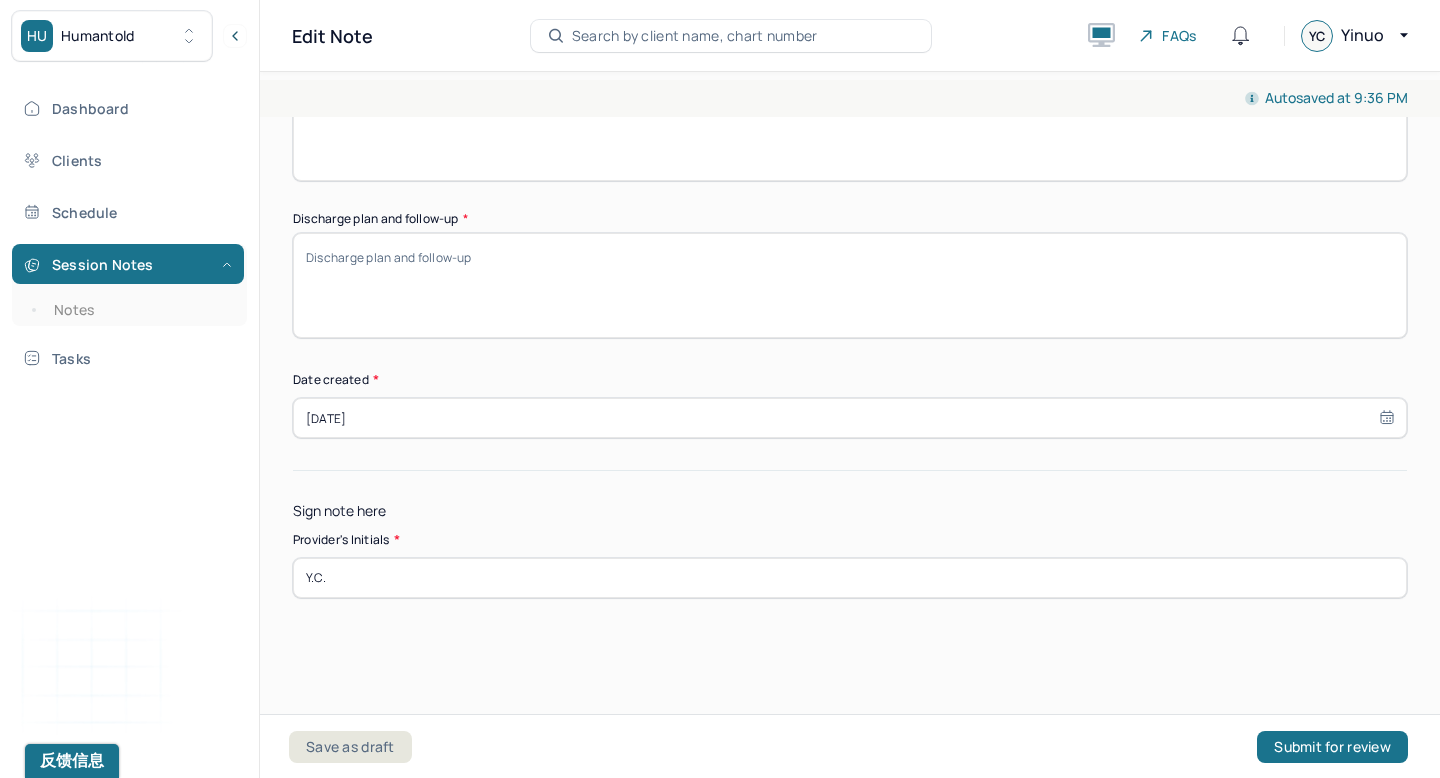 click on "Discharge plan and follow-up *" at bounding box center (850, 285) 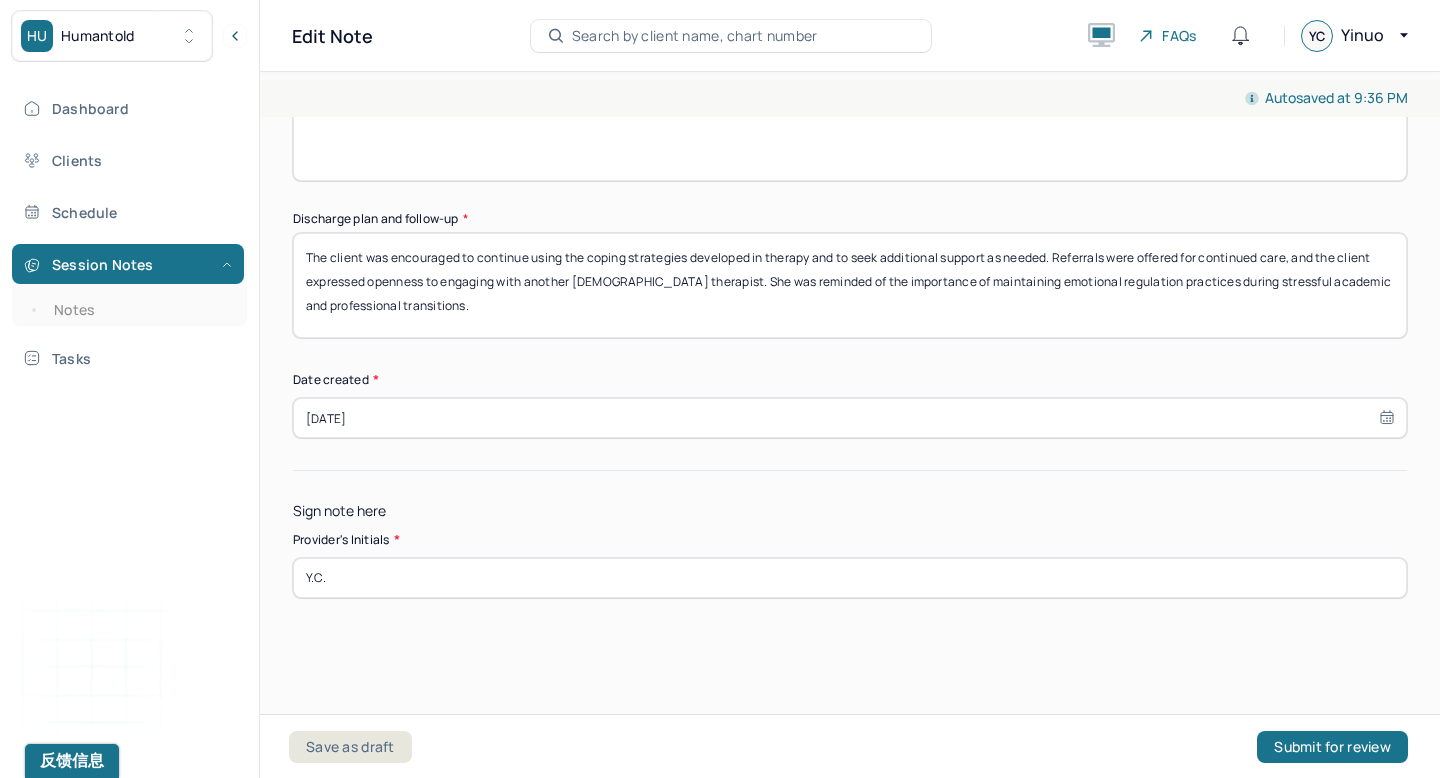 scroll, scrollTop: 16, scrollLeft: 0, axis: vertical 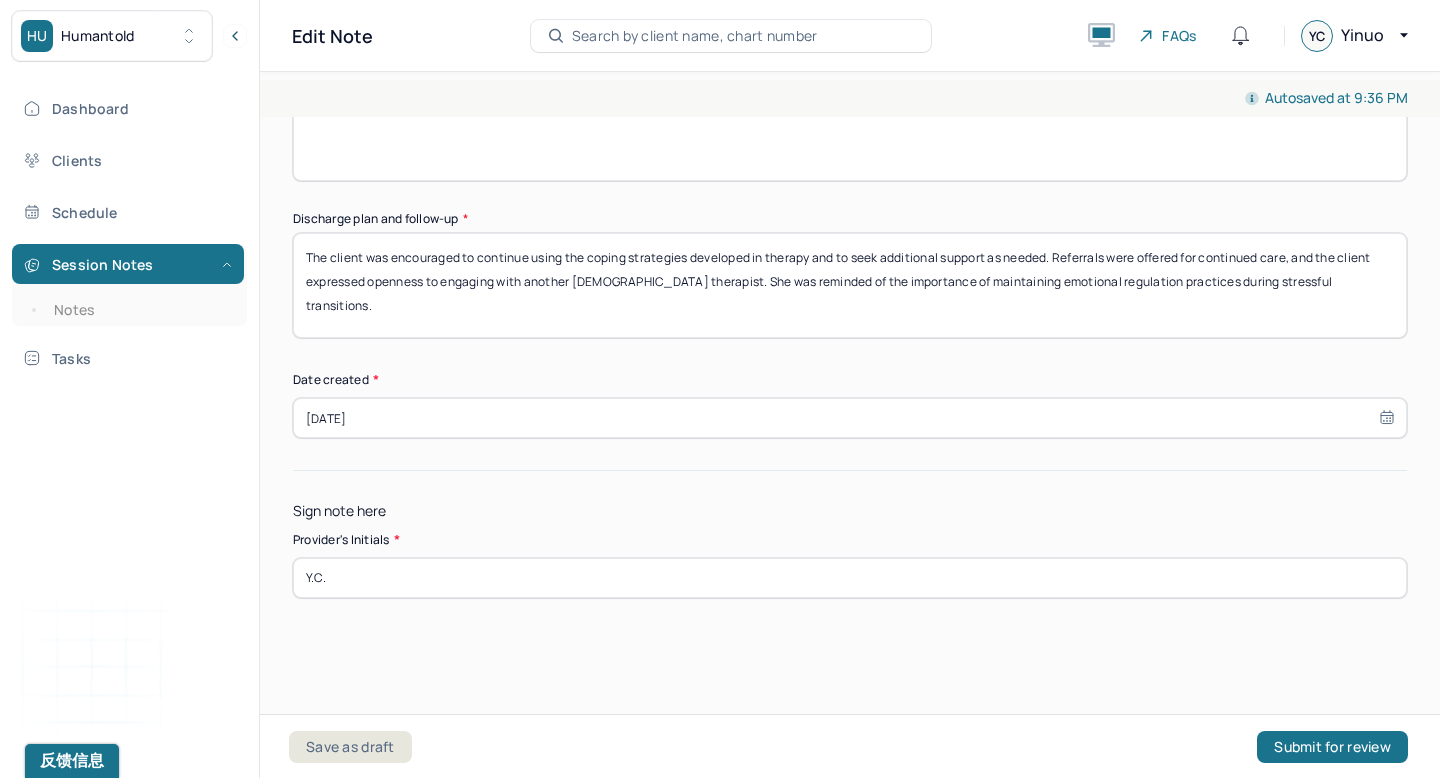 click on "The client was encouraged to continue using the coping strategies developed in therapy and to seek additional support as needed. Referrals were offered for continued care, and the client expressed openness to engaging with another [DEMOGRAPHIC_DATA] therapist. She was reminded of the importance of maintaining emotional regulation practices during stressful transitions." at bounding box center (850, 285) 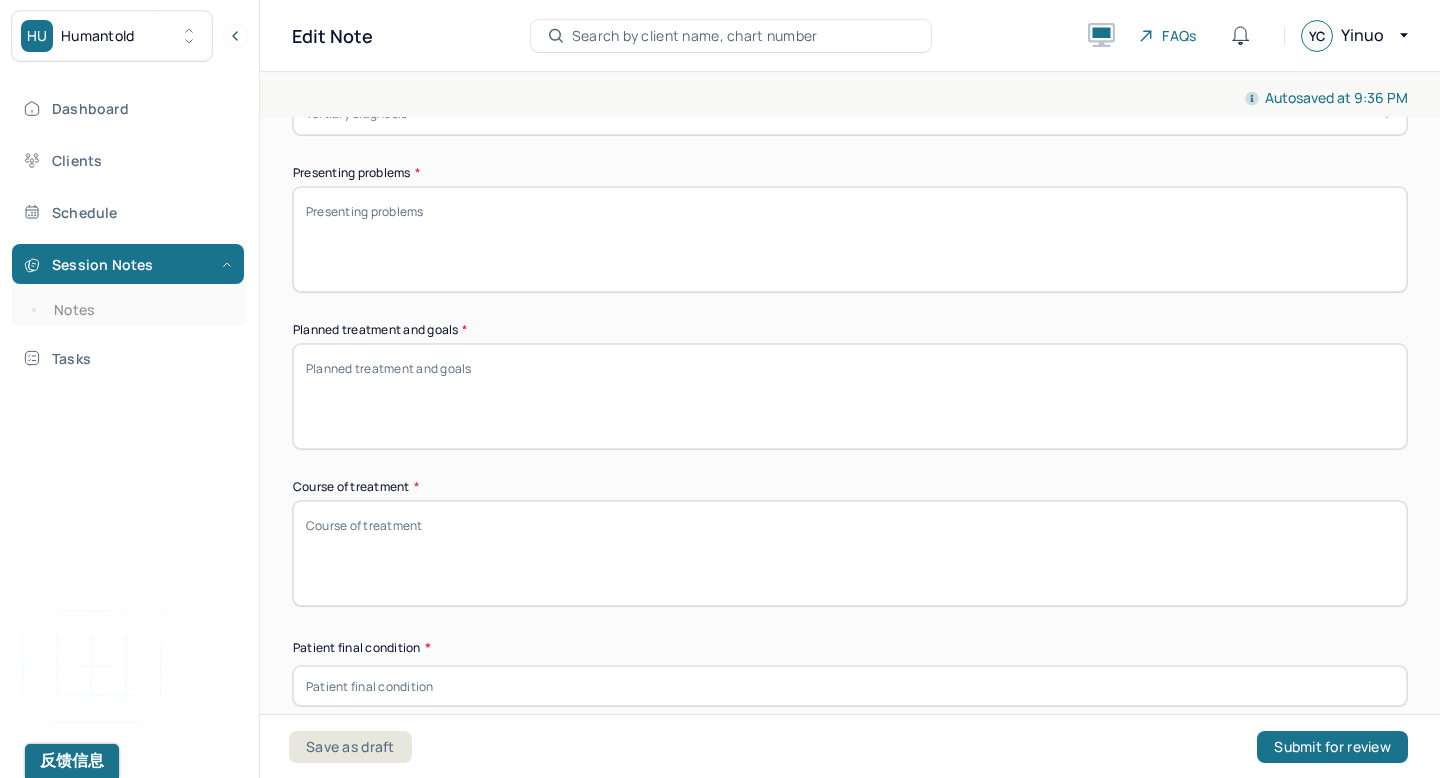 scroll, scrollTop: 762, scrollLeft: 0, axis: vertical 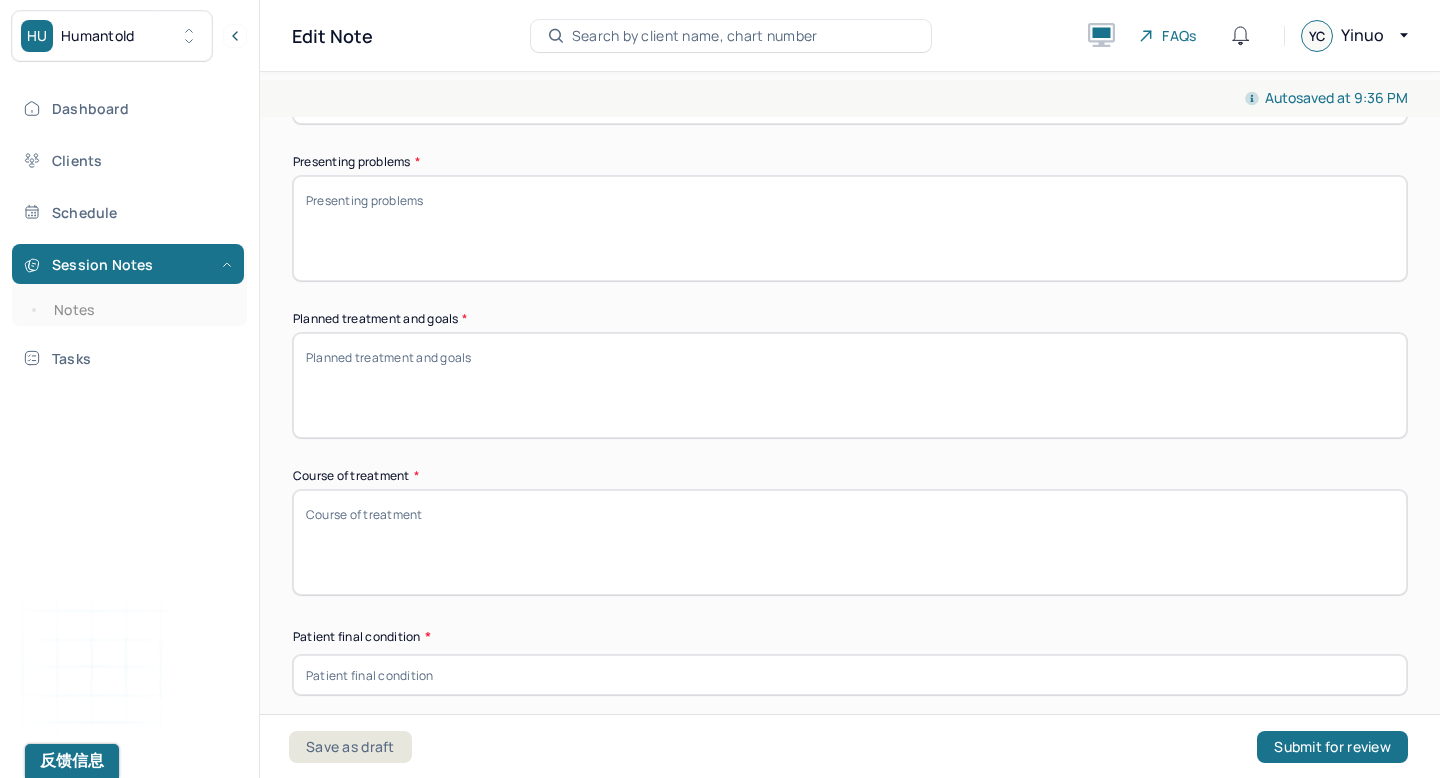 type on "The client was encouraged to continue using the coping strategies developed in therapy and to seek additional support as needed. Referrals were offered for continued care, and the client expressed openness to engaging with another [DEMOGRAPHIC_DATA] therapist. She was reminded of the importance of maintaining emotional regulation practices during stressful transitions." 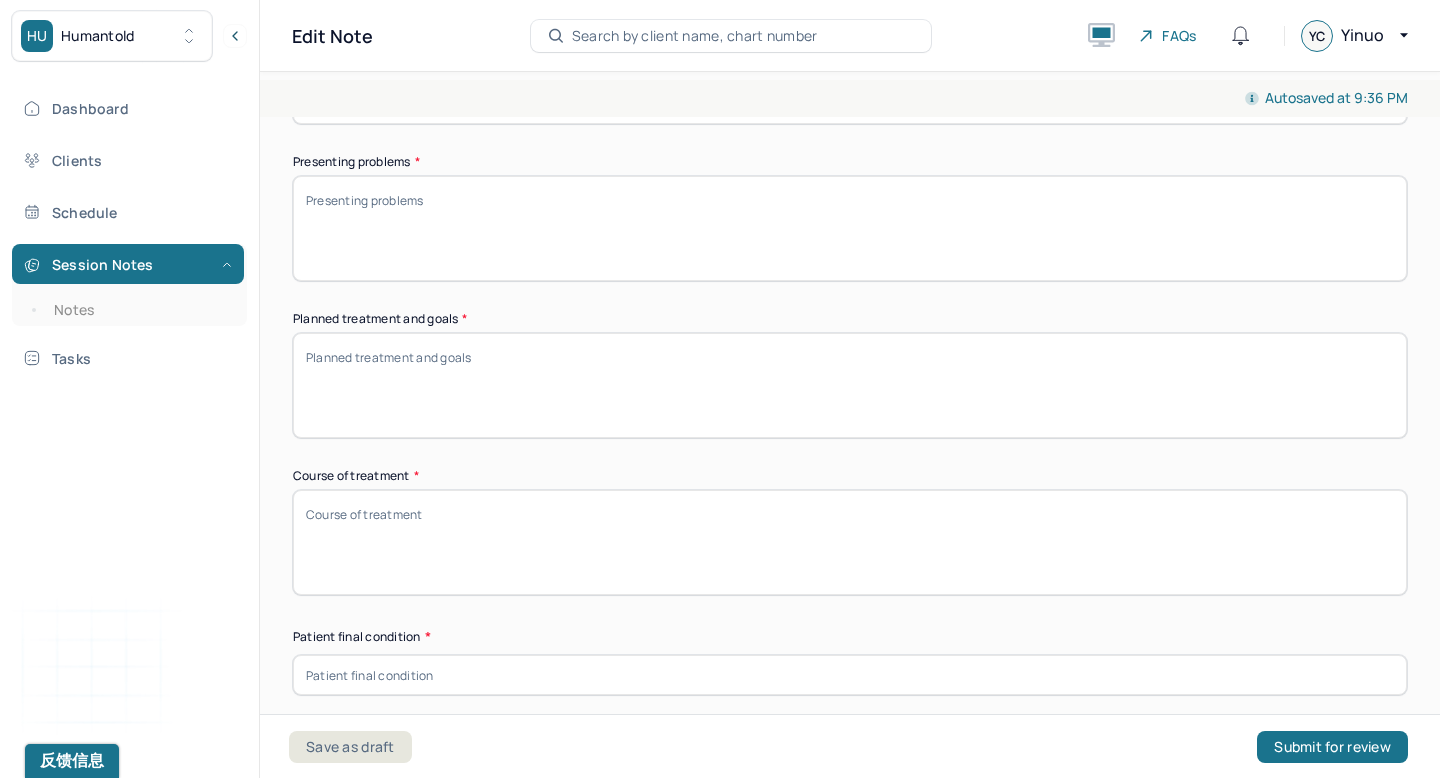click on "Planned treatment and goals *" at bounding box center [850, 385] 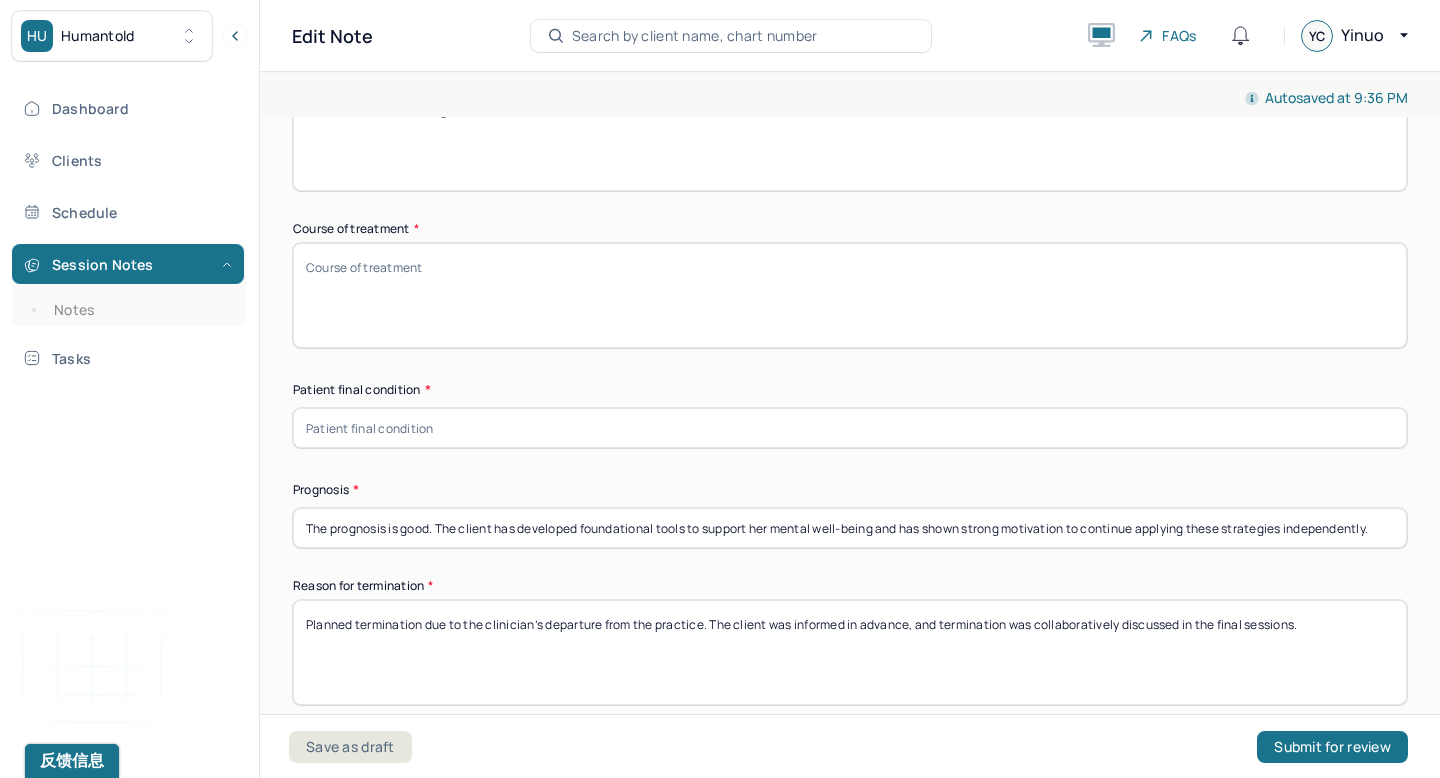 scroll, scrollTop: 1010, scrollLeft: 0, axis: vertical 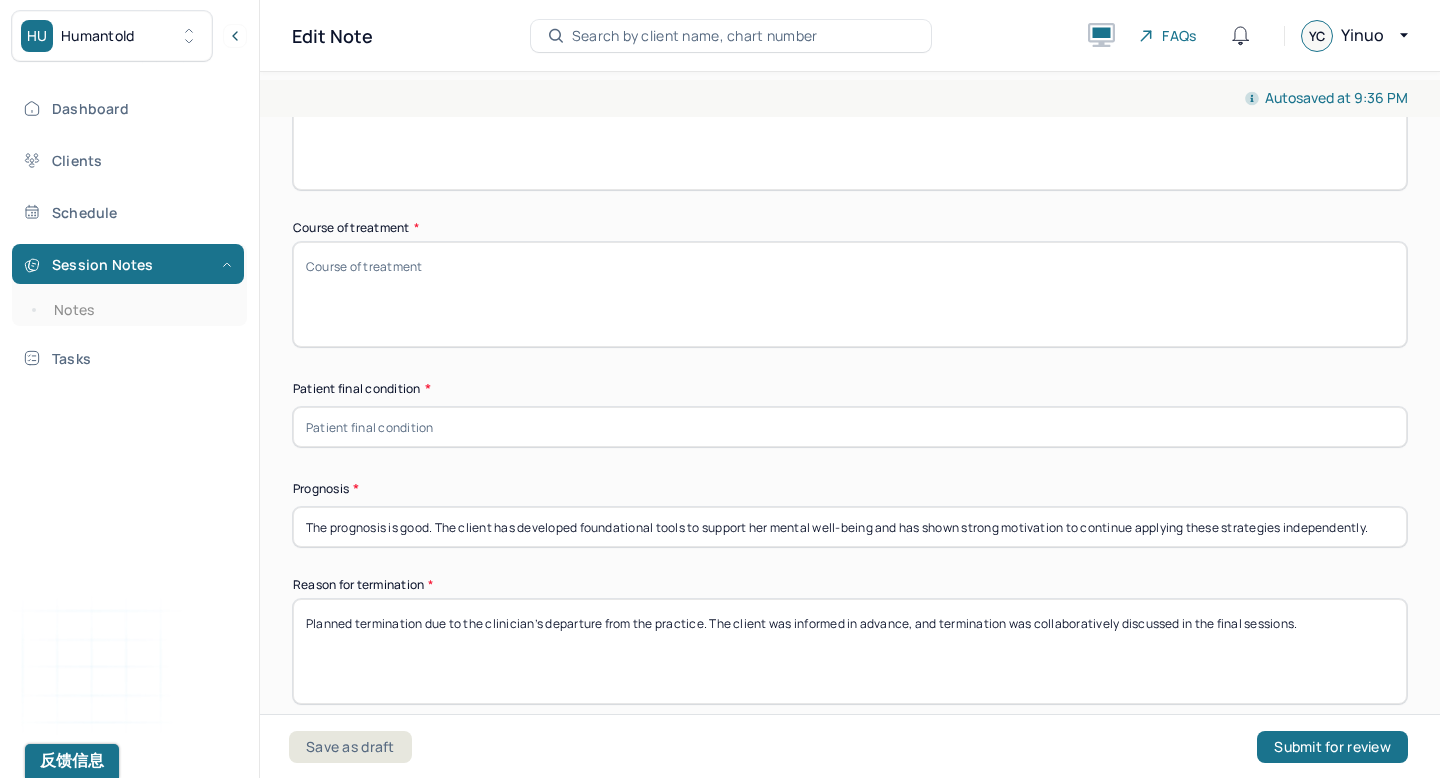 click at bounding box center (850, 427) 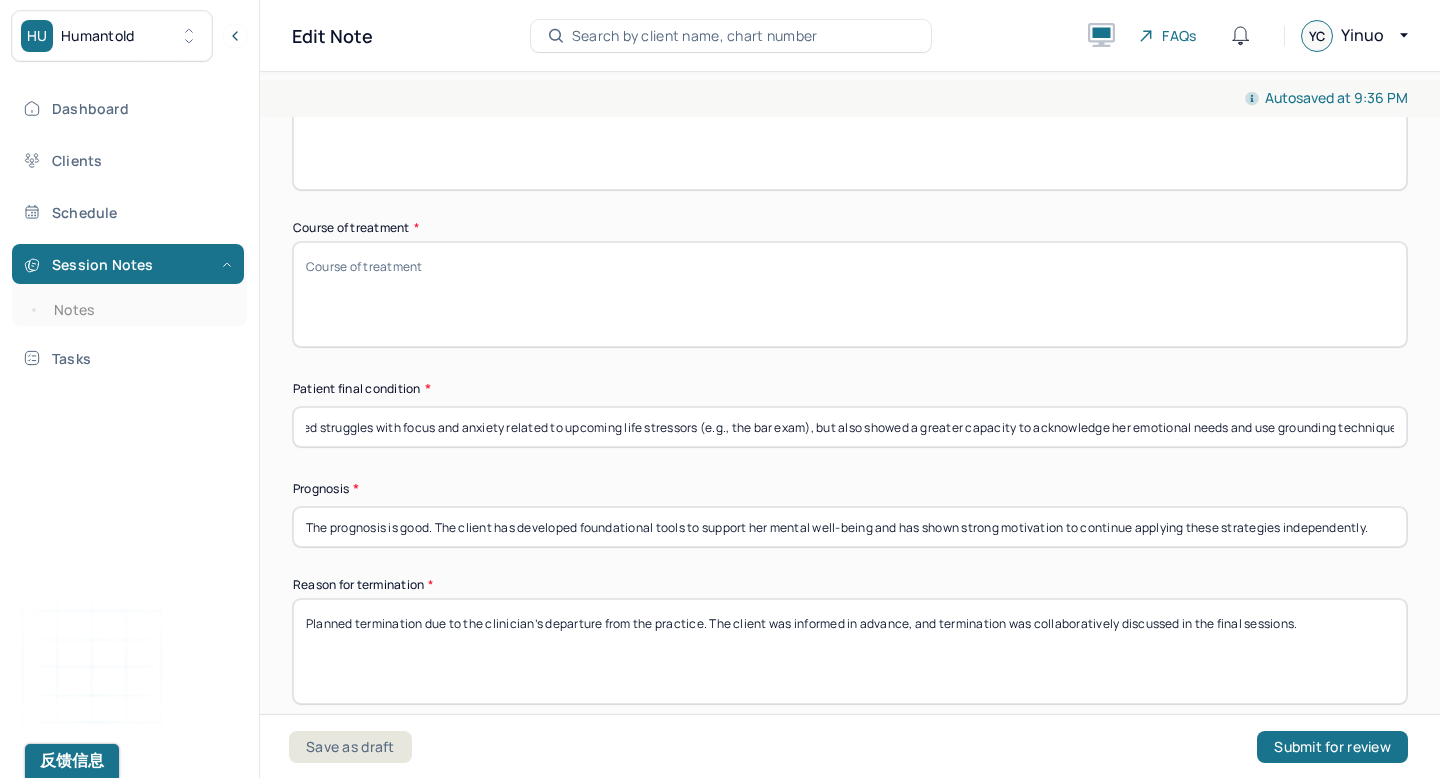 scroll, scrollTop: 0, scrollLeft: 0, axis: both 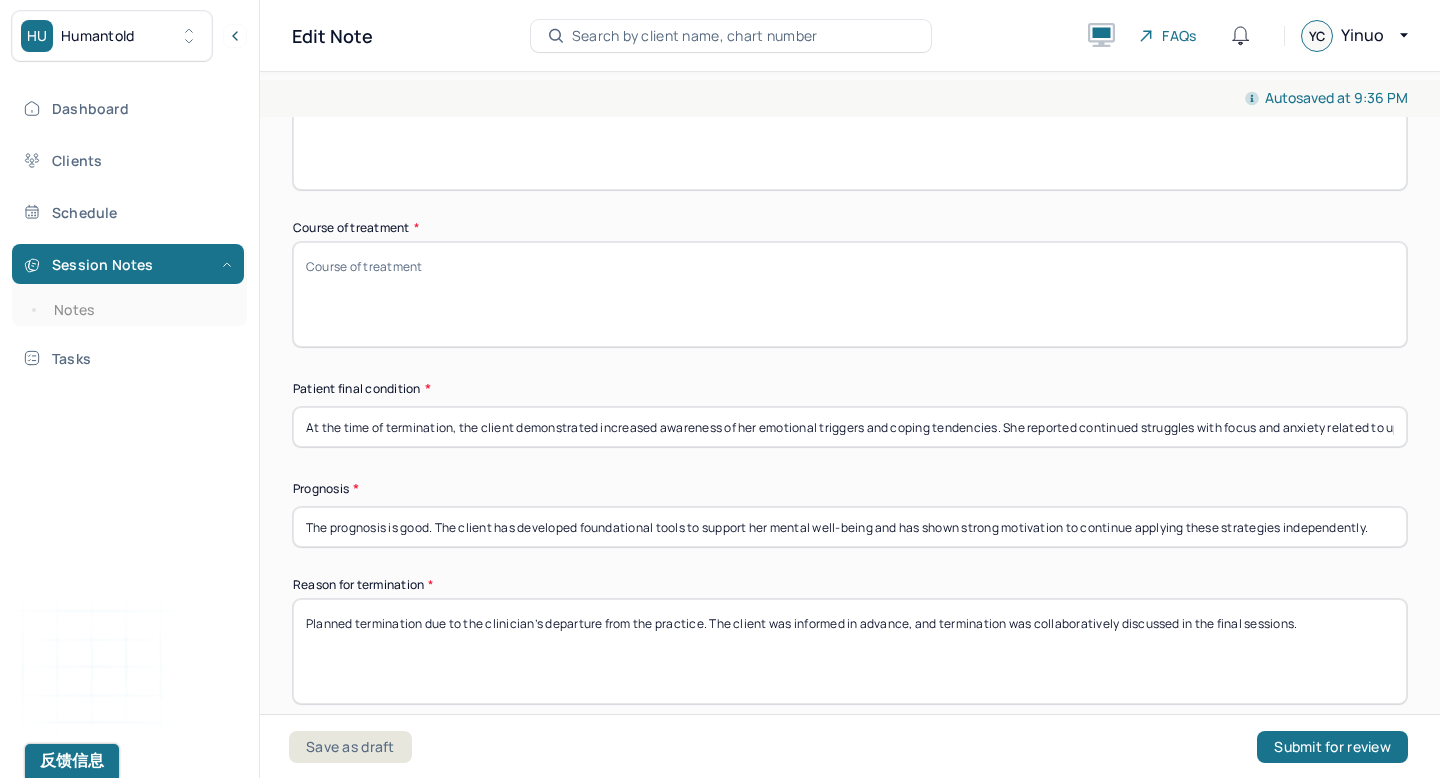 drag, startPoint x: 402, startPoint y: 424, endPoint x: 83, endPoint y: 396, distance: 320.22647 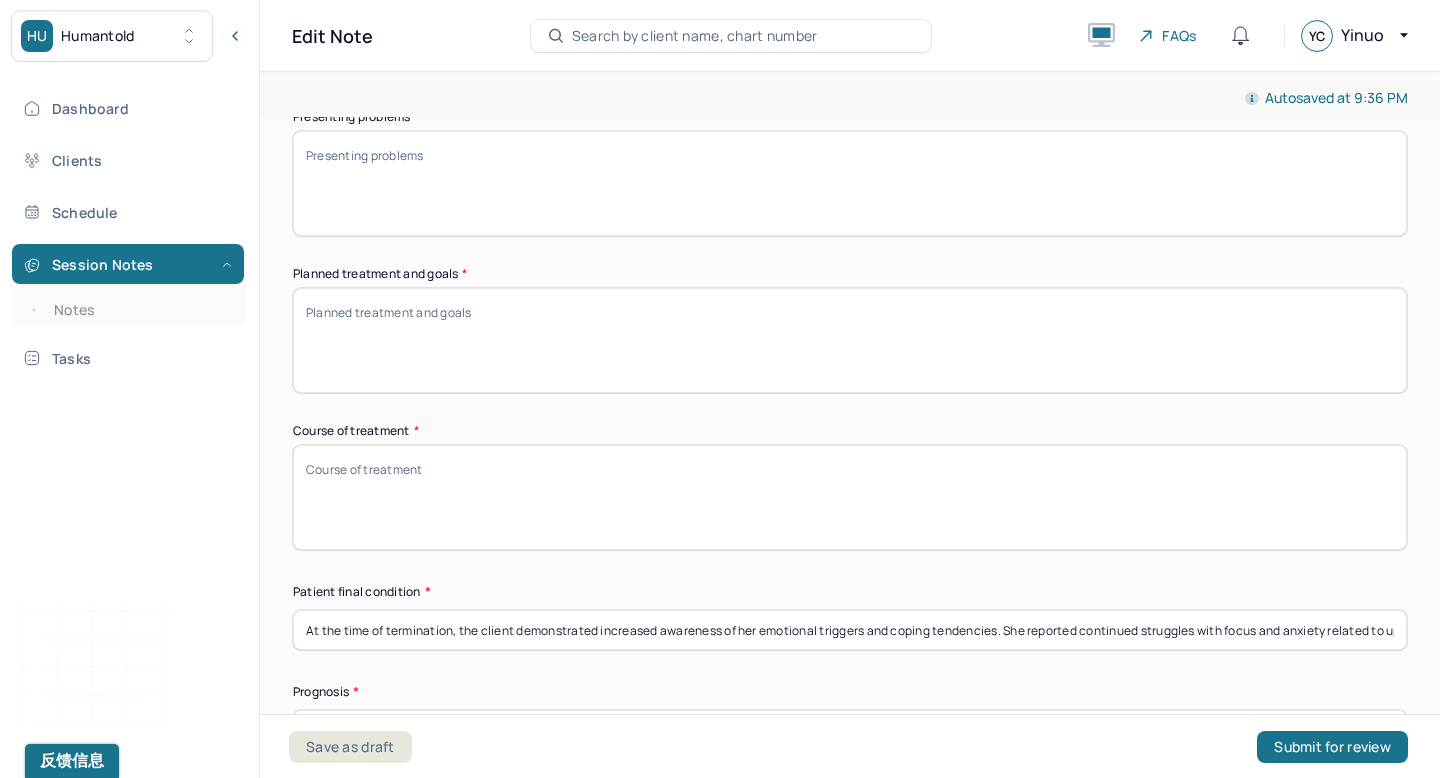 scroll, scrollTop: 809, scrollLeft: 0, axis: vertical 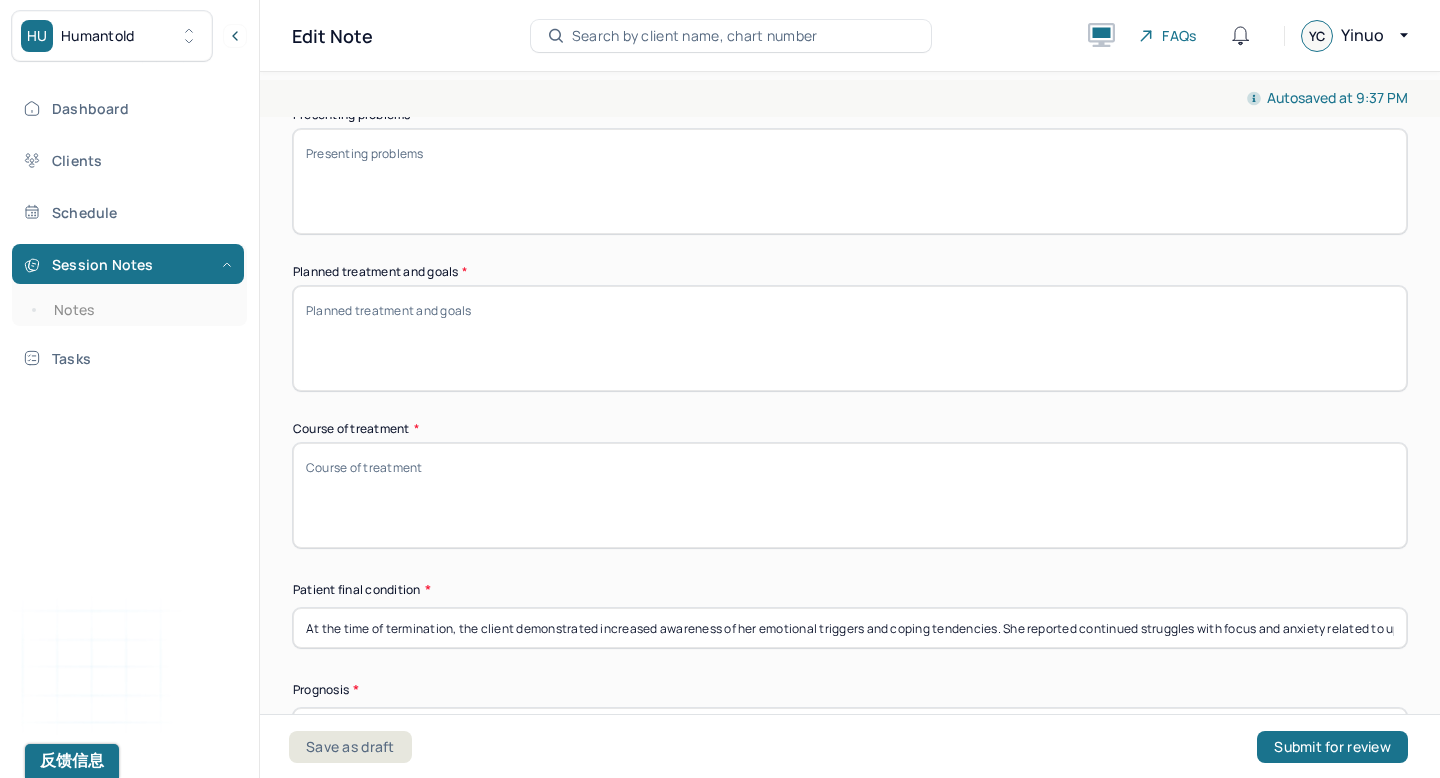 click on "Planned treatment and goals *" at bounding box center [850, 338] 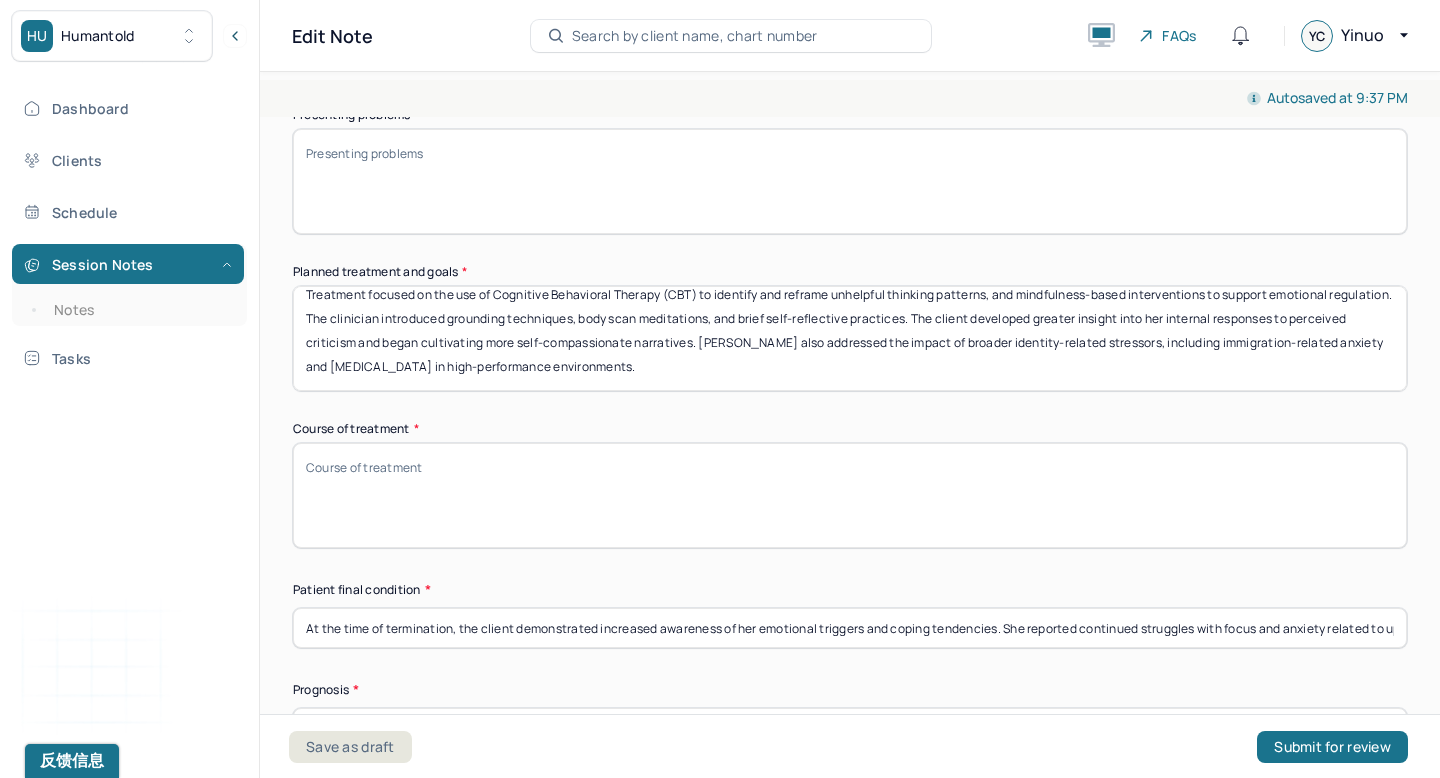 scroll, scrollTop: 0, scrollLeft: 0, axis: both 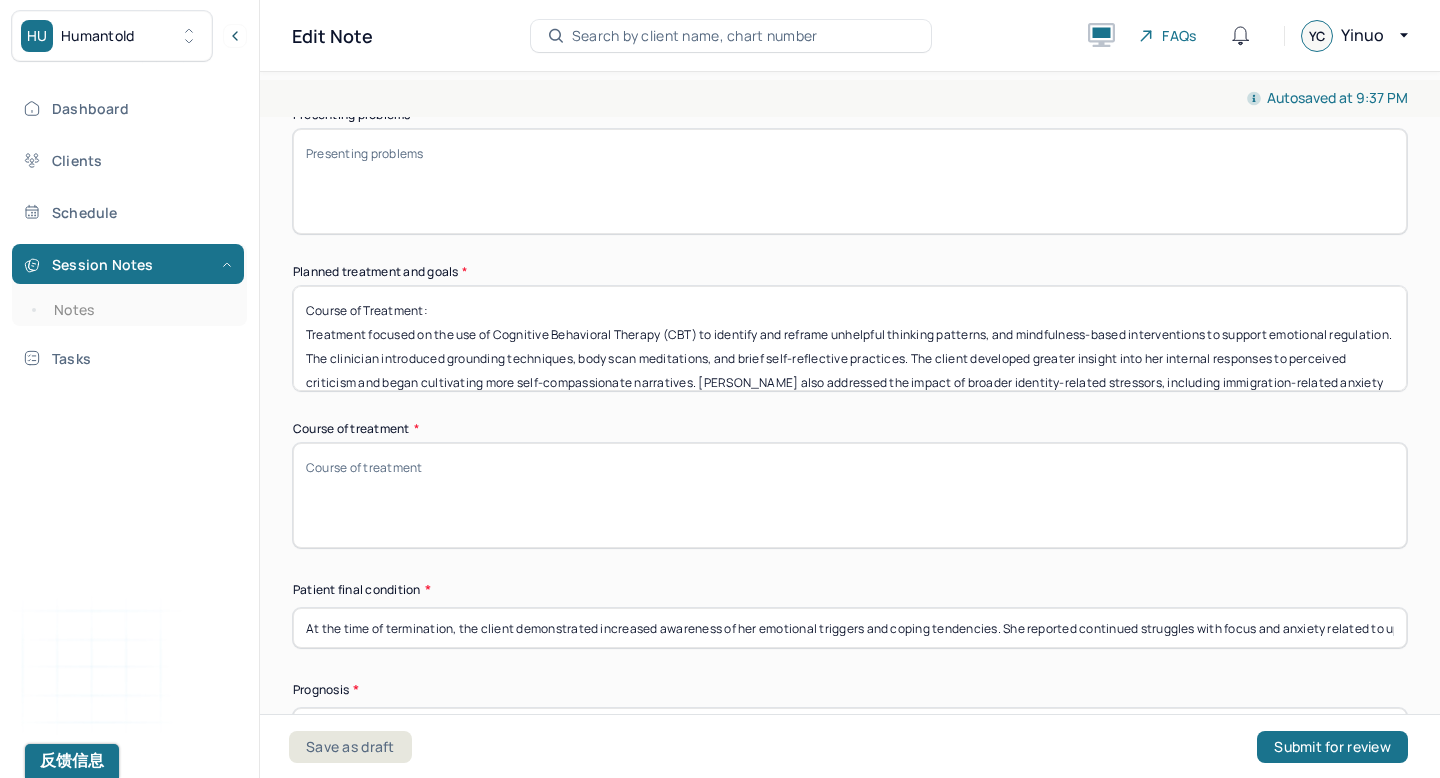 drag, startPoint x: 306, startPoint y: 333, endPoint x: 285, endPoint y: 246, distance: 89.498604 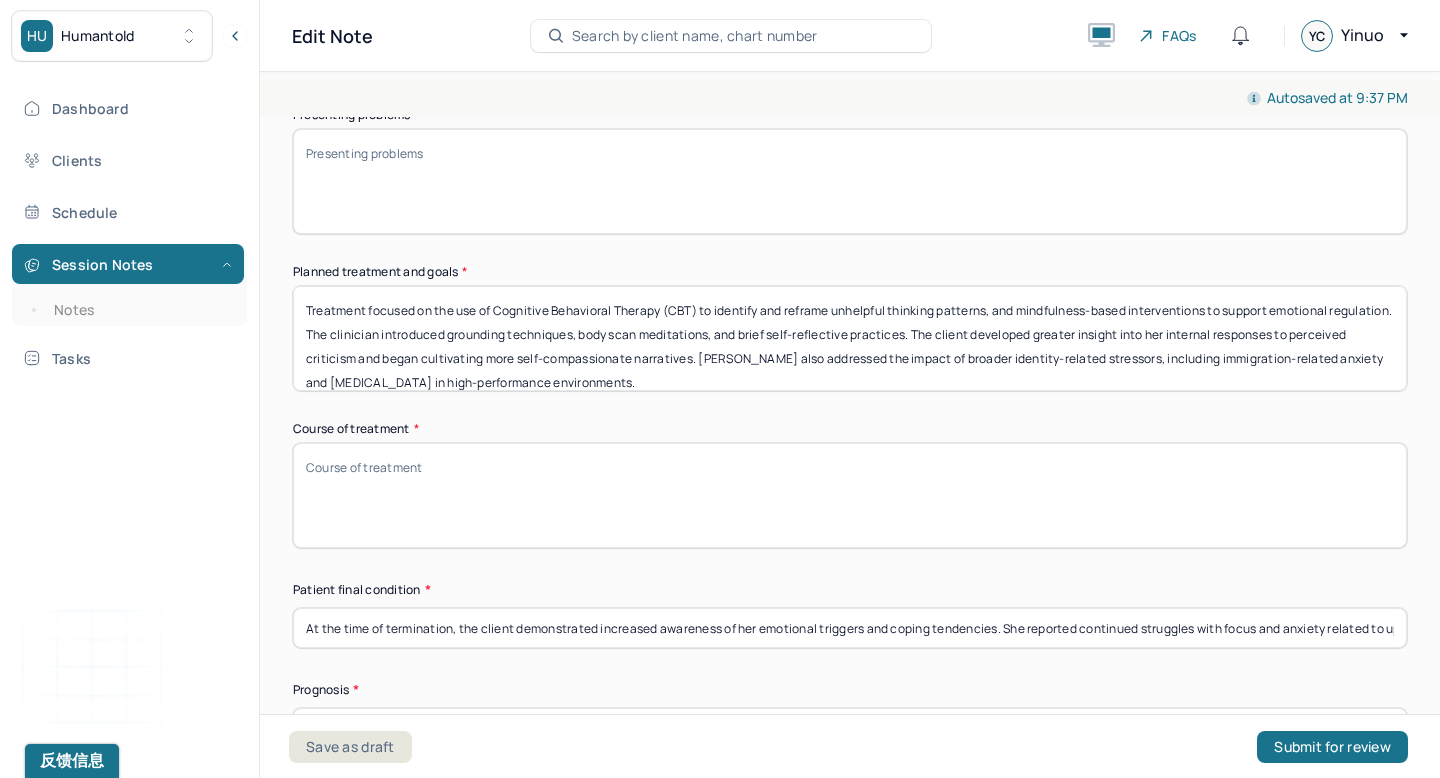 click on "**********" at bounding box center [0, 0] 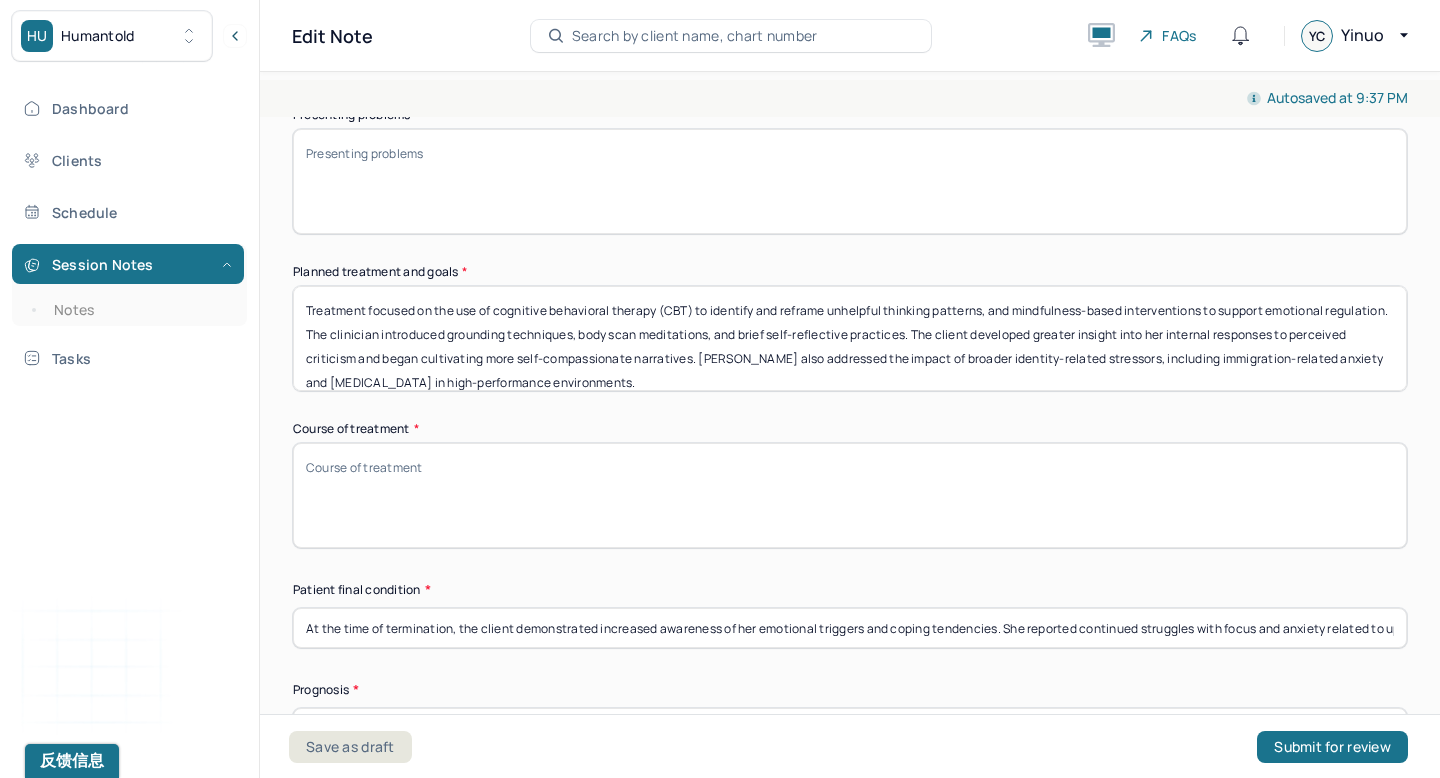 click on "******" at bounding box center (0, 0) 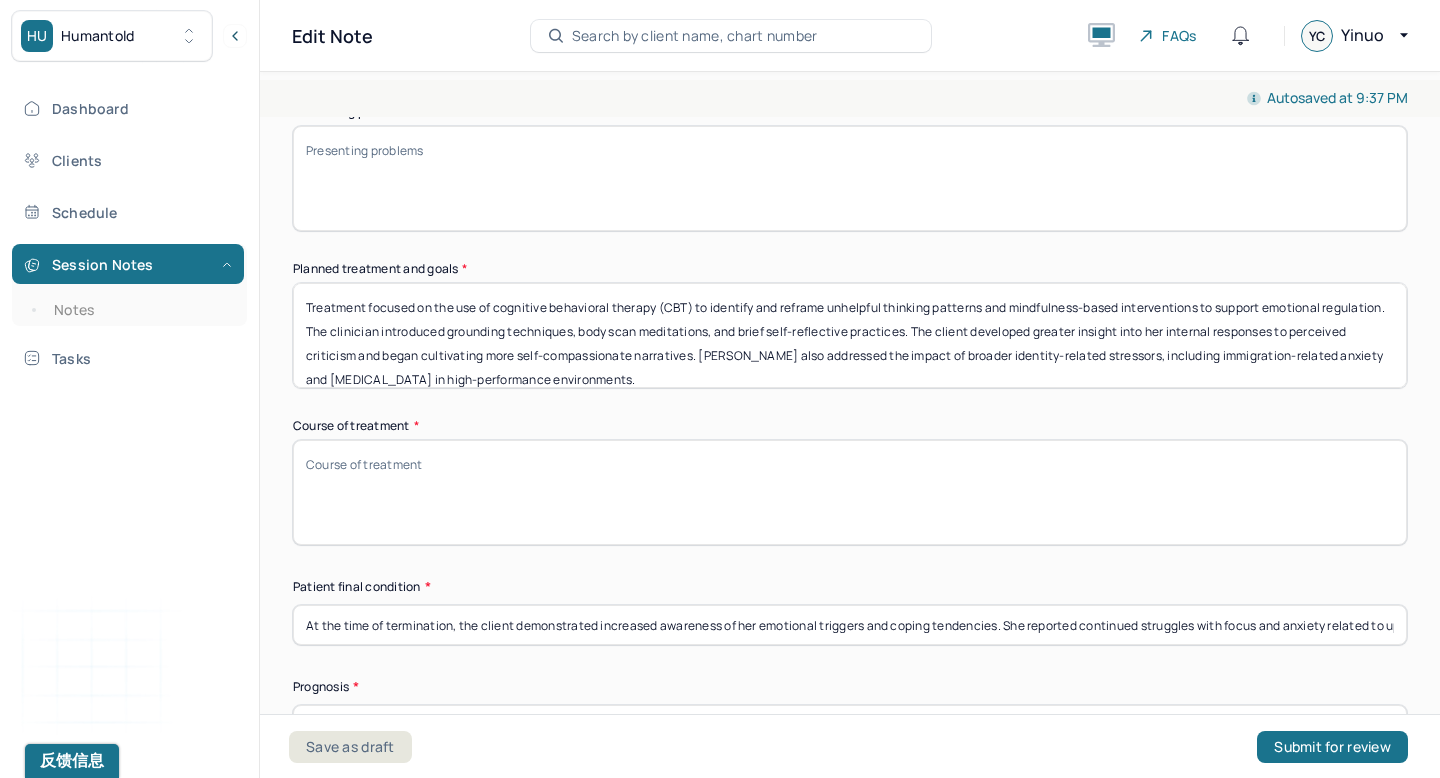 scroll, scrollTop: 803, scrollLeft: 0, axis: vertical 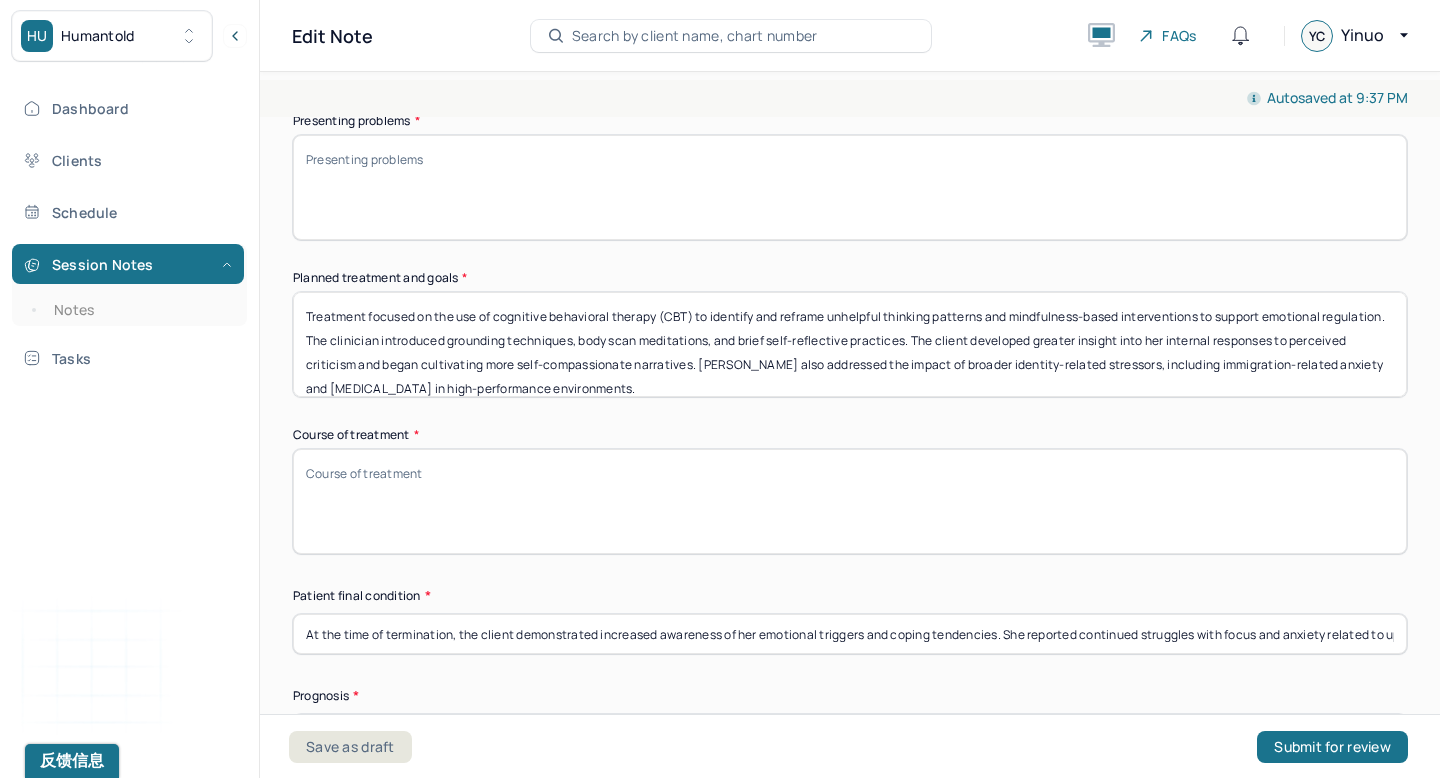 type on "Treatment focused on the use of cognitive behavioral therapy (CBT) to identify and reframe unhelpful thinking patterns and mindfulness-based interventions to support emotional regulation. The clinician introduced grounding techniques, body scan meditations, and brief self-reflective practices. The client developed greater insight into her internal responses to perceived criticism and began cultivating more self-compassionate narratives. [PERSON_NAME] also addressed the impact of broader identity-related stressors, including immigration-related anxiety and [MEDICAL_DATA] in high-performance environments." 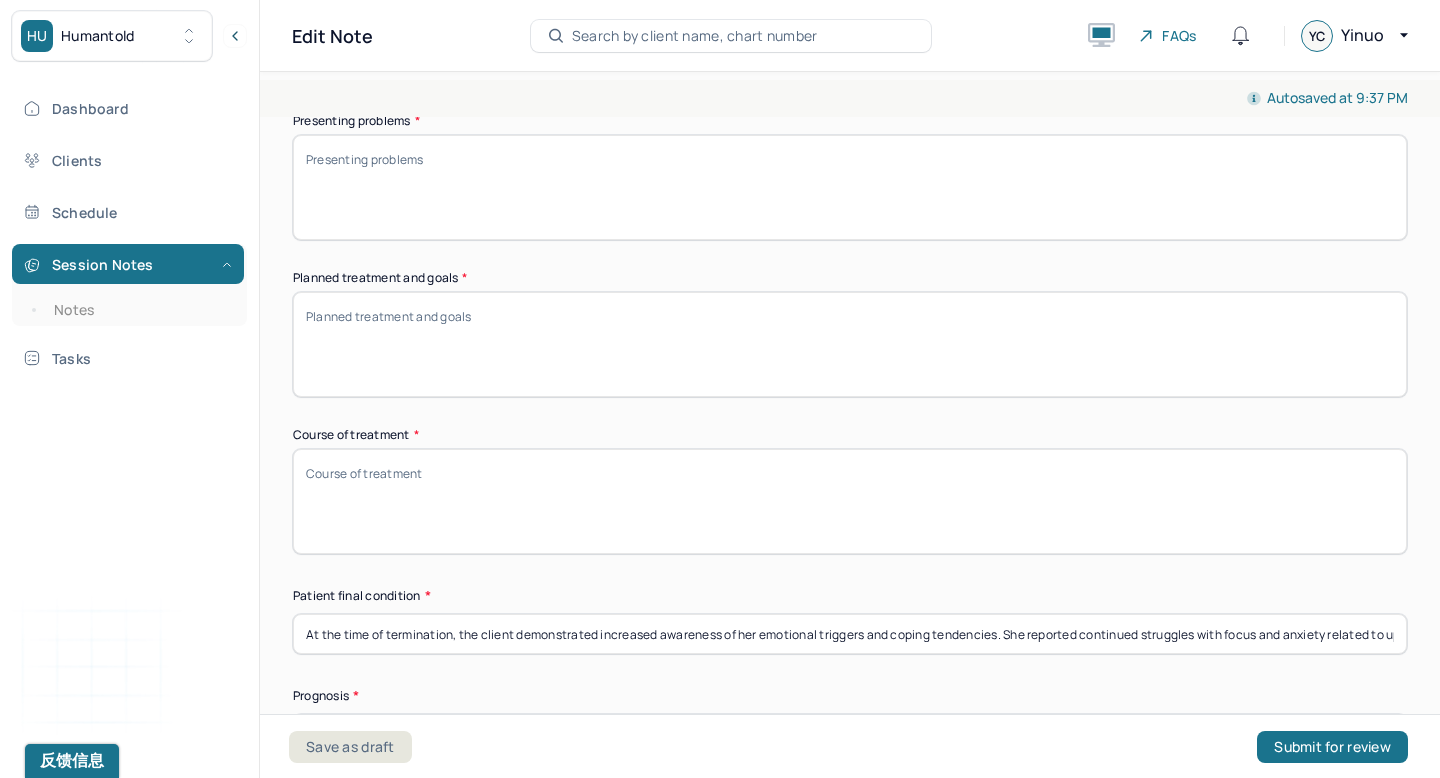 type 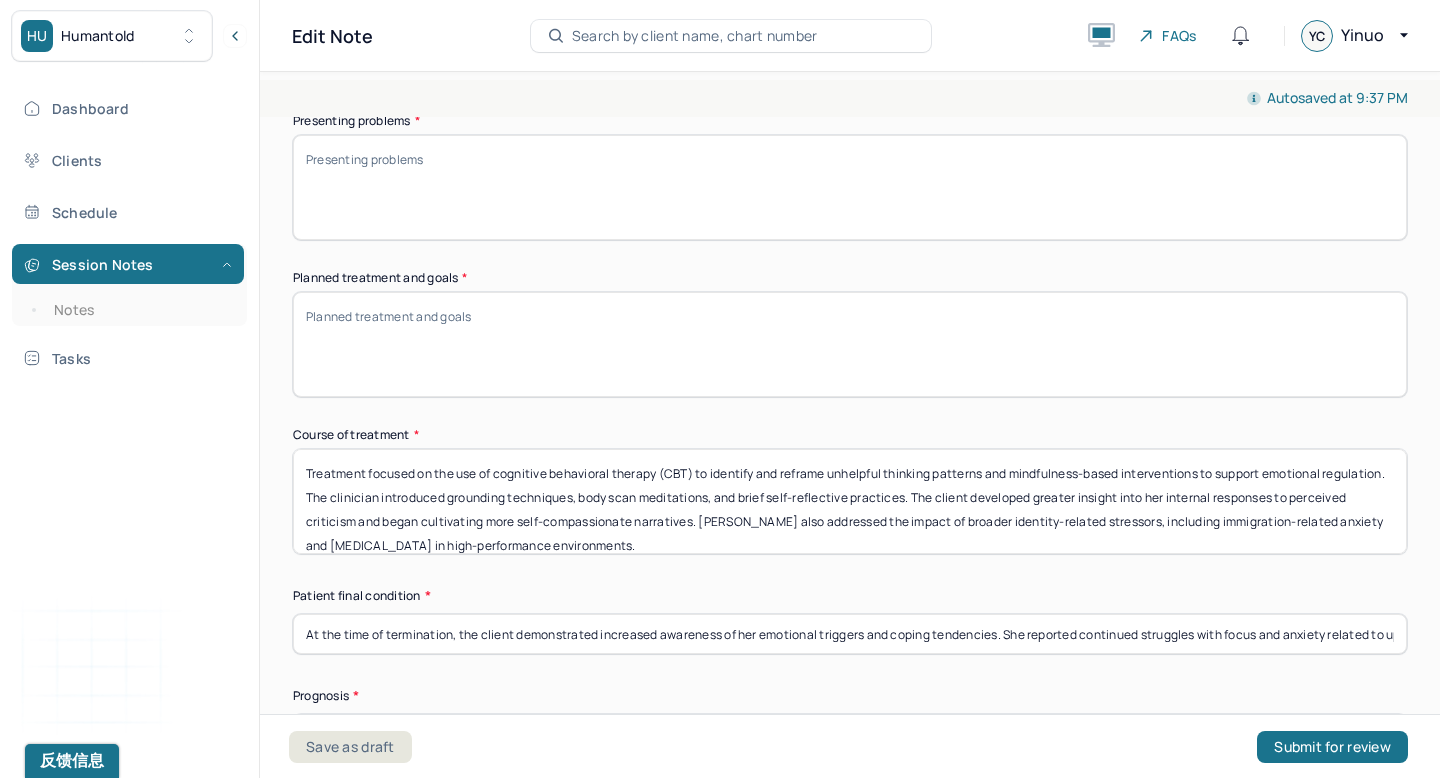type on "Treatment focused on the use of cognitive behavioral therapy (CBT) to identify and reframe unhelpful thinking patterns and mindfulness-based interventions to support emotional regulation. The clinician introduced grounding techniques, body scan meditations, and brief self-reflective practices. The client developed greater insight into her internal responses to perceived criticism and began cultivating more self-compassionate narratives. [PERSON_NAME] also addressed the impact of broader identity-related stressors, including immigration-related anxiety and [MEDICAL_DATA] in high-performance environments." 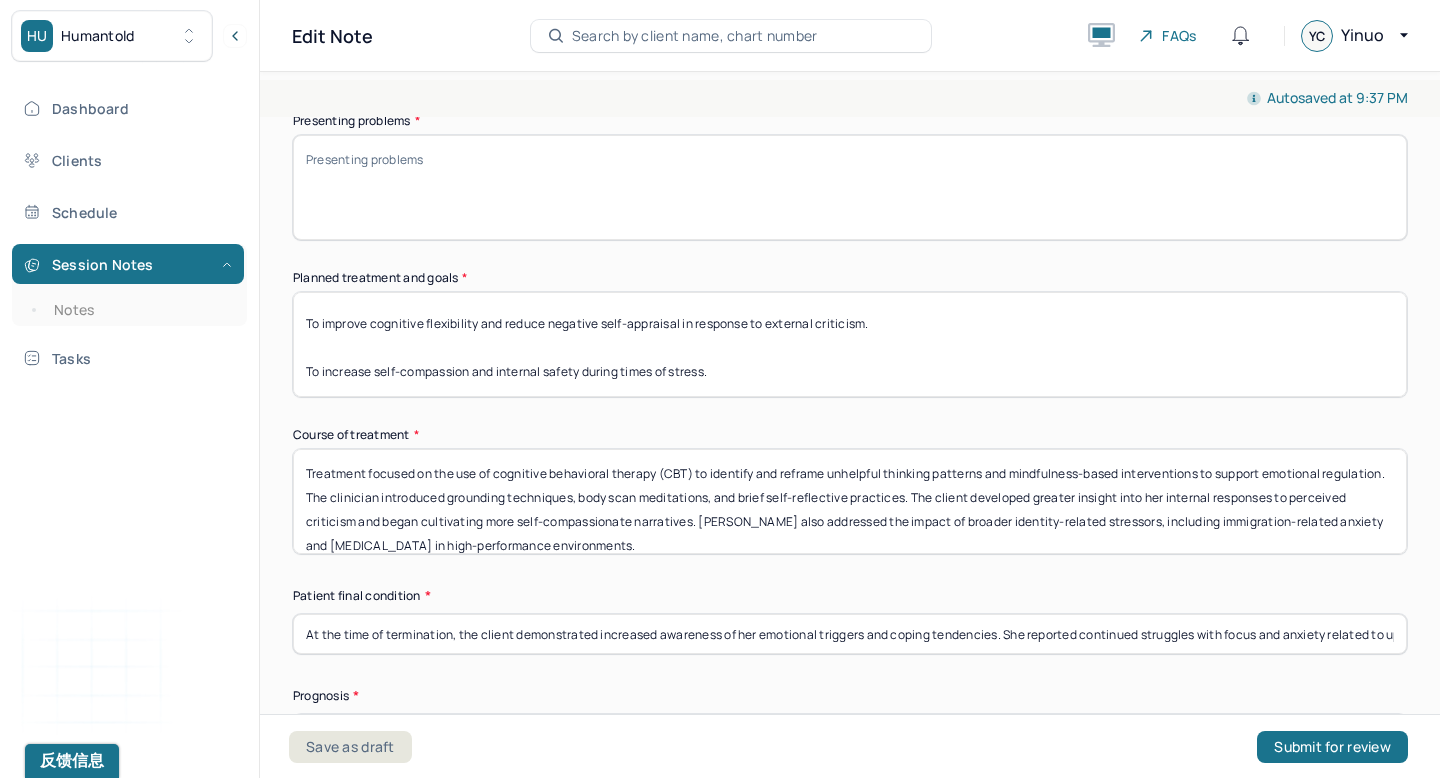 scroll, scrollTop: 0, scrollLeft: 0, axis: both 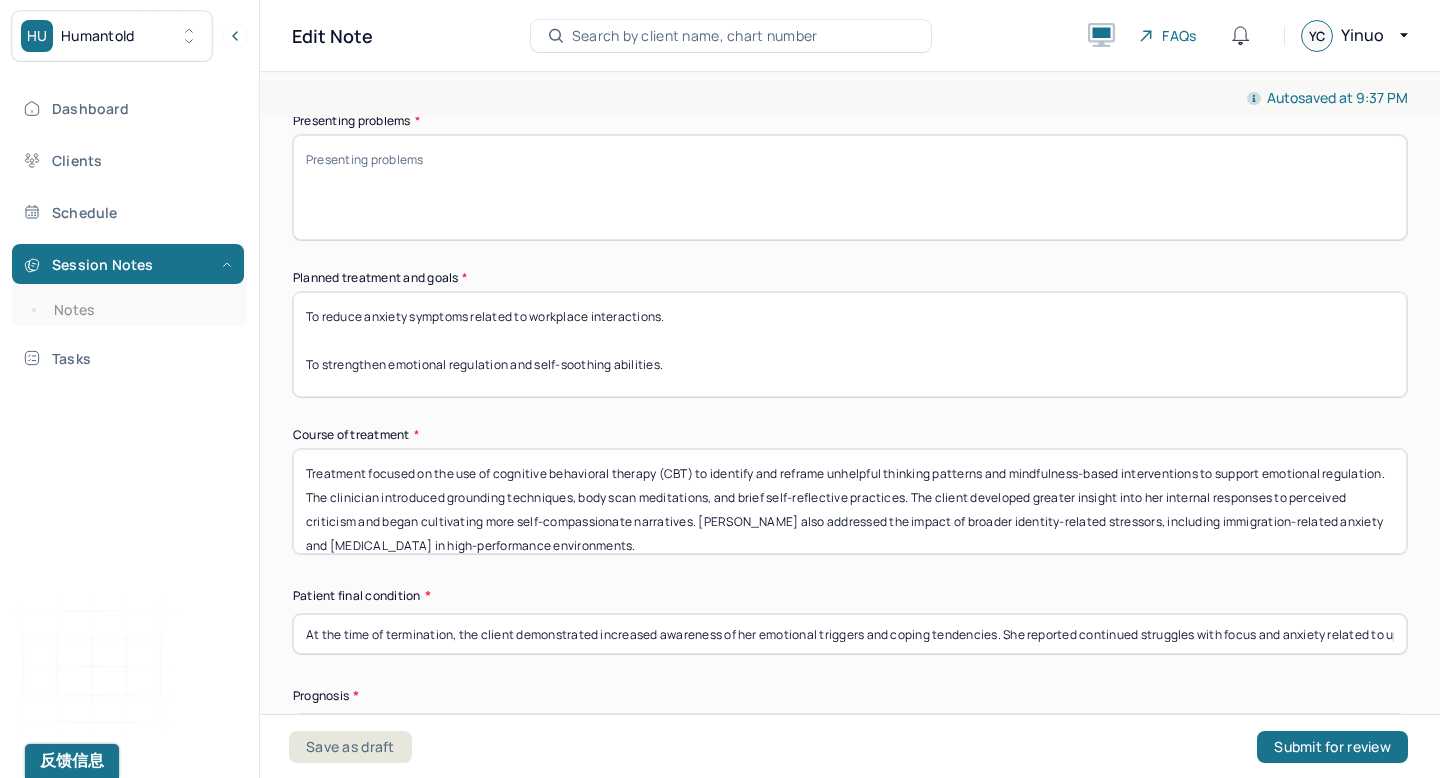click on "To reduce anxiety symptoms related to workplace interactions.
To strengthen emotional regulation and self-soothing abilities.
To improve cognitive flexibility and reduce negative self-appraisal in response to external criticism.
To increase self-compassion and internal safety during times of stress." at bounding box center (850, 344) 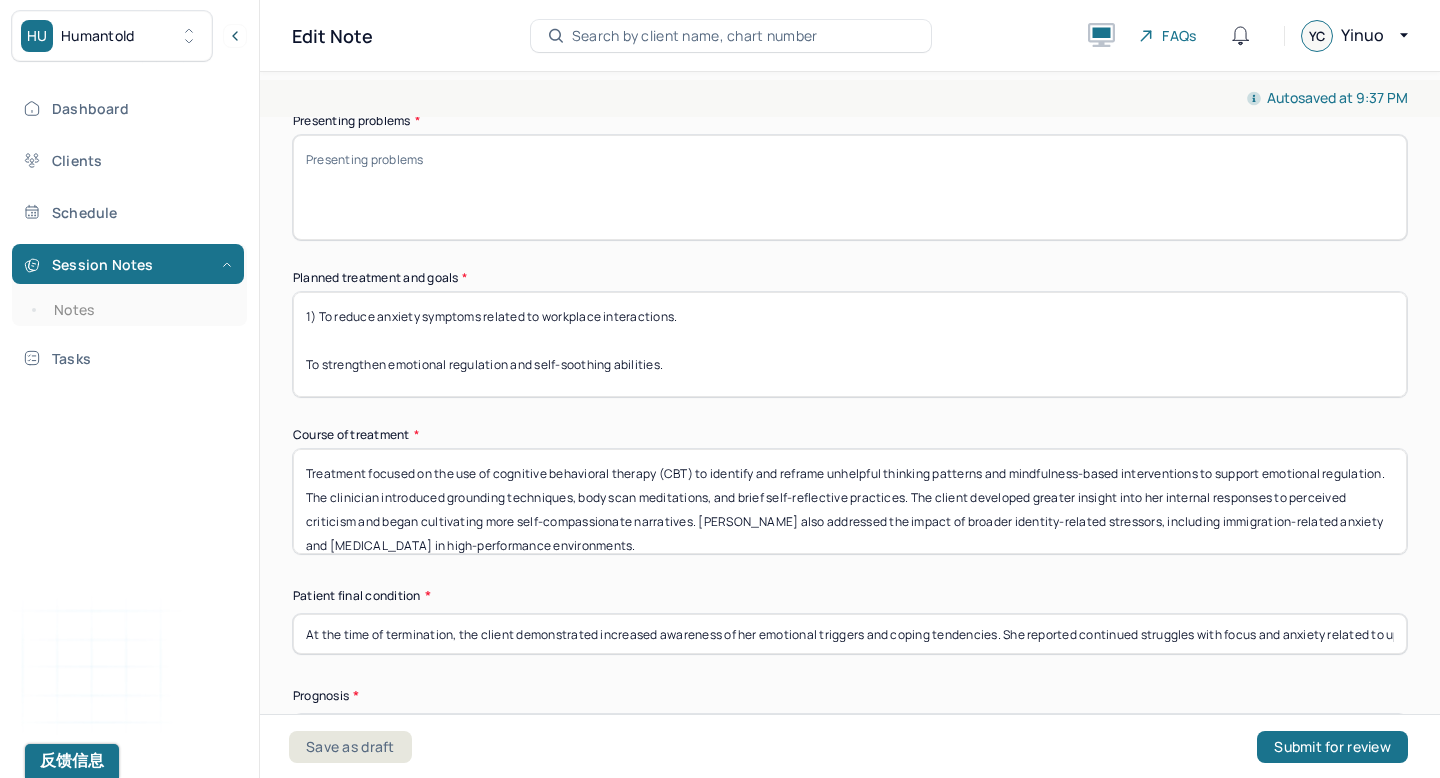 click on "To reduce anxiety symptoms related to workplace interactions.
To strengthen emotional regulation and self-soothing abilities.
To improve cognitive flexibility and reduce negative self-appraisal in response to external criticism.
To increase self-compassion and internal safety during times of stress." at bounding box center (850, 344) 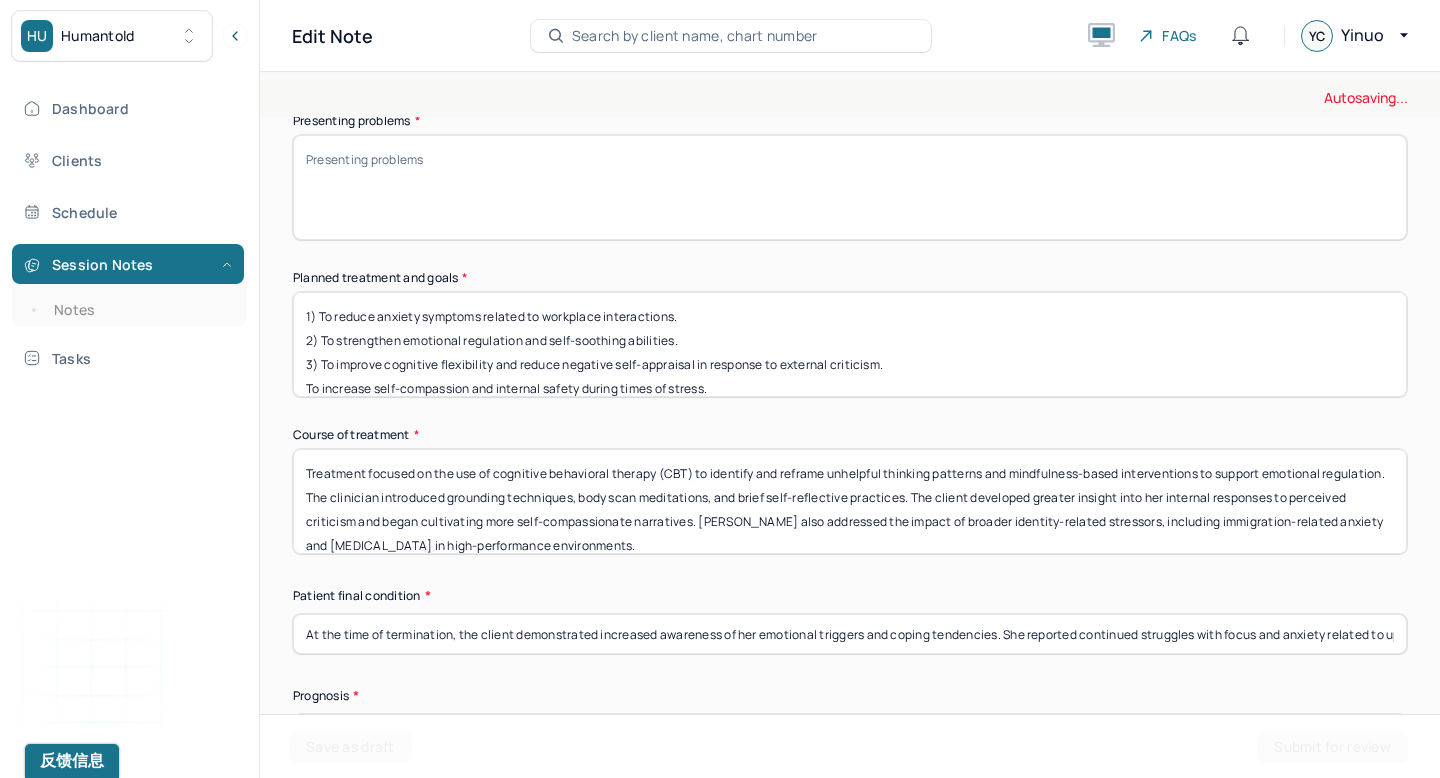 click on "1) To reduce anxiety symptoms related to workplace interactions.
2) To strengthen emotional regulation and self-soothing abilities.
To improve cognitive flexibility and reduce negative self-appraisal in response to external criticism.
To increase self-compassion and internal safety during times of stress." at bounding box center (850, 344) 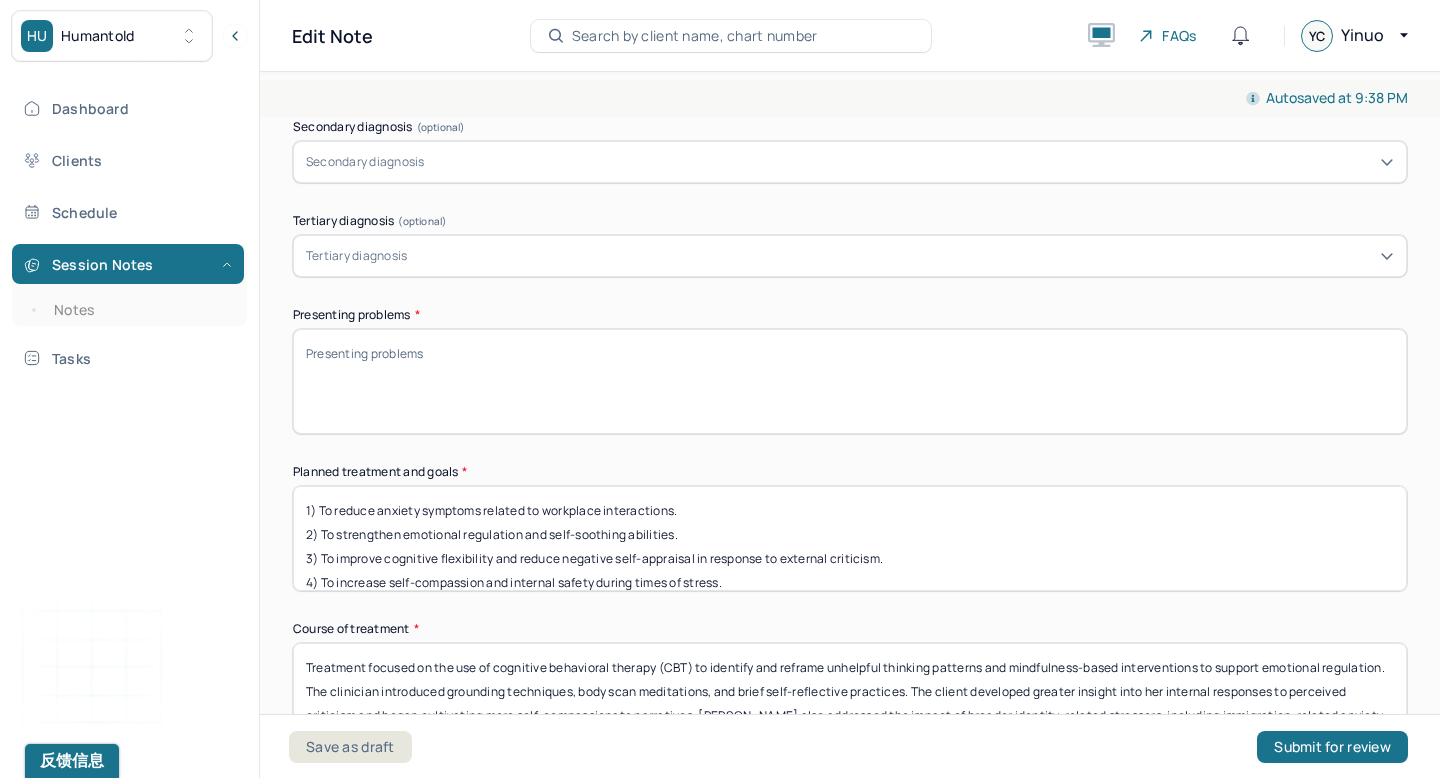 scroll, scrollTop: 550, scrollLeft: 0, axis: vertical 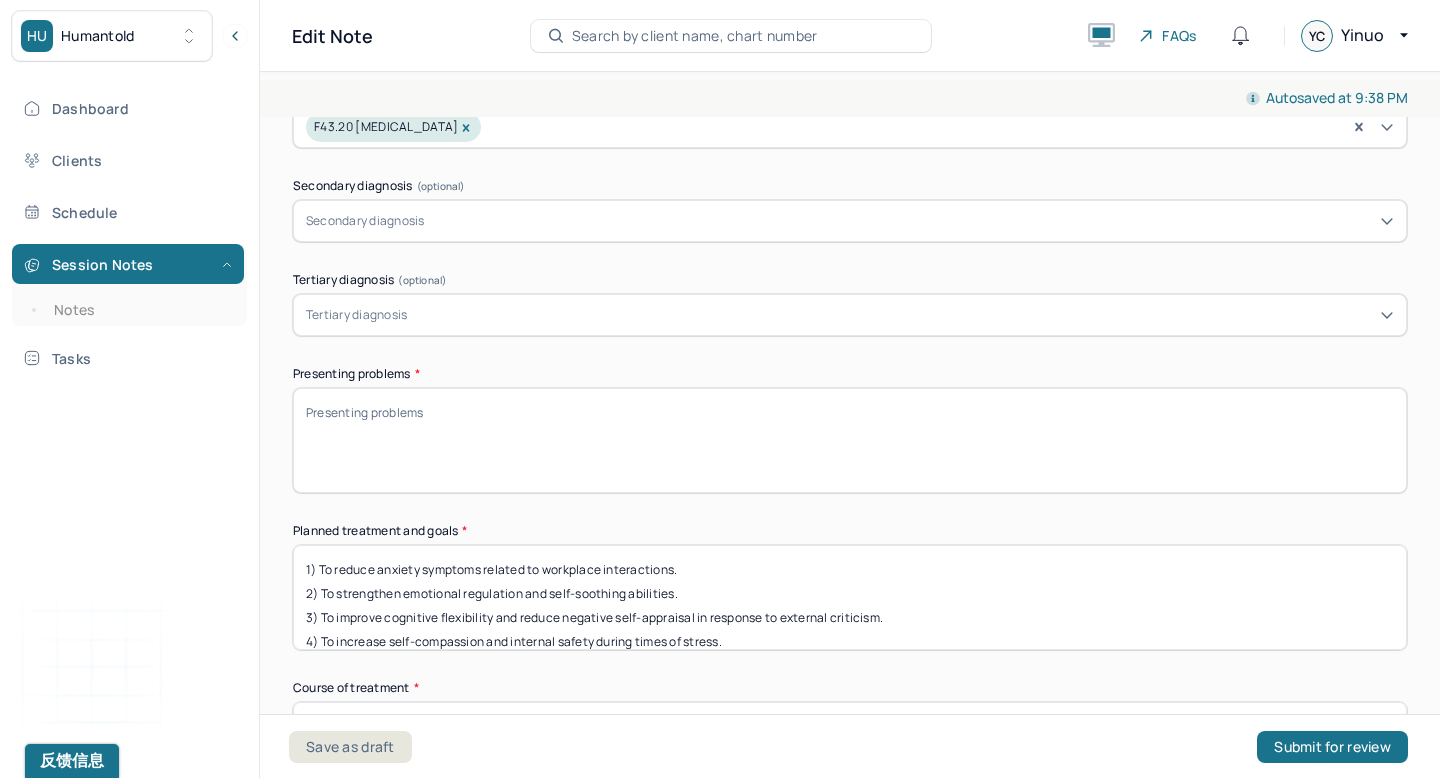 type on "1) To reduce anxiety symptoms related to workplace interactions.
2) To strengthen emotional regulation and self-soothing abilities.
3) To improve cognitive flexibility and reduce negative self-appraisal in response to external criticism.
4) To increase self-compassion and internal safety during times of stress." 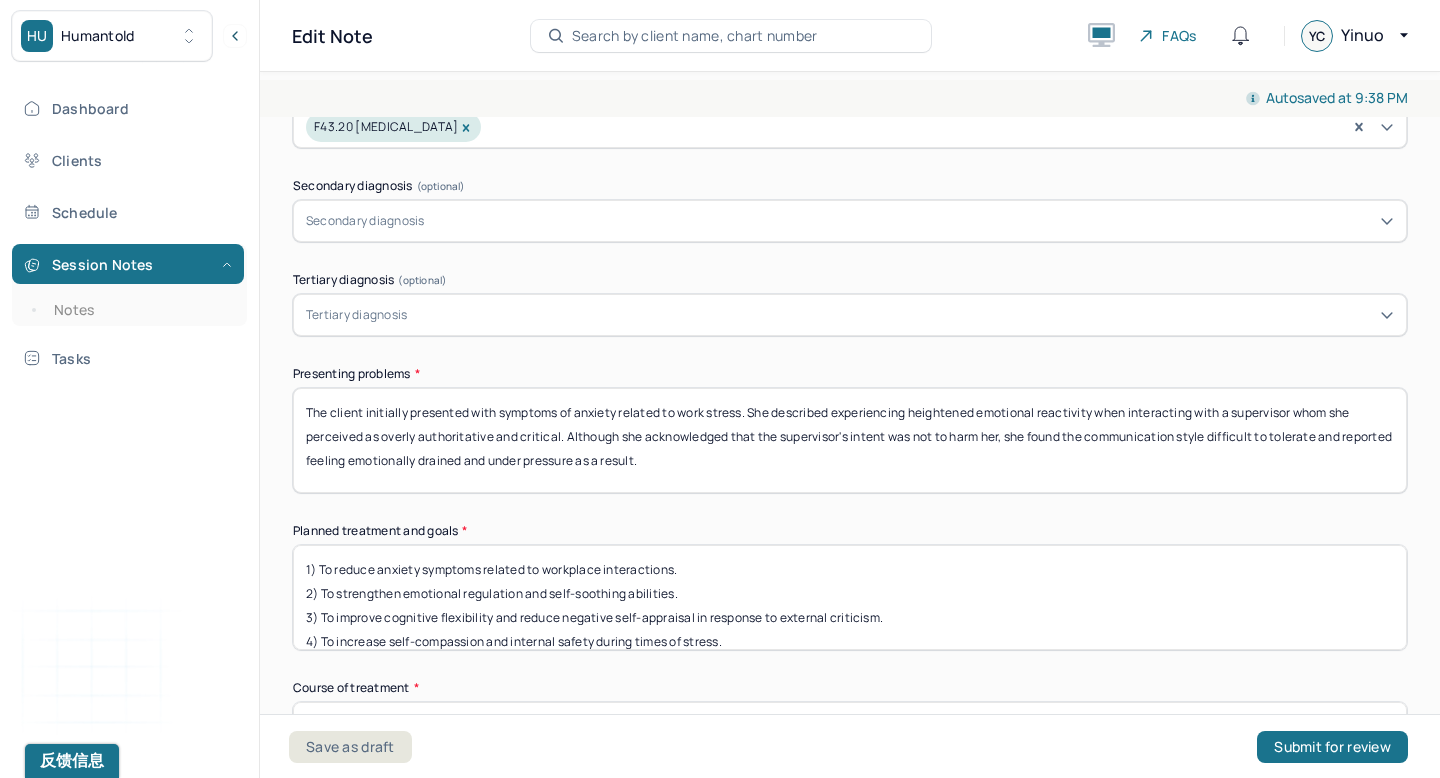 scroll, scrollTop: 0, scrollLeft: 0, axis: both 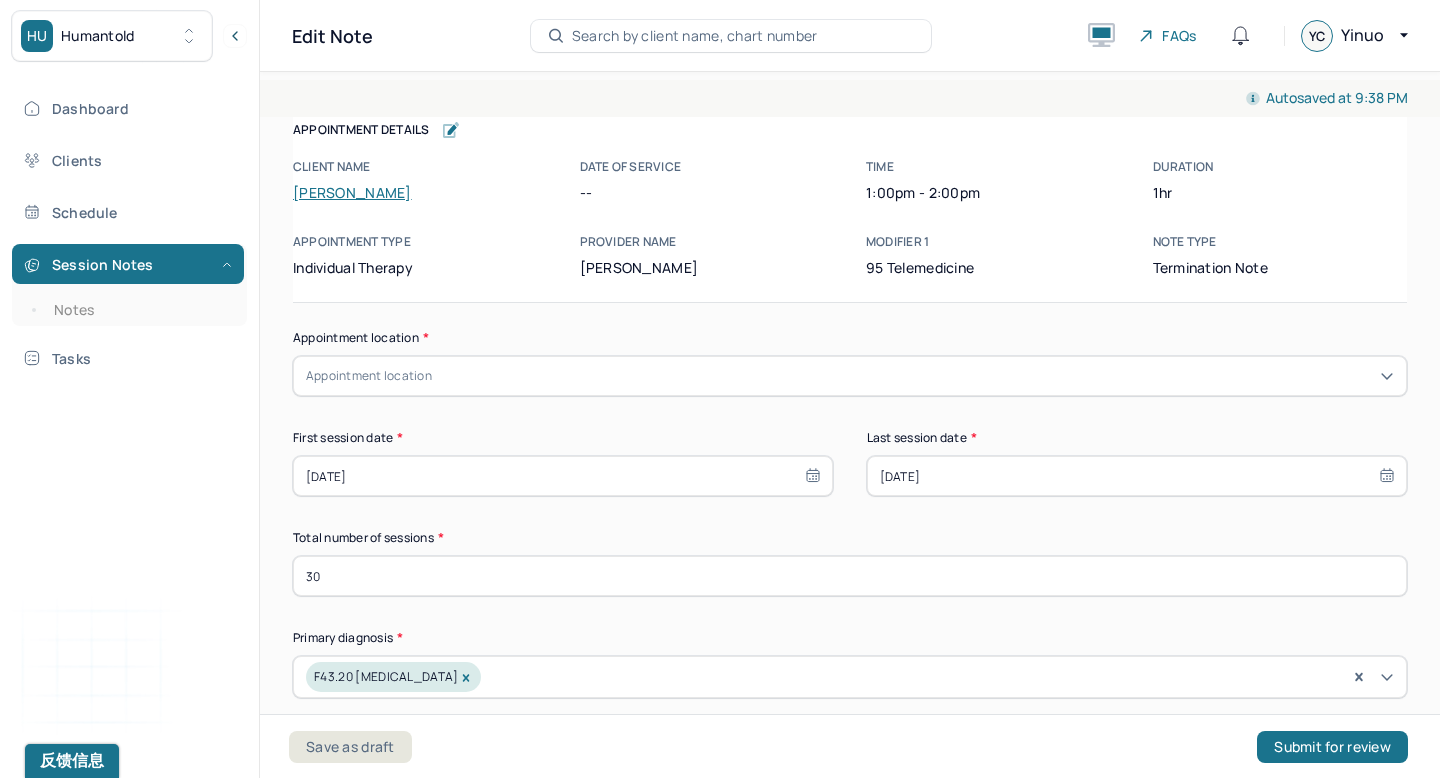 type on "The client initially presented with symptoms of anxiety related to work stress. She described experiencing heightened emotional reactivity when interacting with a supervisor whom she perceived as overly authoritative and critical. Although she acknowledged that the supervisor's intent was not to harm her, she found the communication style difficult to tolerate and reported feeling emotionally drained and under pressure as a result." 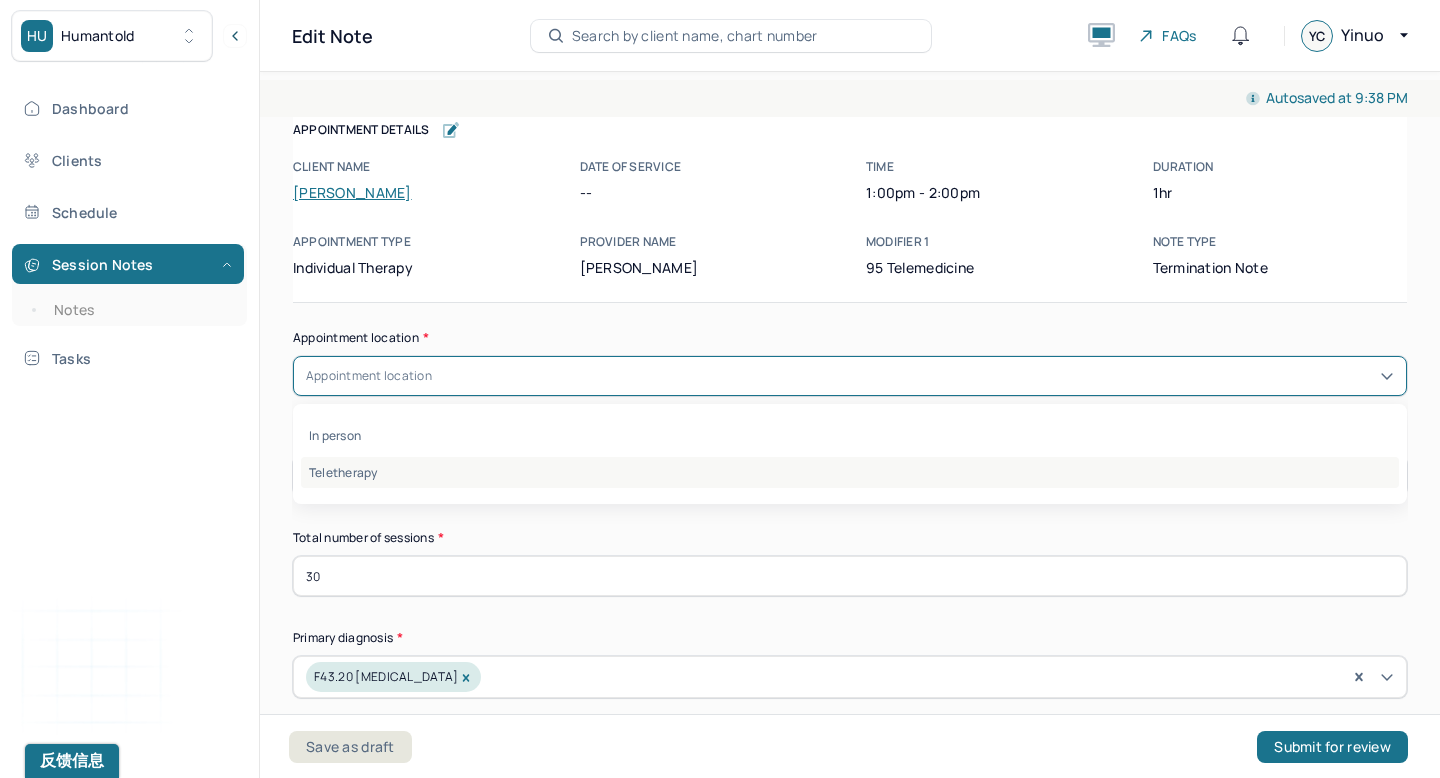 click on "Teletherapy" at bounding box center (850, 472) 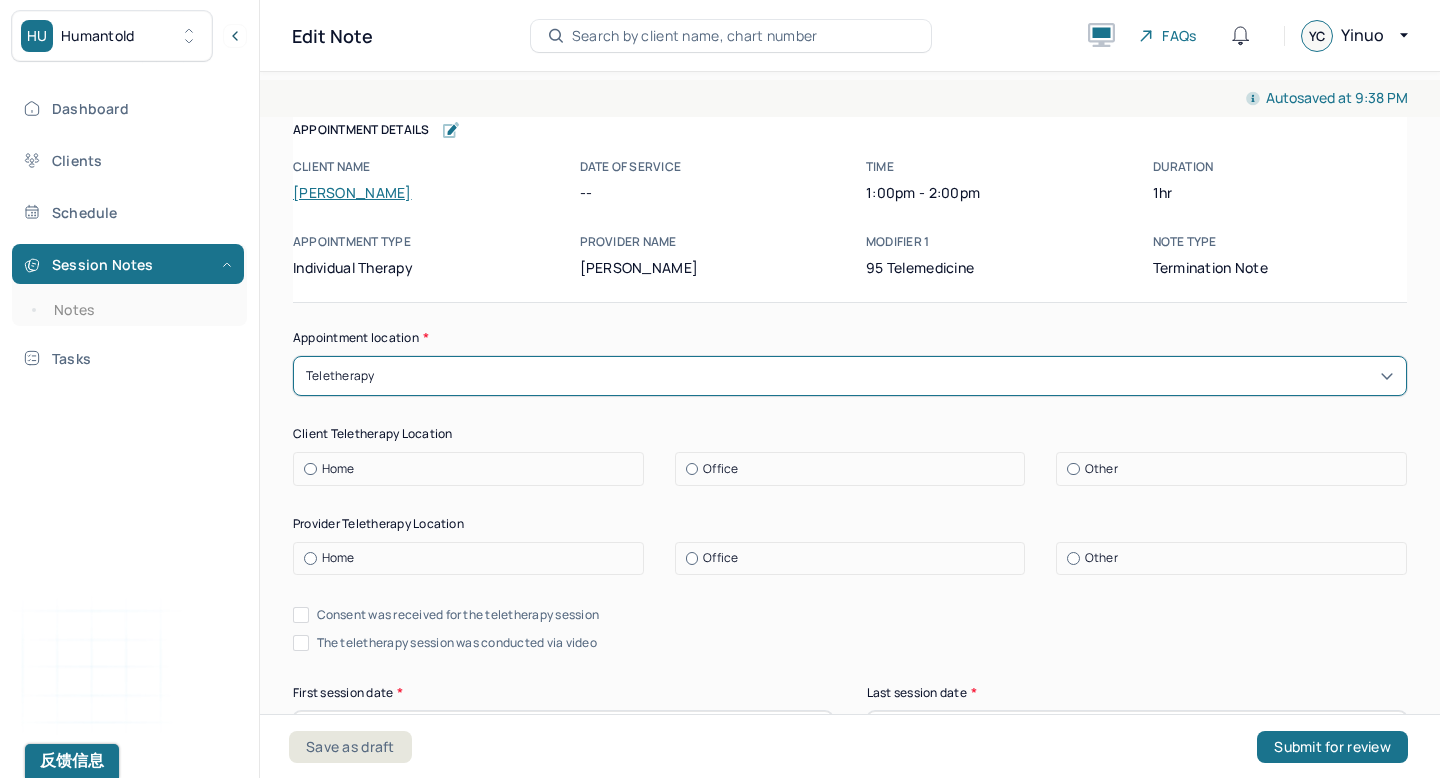 click on "Appointment location * option Teletherapy, selected. Teletherapy Client Teletherapy Location Home Office Other Provider Teletherapy Location Home Office Other Consent was received for the teletherapy session The teletherapy session was conducted via video First session date * [DATE] Last session date * [DATE] Total number of sessions * 30 Primary diagnosis * F43.20 [MEDICAL_DATA] Secondary diagnosis (optional) Secondary diagnosis Tertiary diagnosis (optional) Tertiary diagnosis Presenting problems * The client initially presented with symptoms of anxiety related to work stress. She described experiencing heightened emotional reactivity when interacting with a supervisor whom she perceived as overly authoritative and critical. Although she acknowledged that the supervisor's intent was not to harm her, she found the communication style difficult to tolerate and reported feeling emotionally drained and under pressure as a result. Planned treatment and goals * Course of treatment * * * *" at bounding box center (850, 1432) 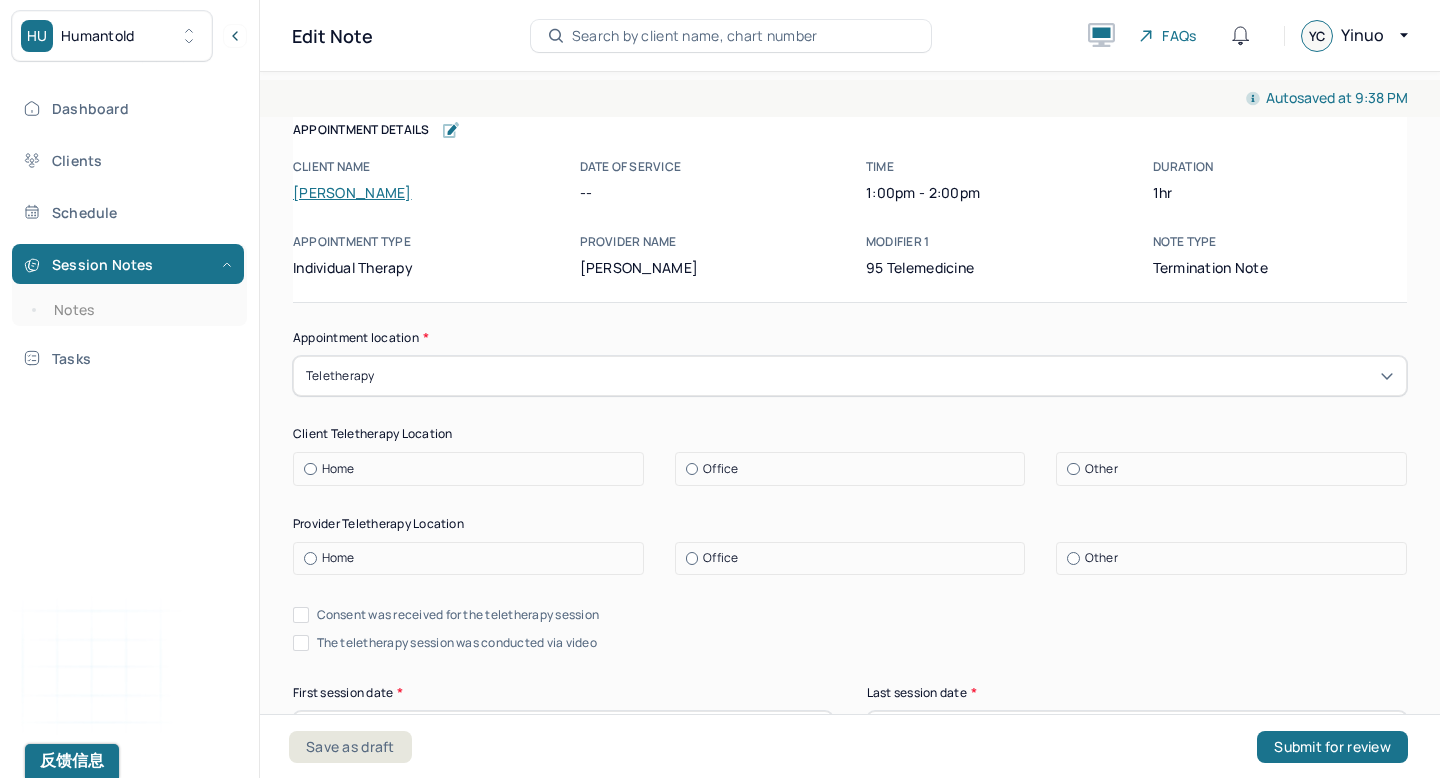 click on "Home" at bounding box center (473, 469) 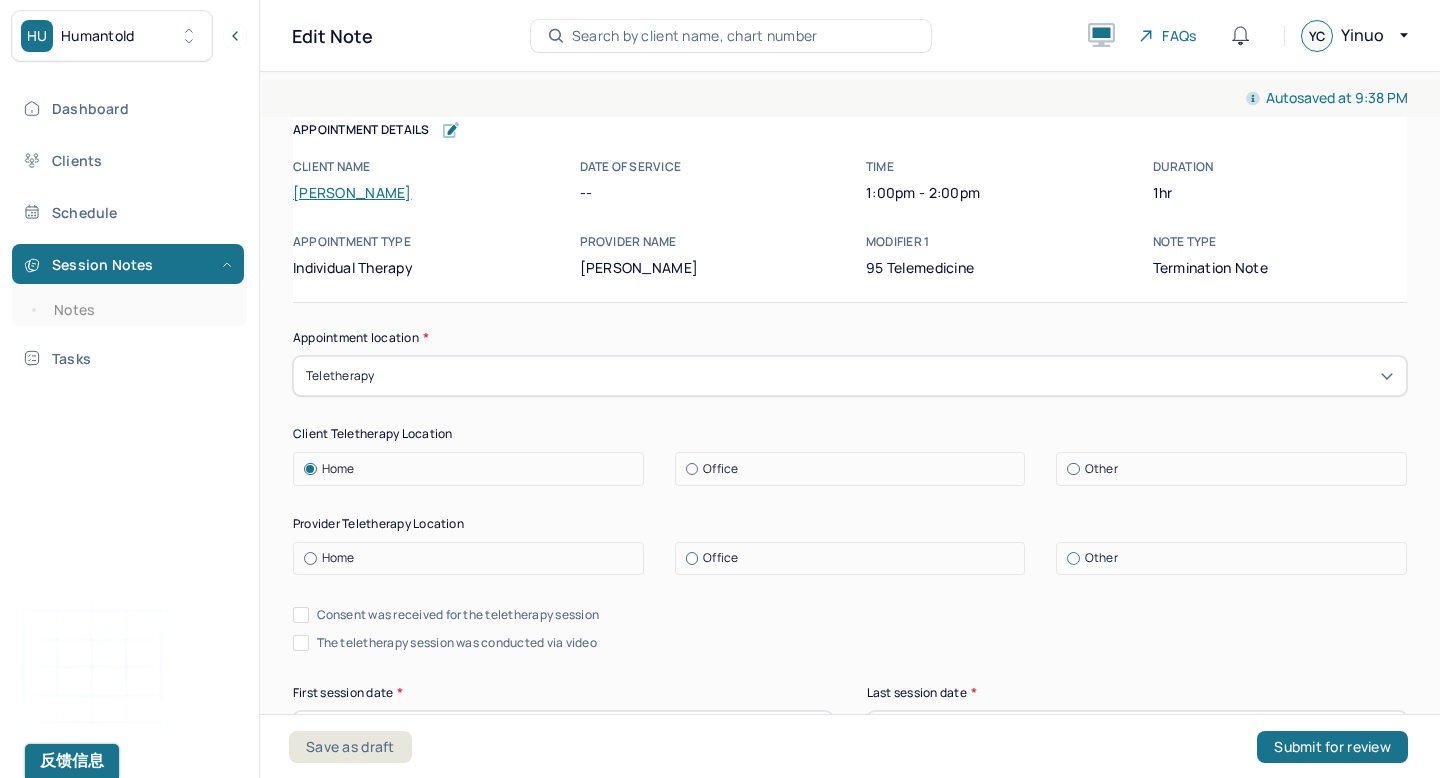 click on "Office" at bounding box center (850, 559) 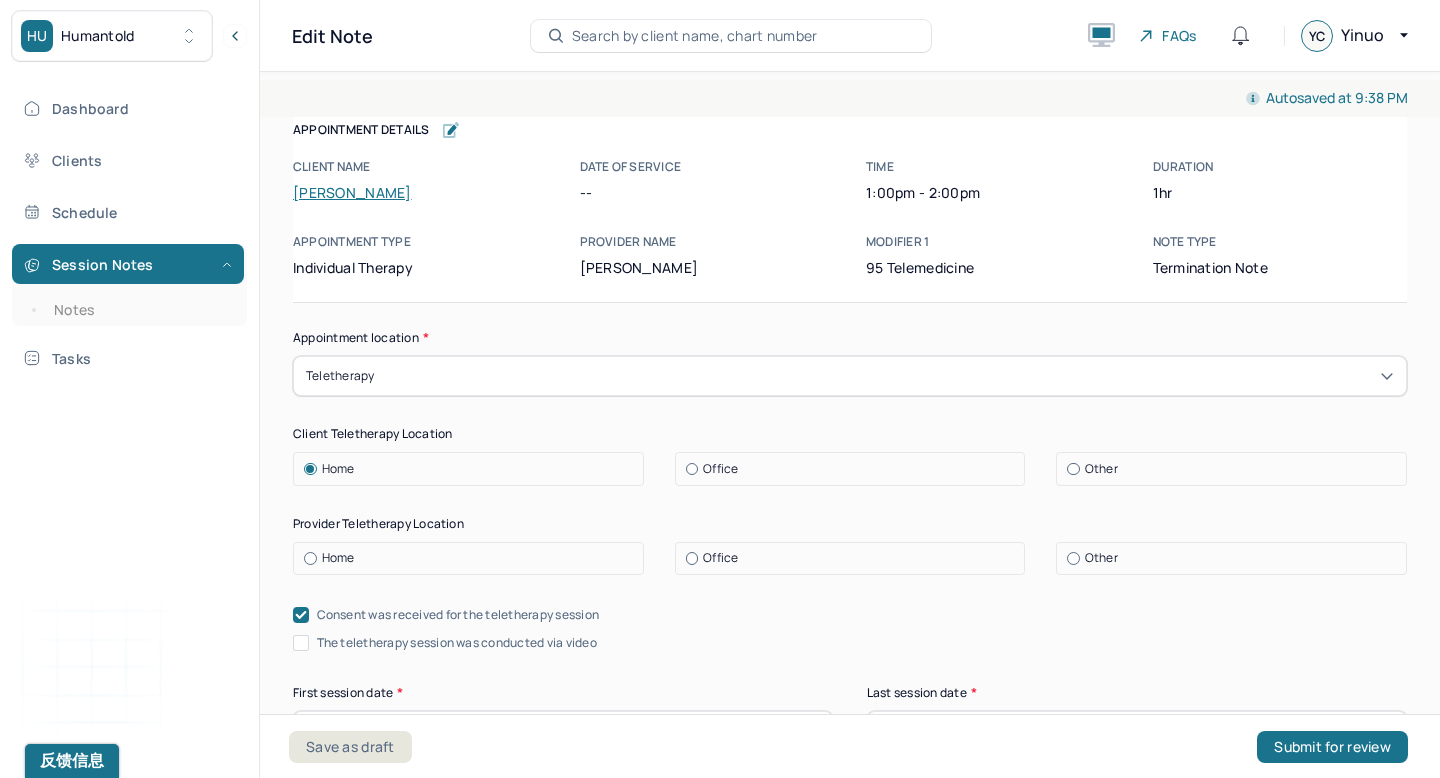 click on "The teletherapy session was conducted via video" at bounding box center [457, 643] 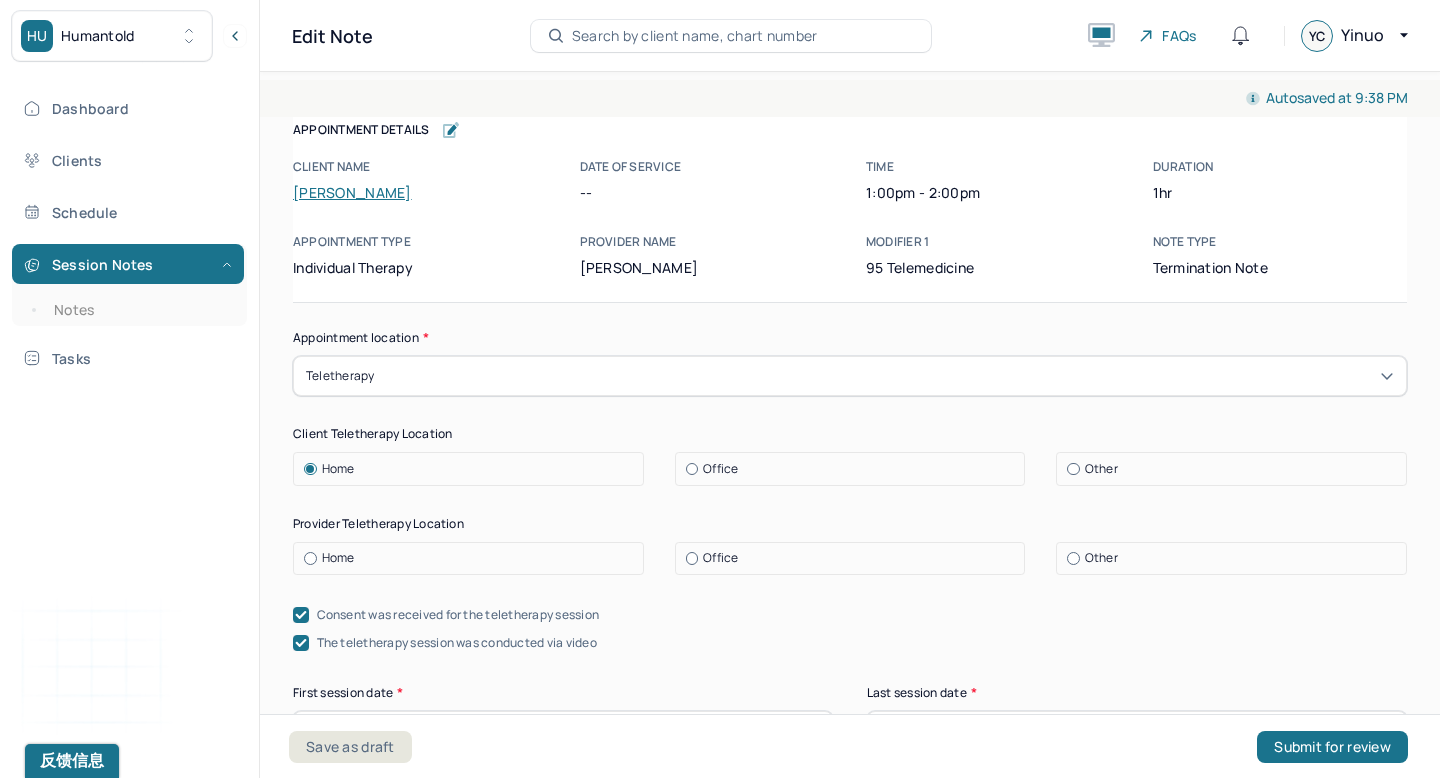 click on "Office" at bounding box center [855, 558] 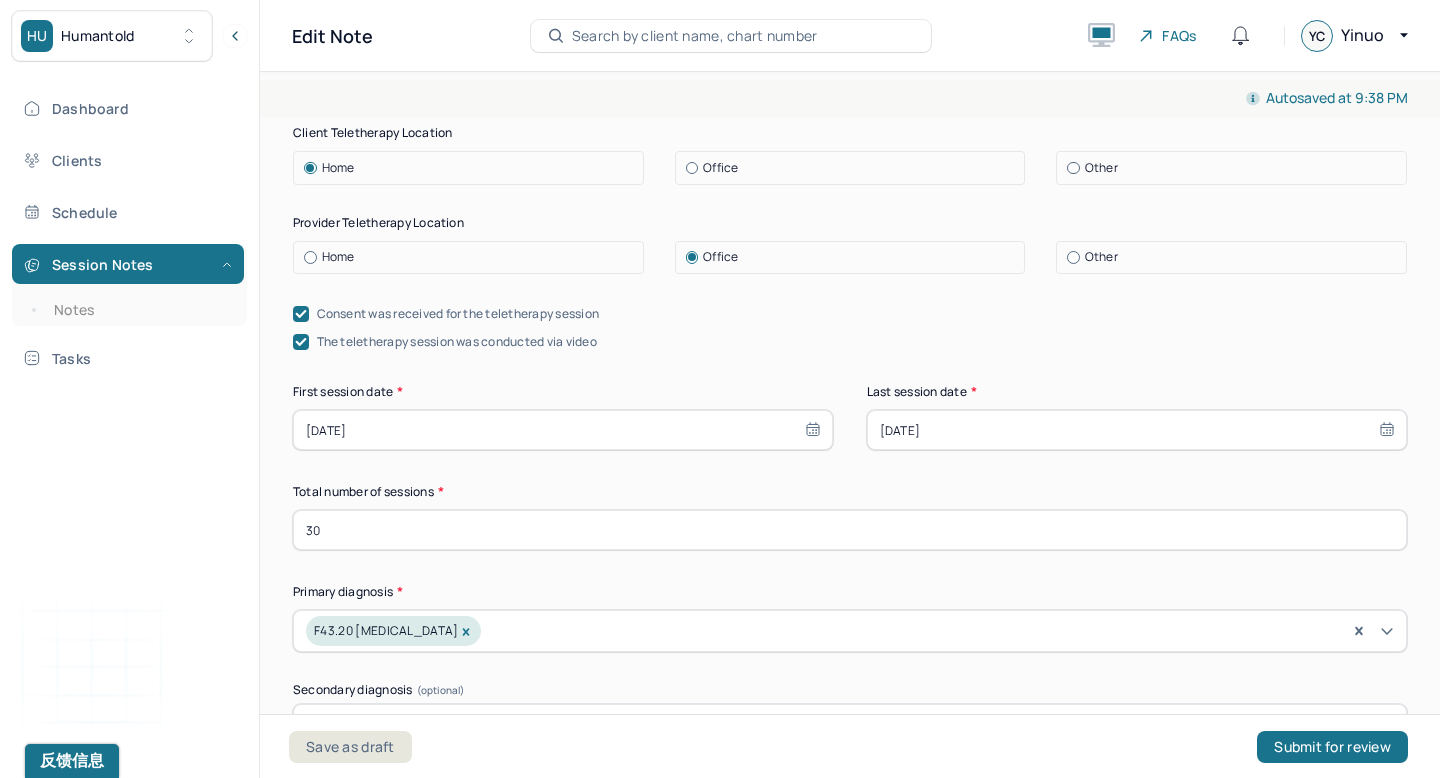 scroll, scrollTop: 307, scrollLeft: 0, axis: vertical 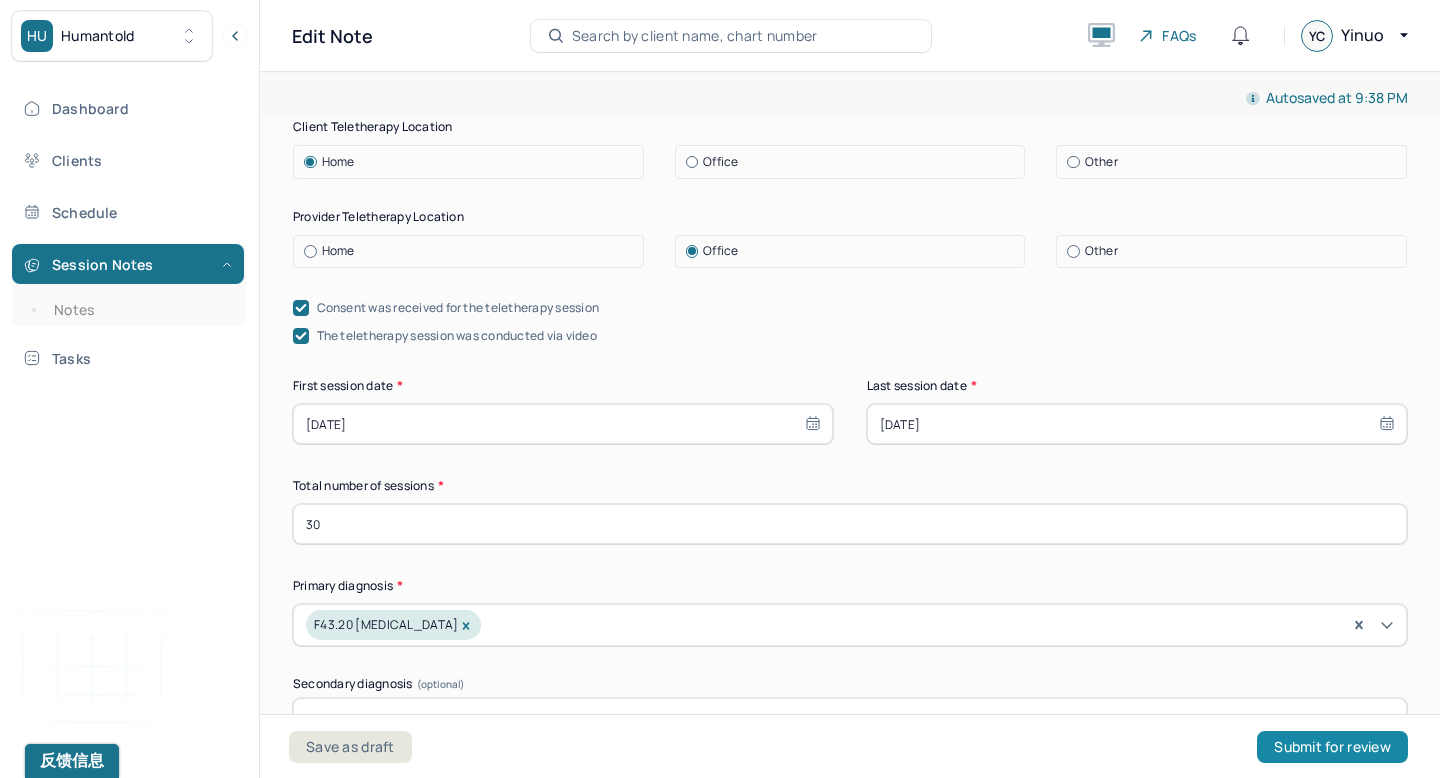 click on "Submit for review" at bounding box center (1332, 747) 